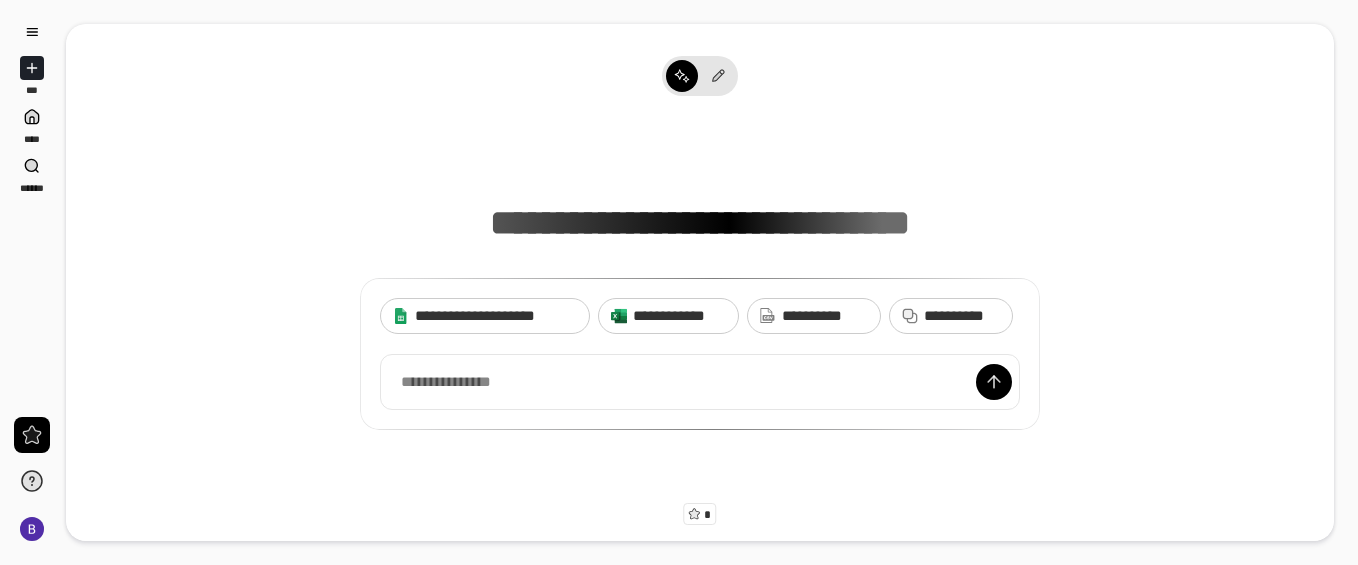 scroll, scrollTop: 0, scrollLeft: 0, axis: both 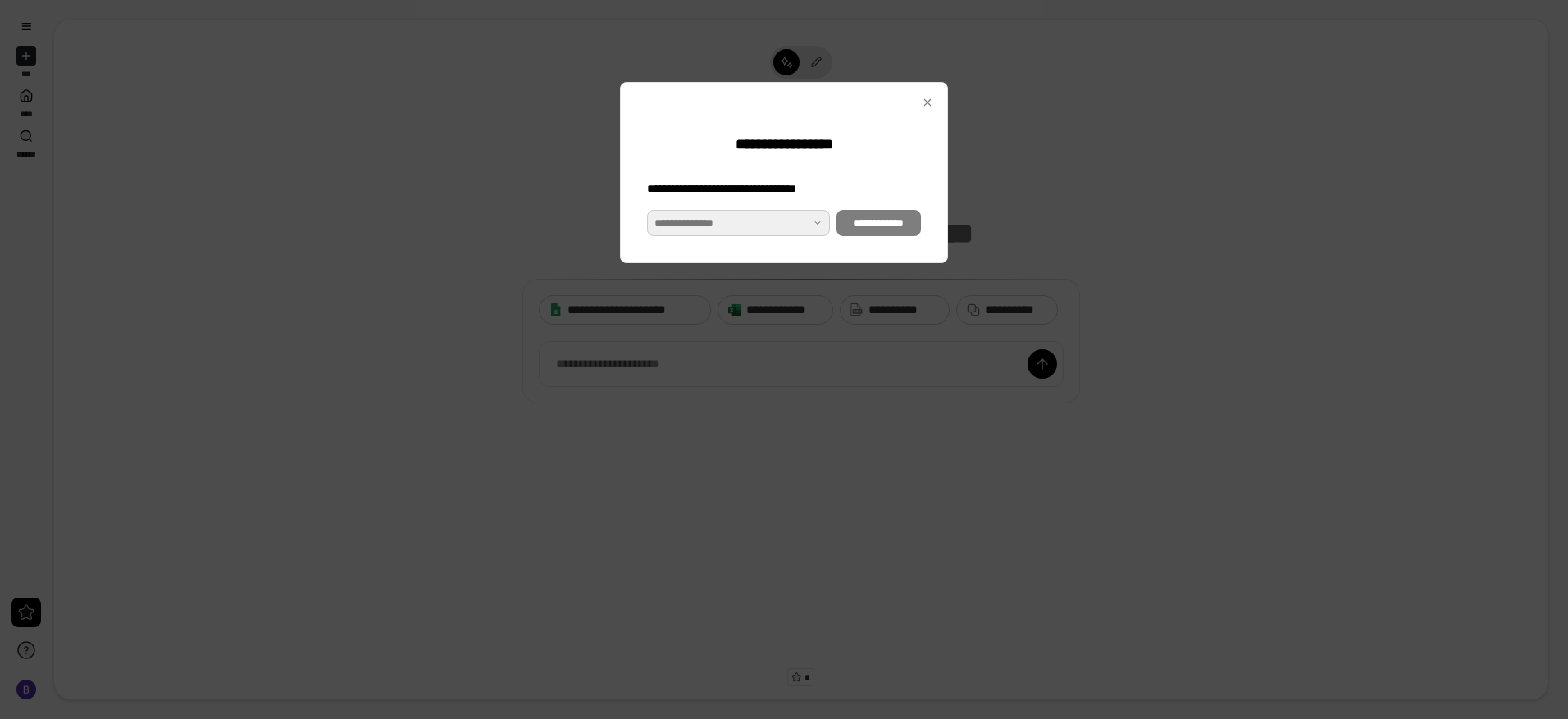 click at bounding box center [738, 223] 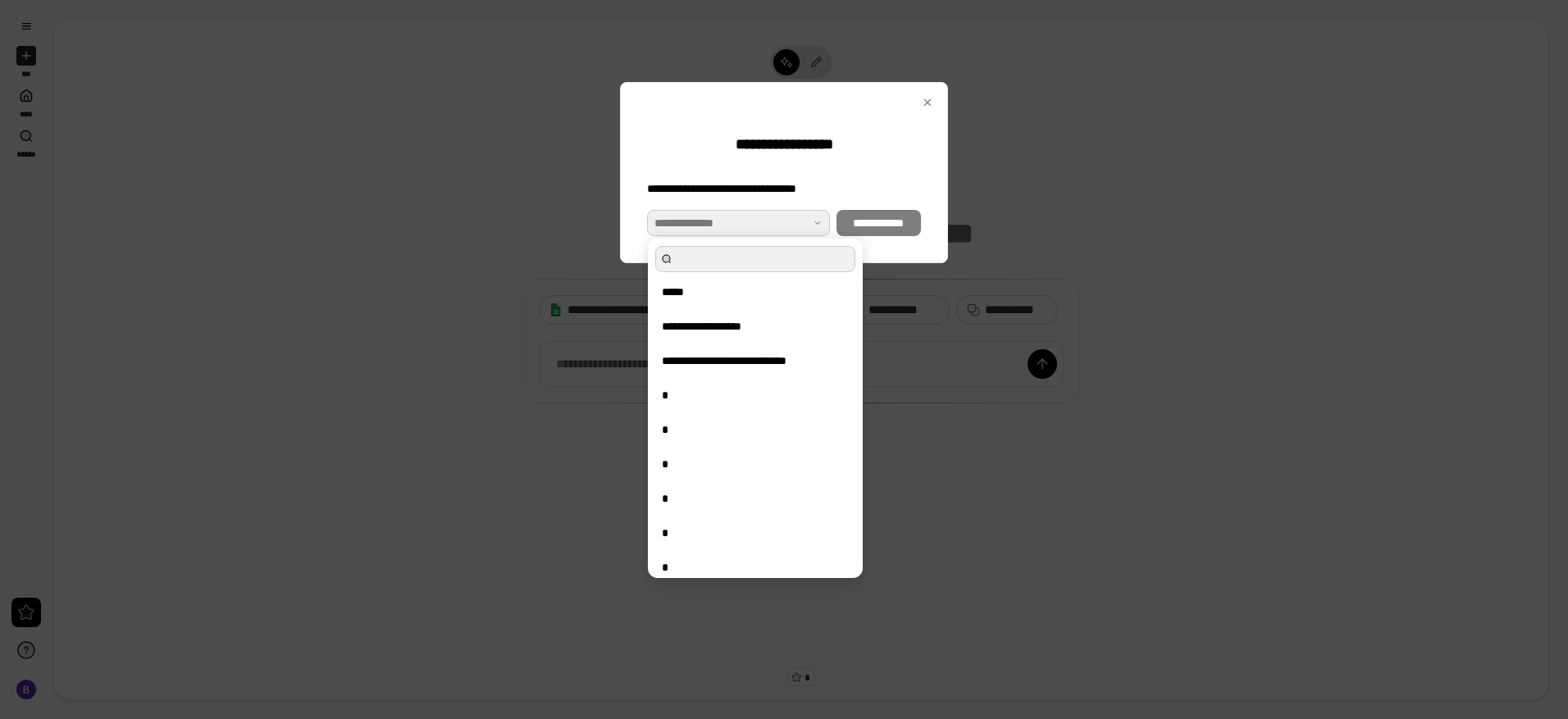click at bounding box center [738, 223] 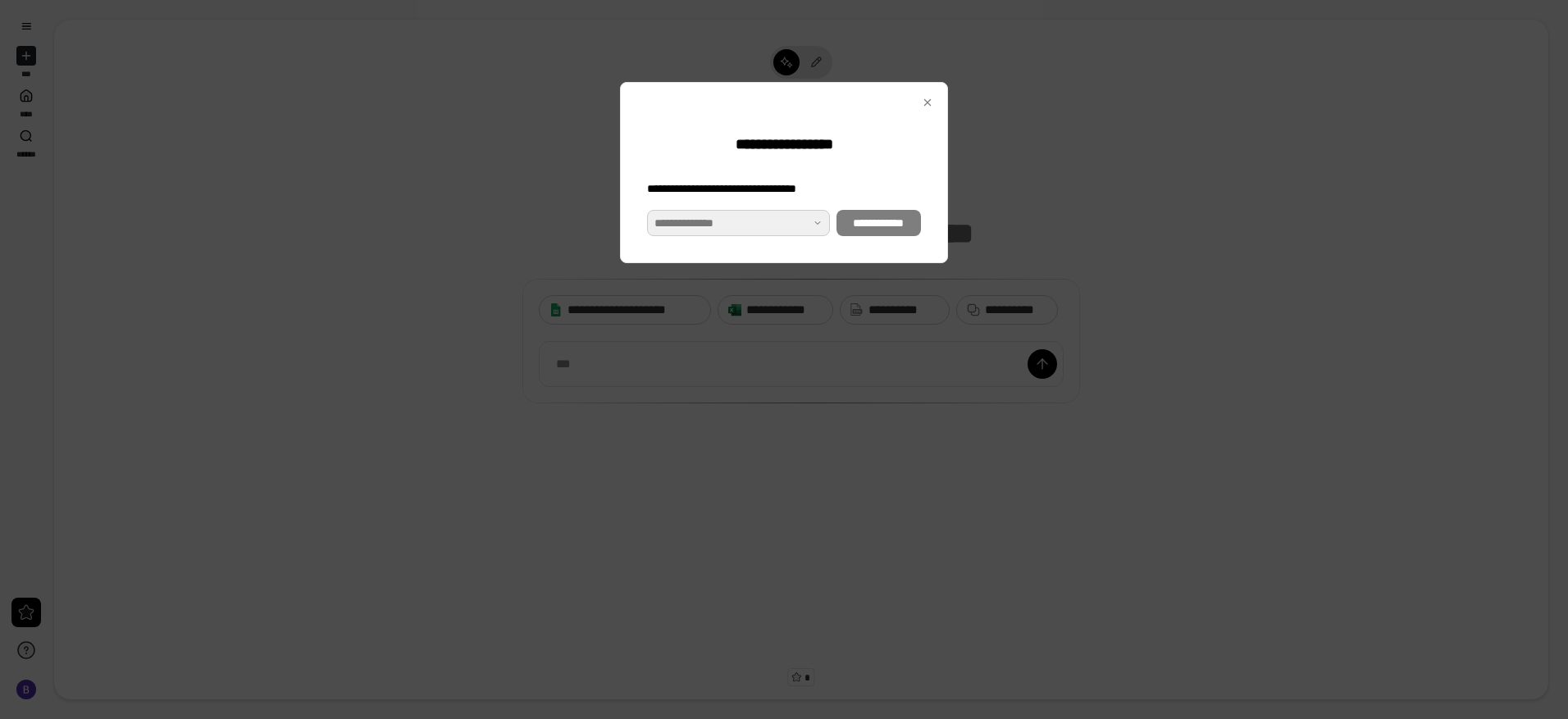 click at bounding box center (738, 223) 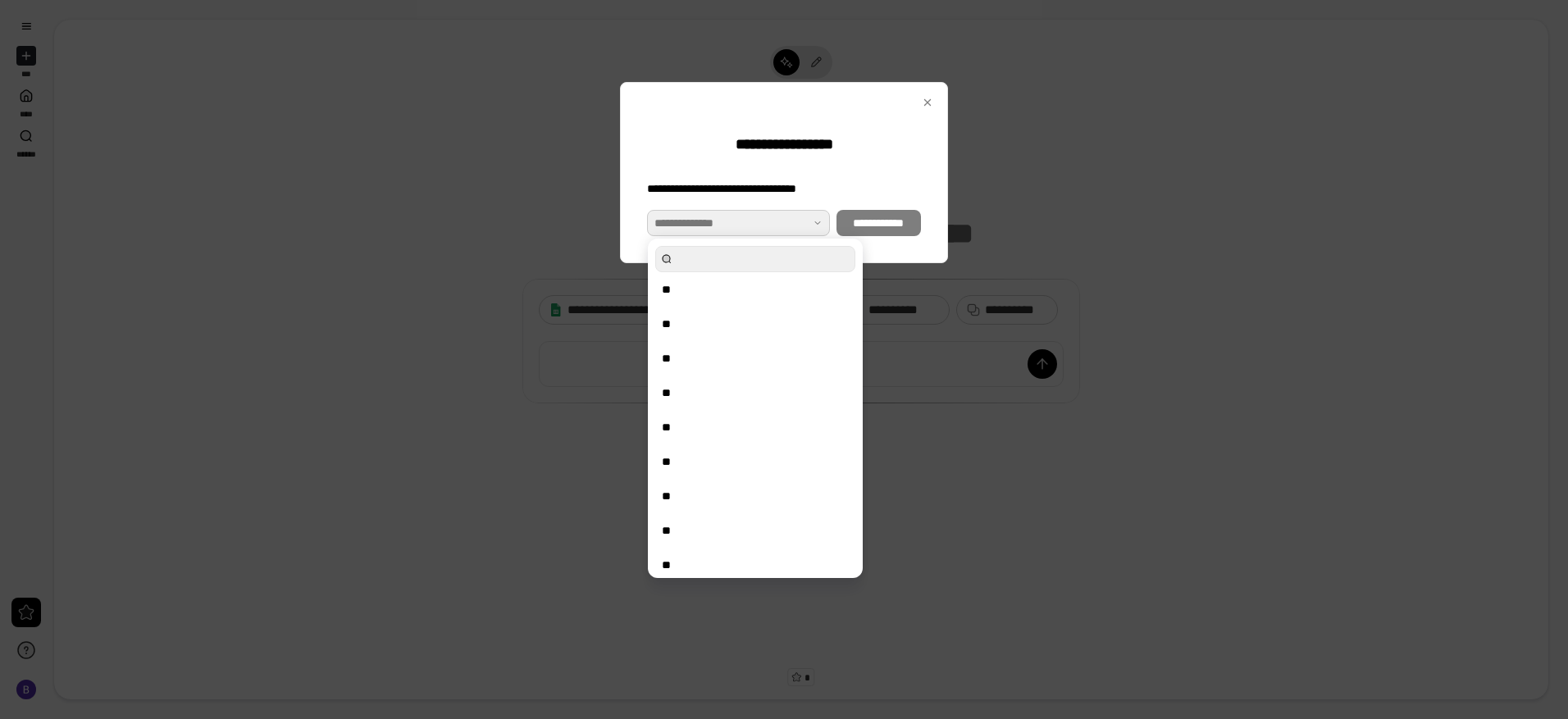 scroll, scrollTop: 1367, scrollLeft: 0, axis: vertical 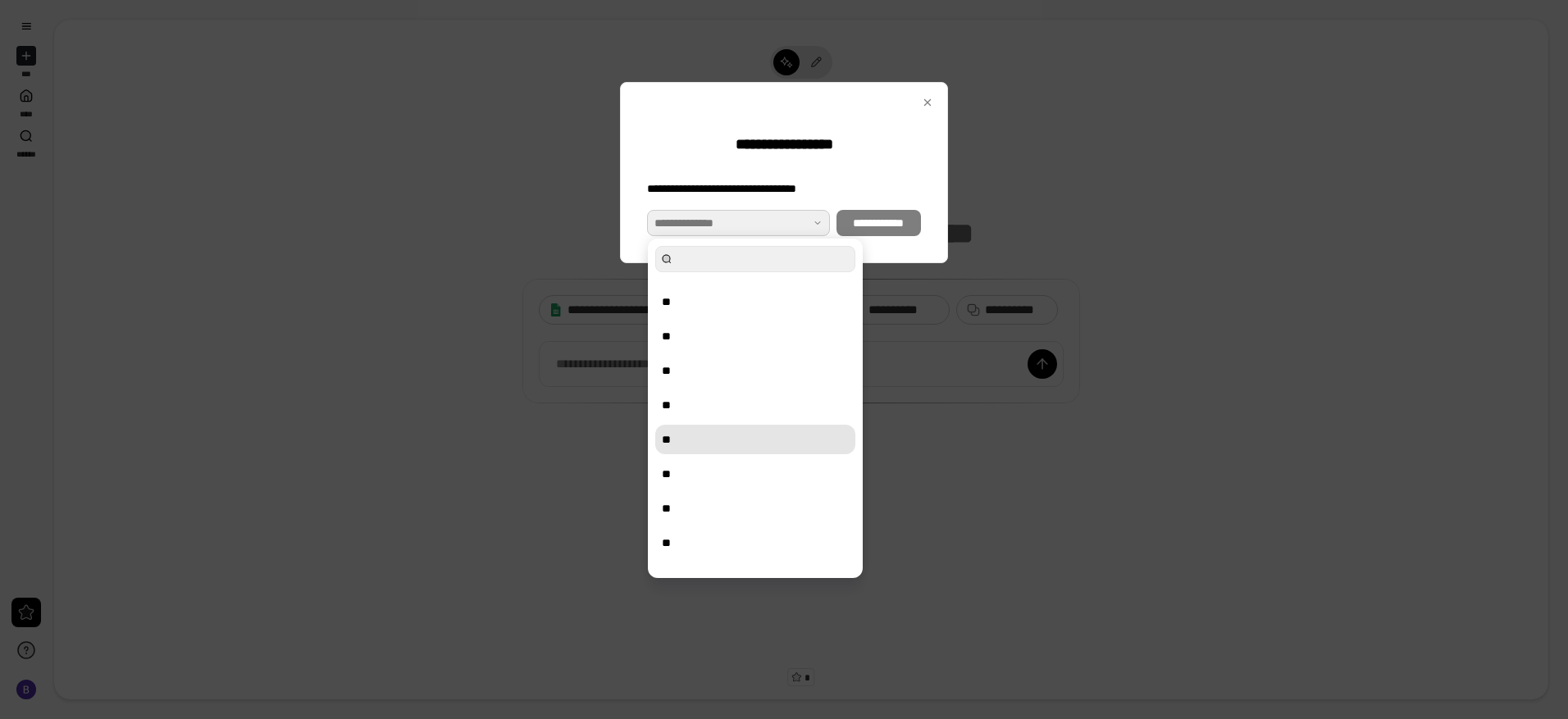 click on "**" at bounding box center [755, 439] 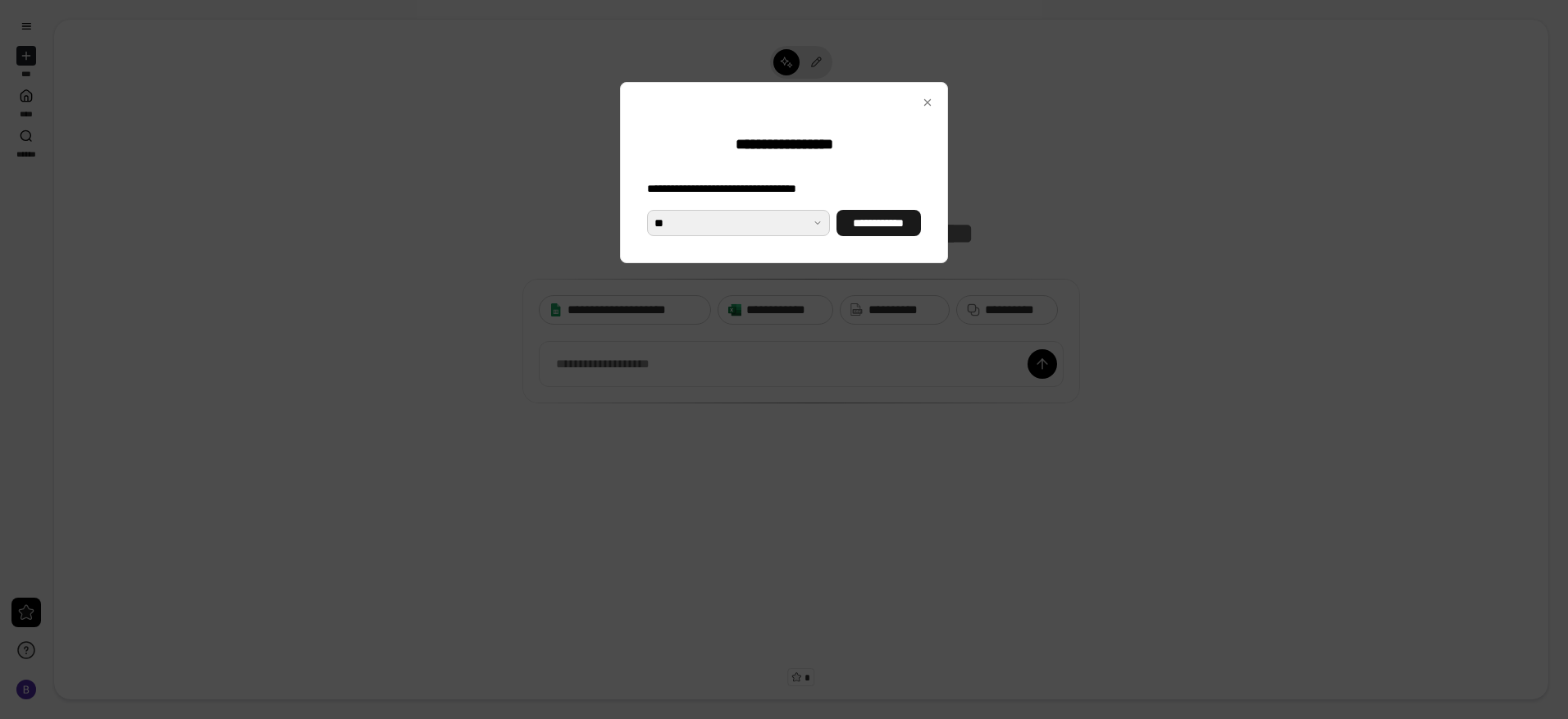 click on "**********" at bounding box center (878, 223) 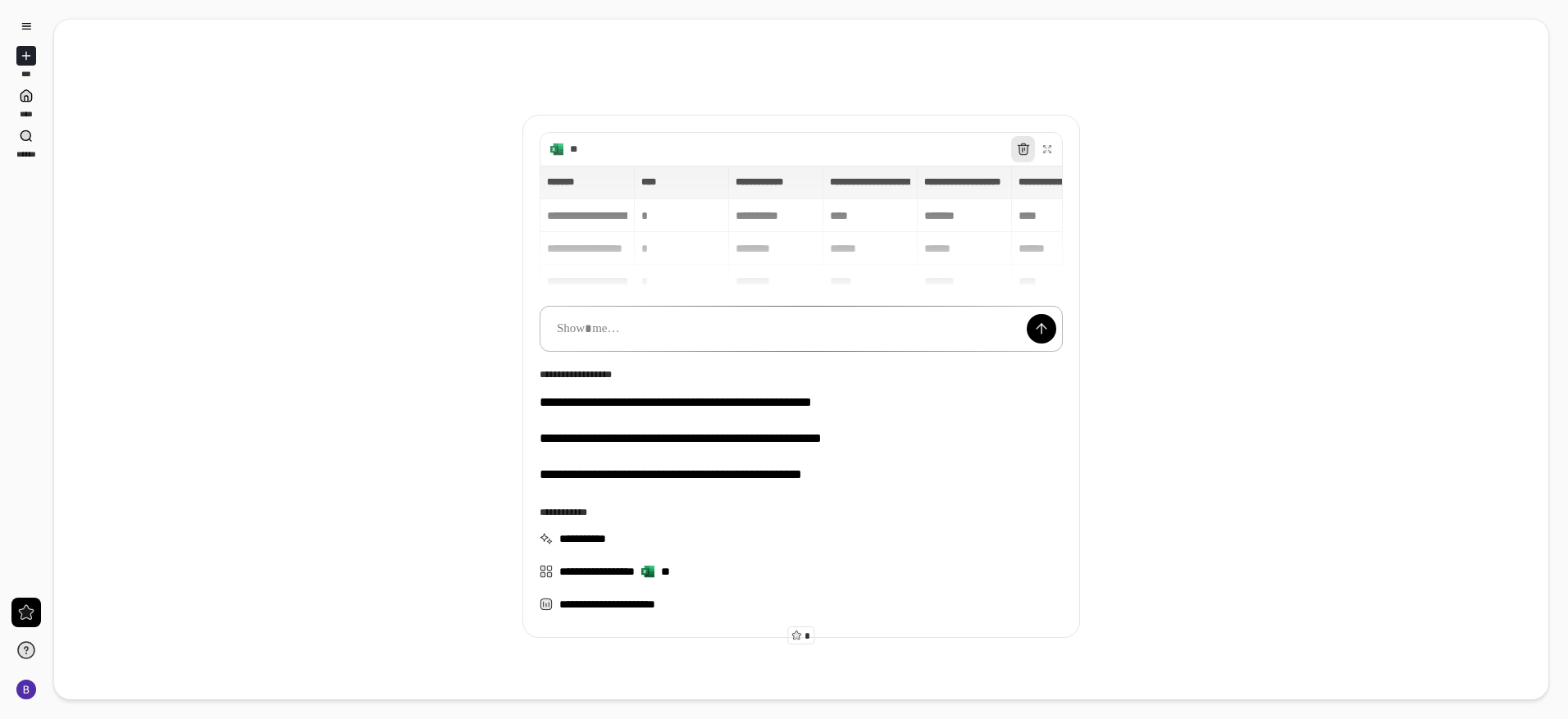 scroll, scrollTop: 79, scrollLeft: 0, axis: vertical 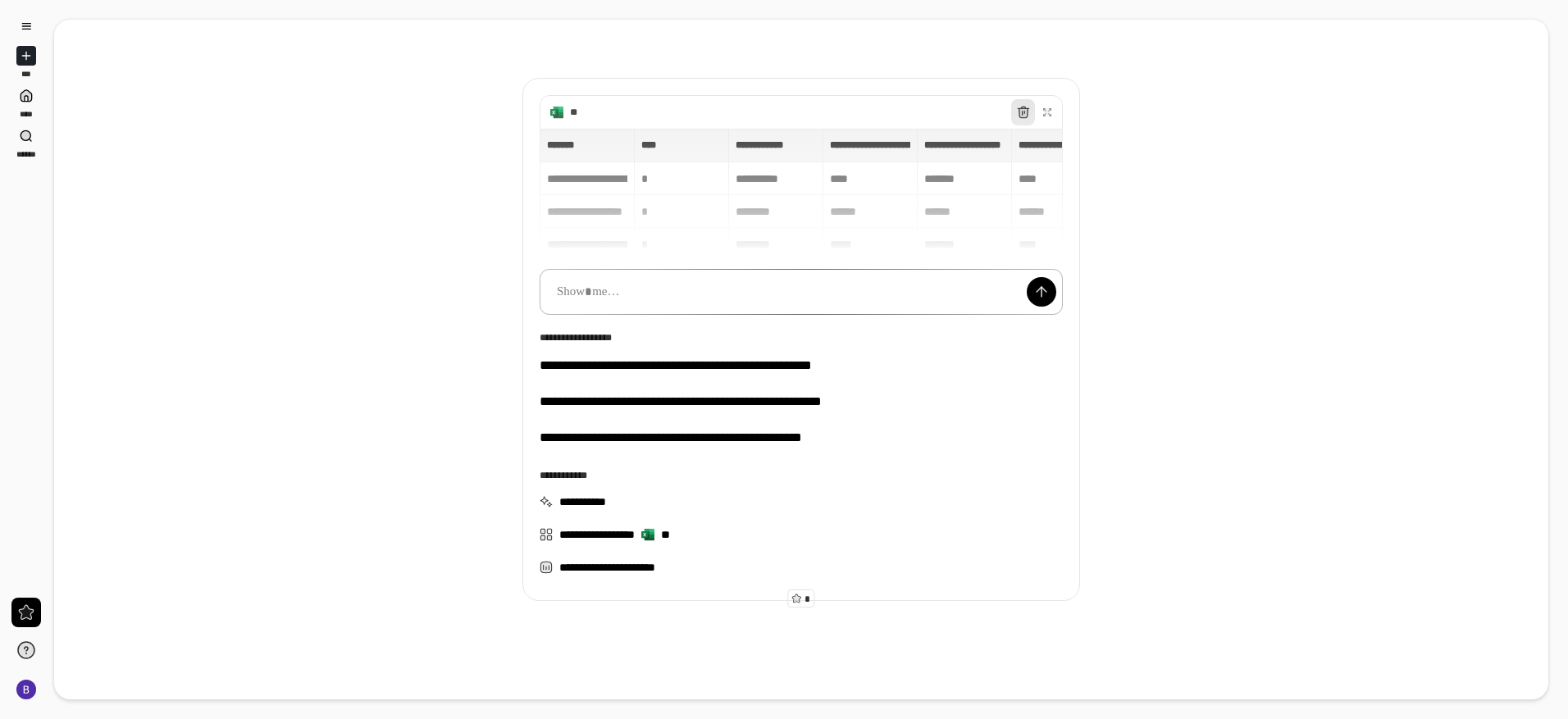 click at bounding box center (801, 292) 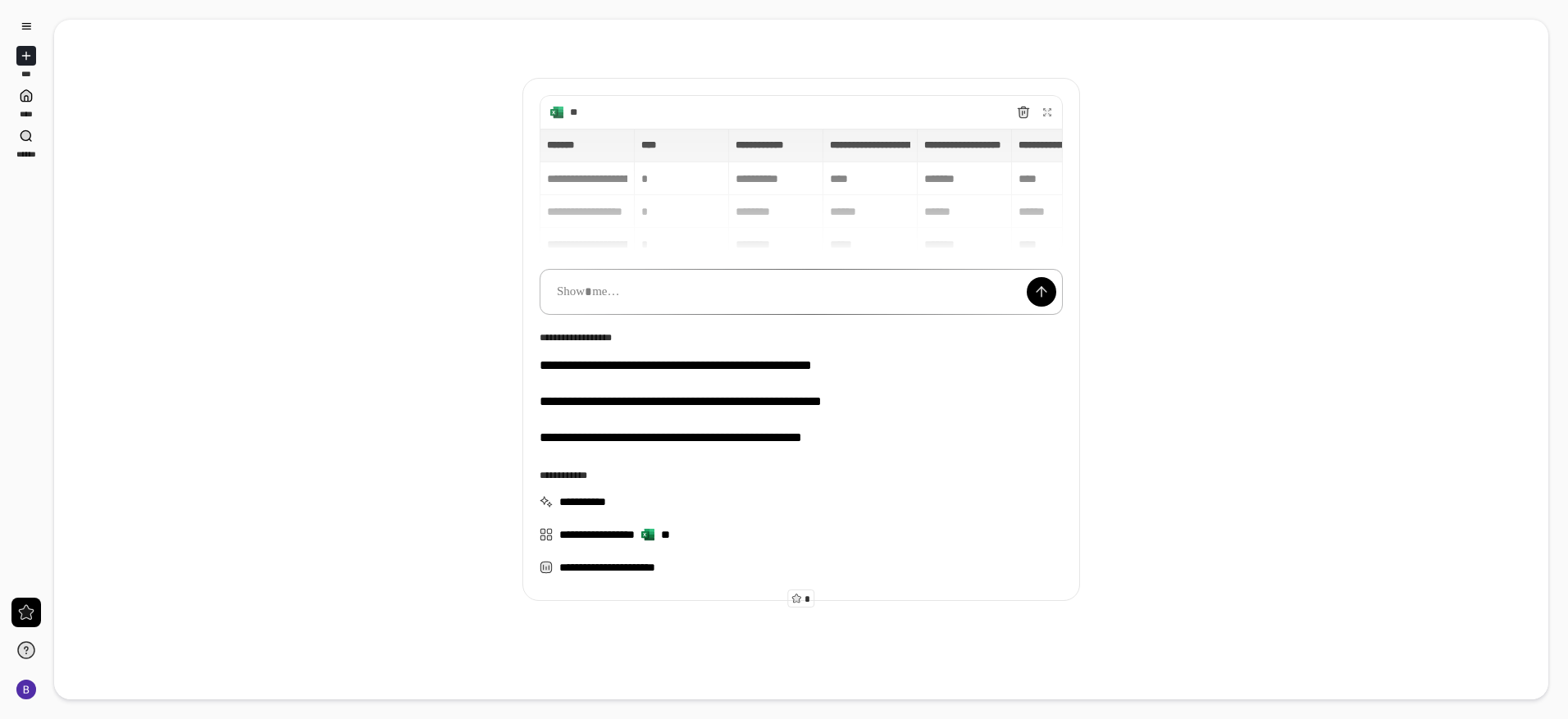 type 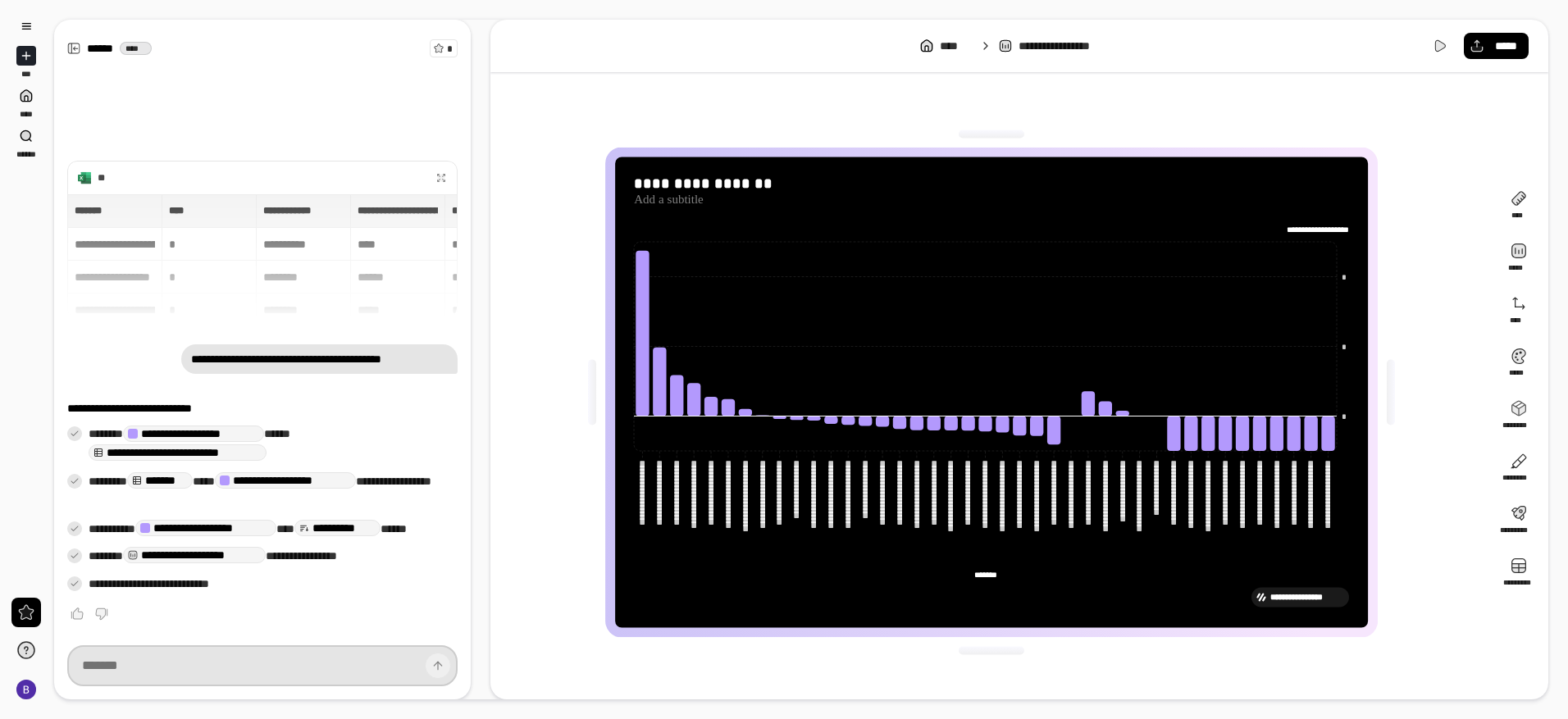 click at bounding box center [262, 666] 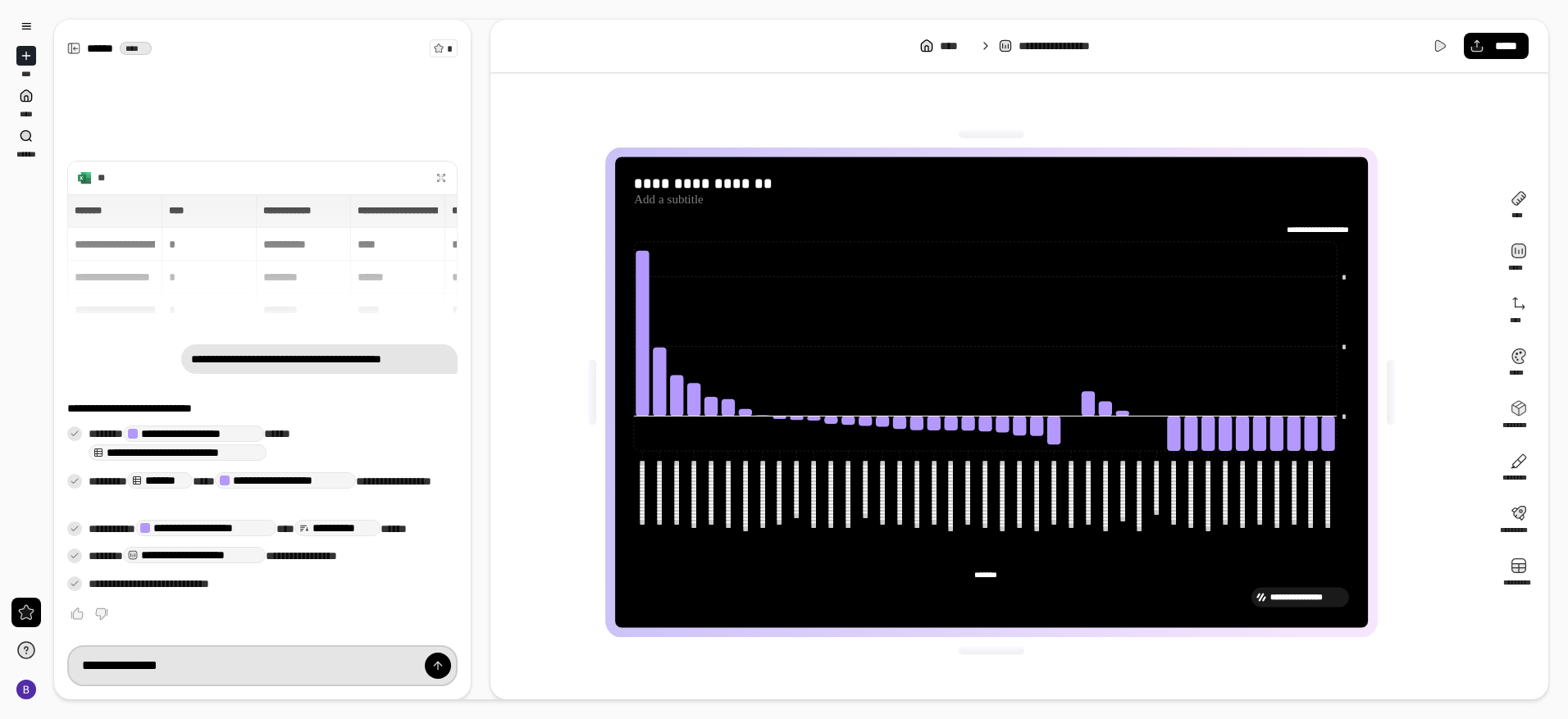 type on "**********" 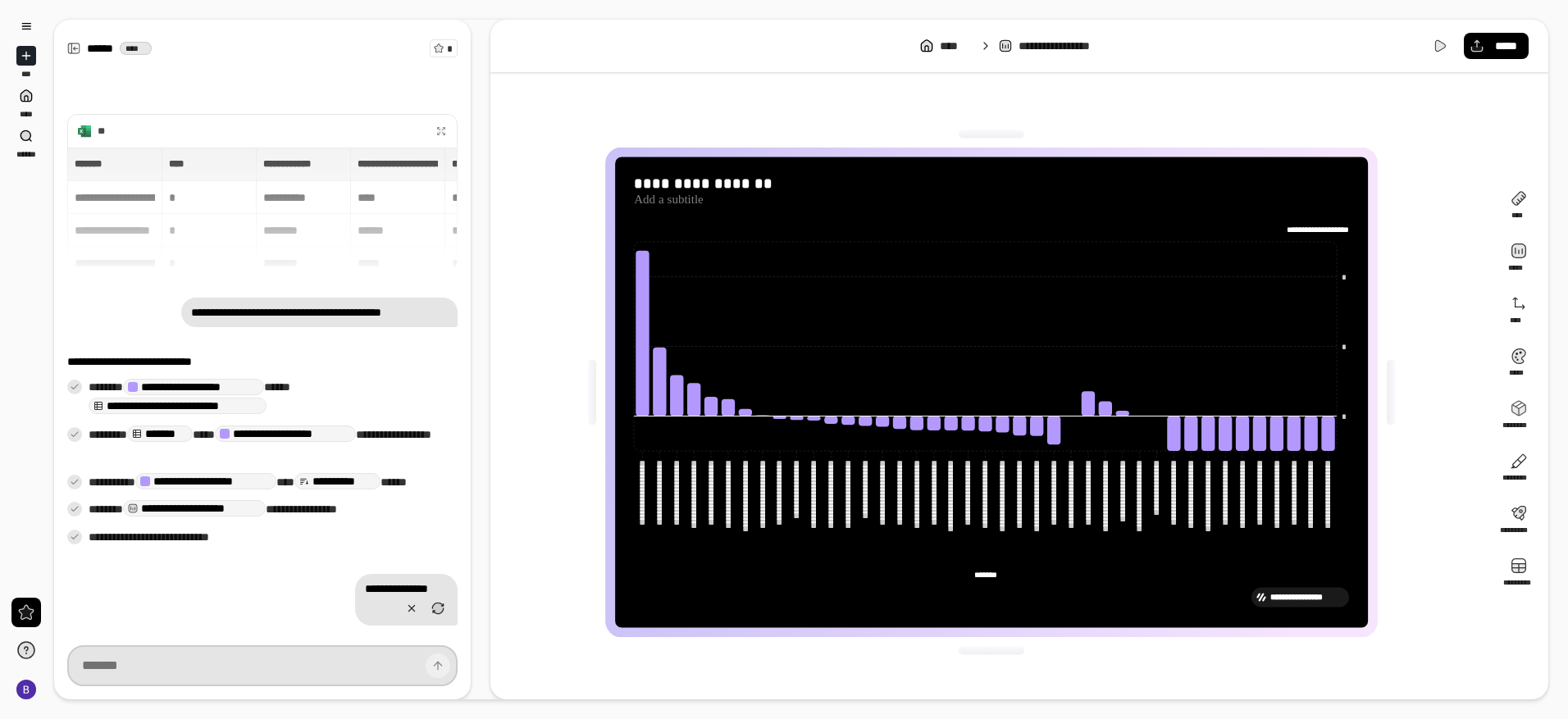 click at bounding box center (262, 666) 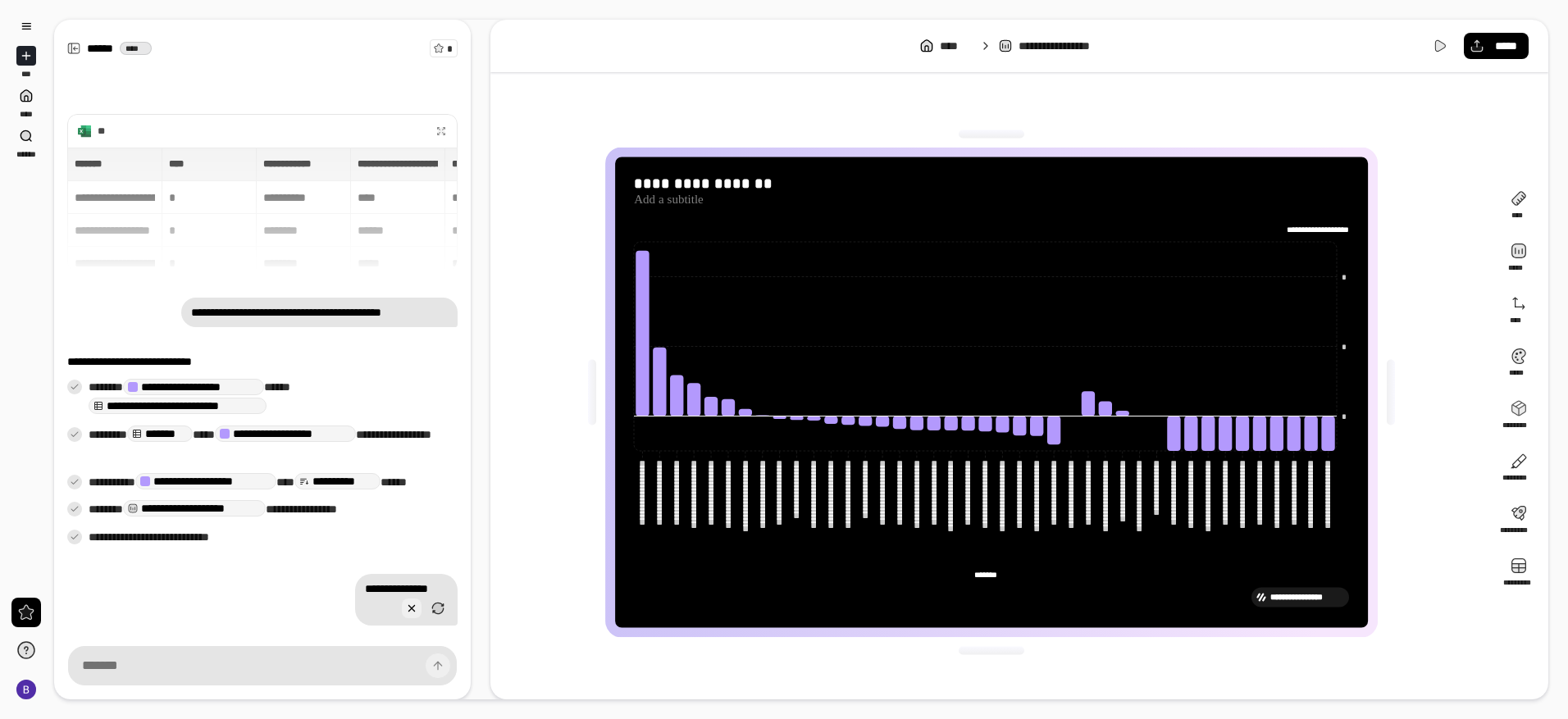 click at bounding box center [412, 608] 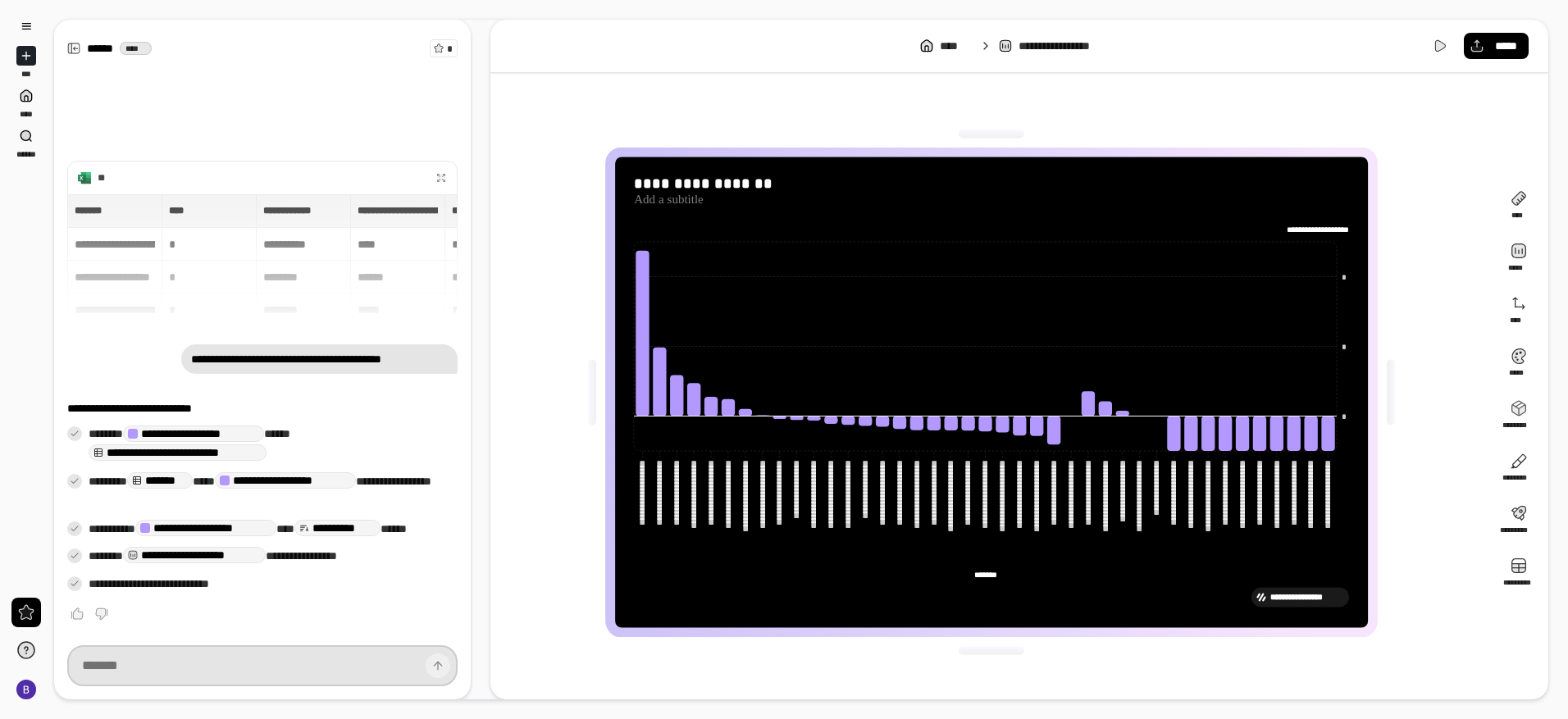 click at bounding box center [262, 666] 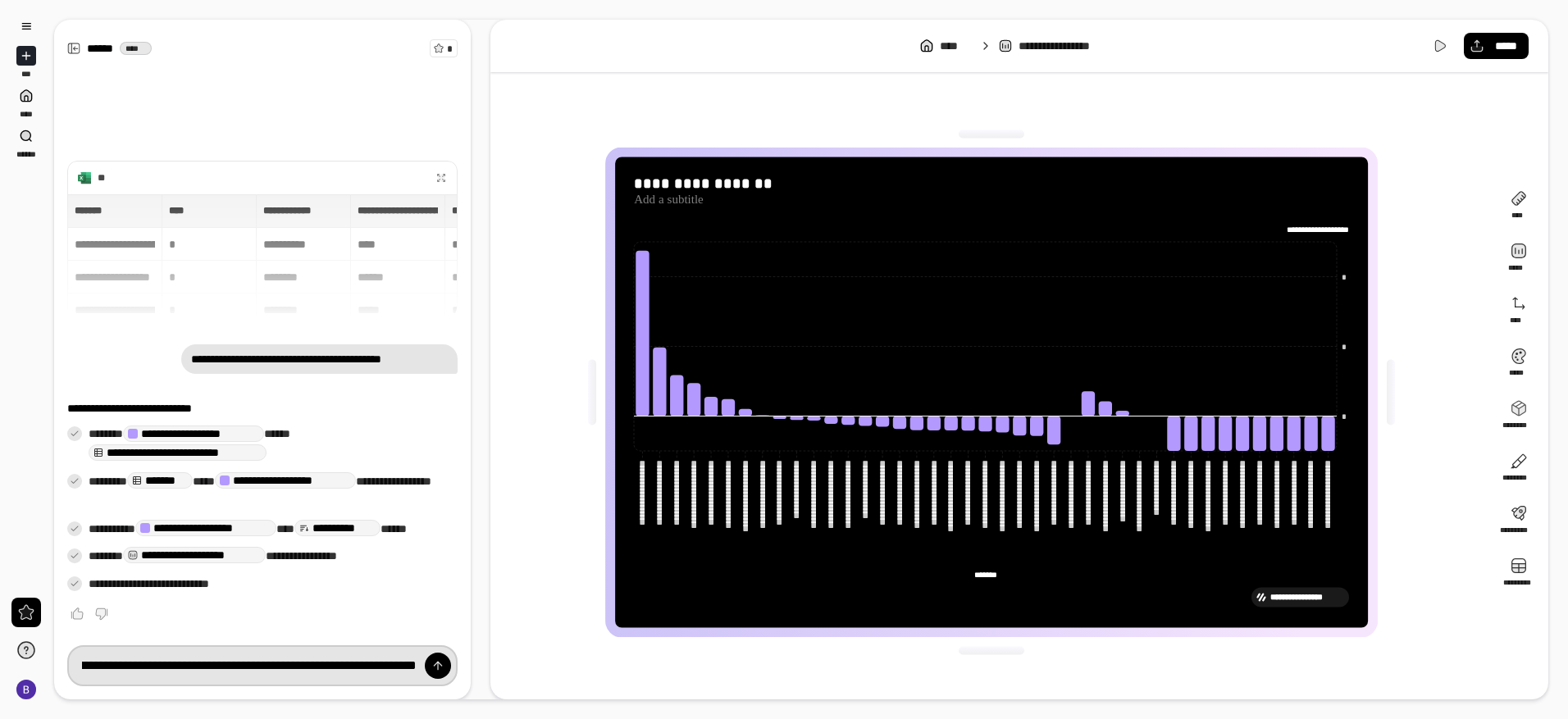 scroll, scrollTop: 0, scrollLeft: 223, axis: horizontal 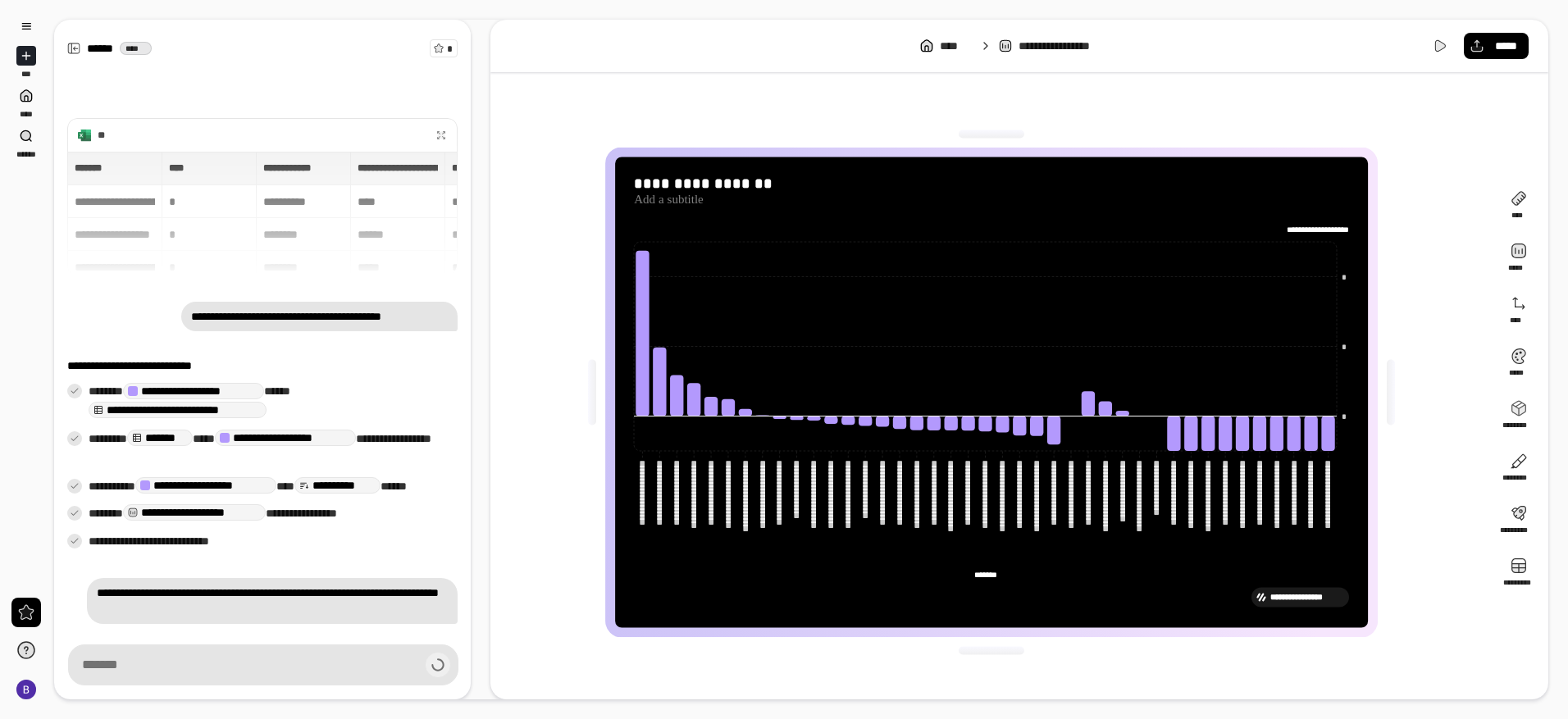 type on "**********" 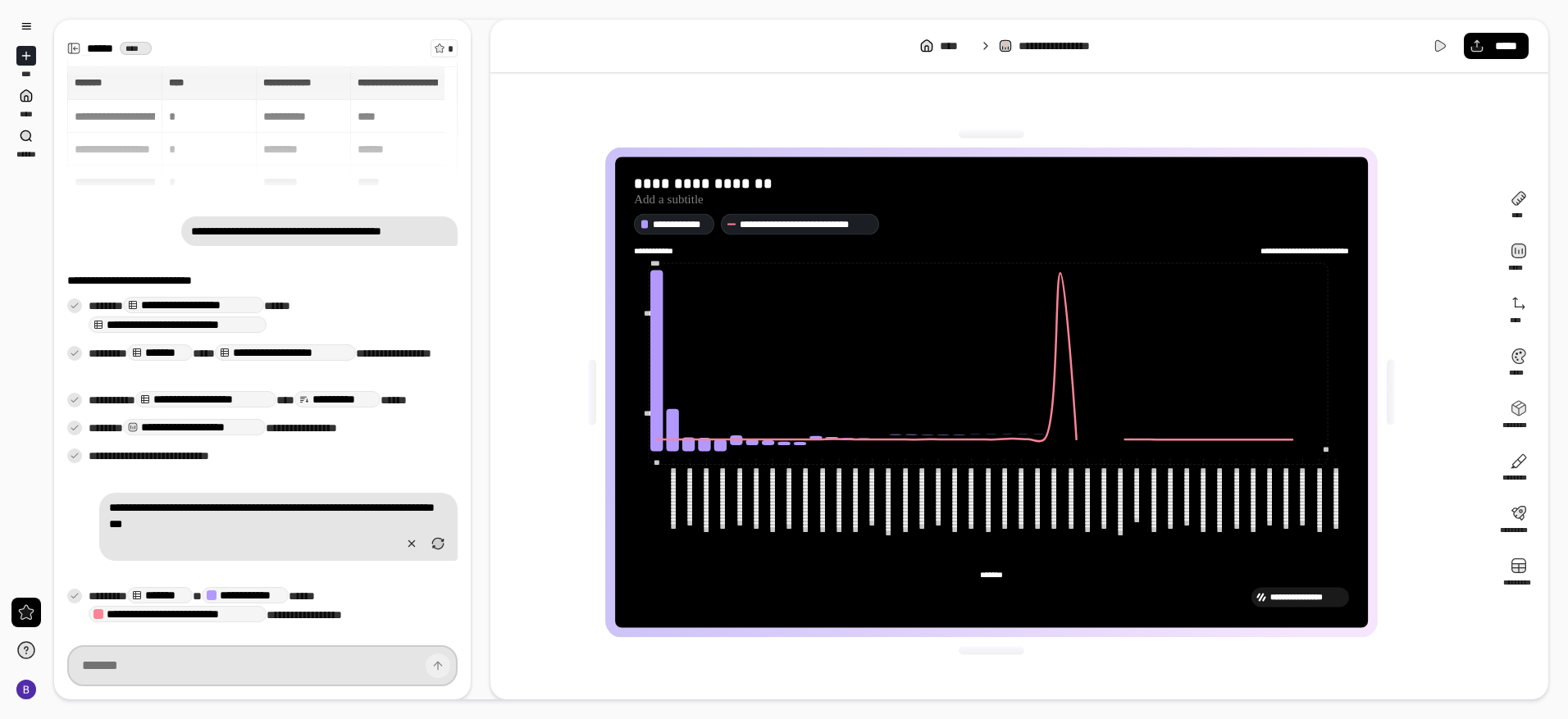 scroll, scrollTop: 86, scrollLeft: 0, axis: vertical 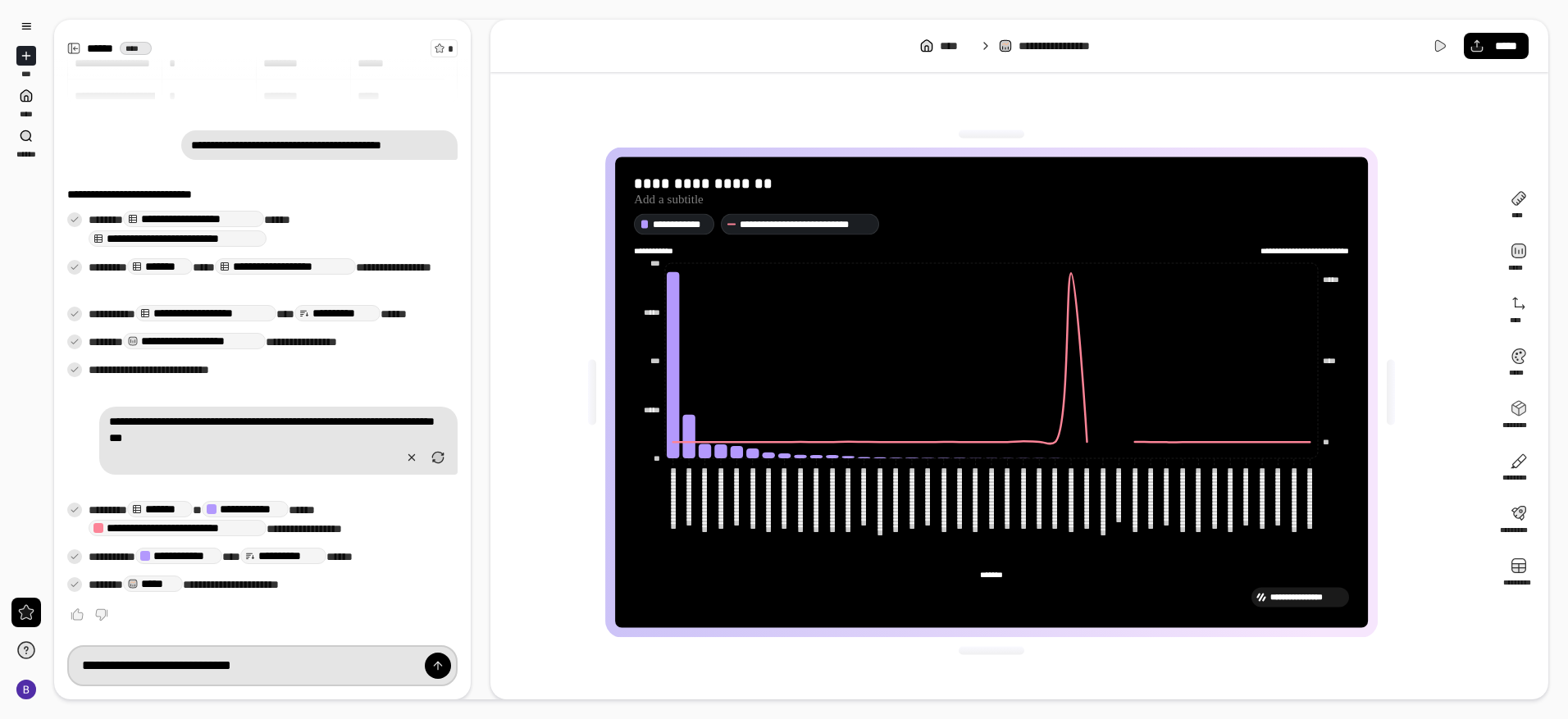 type on "**********" 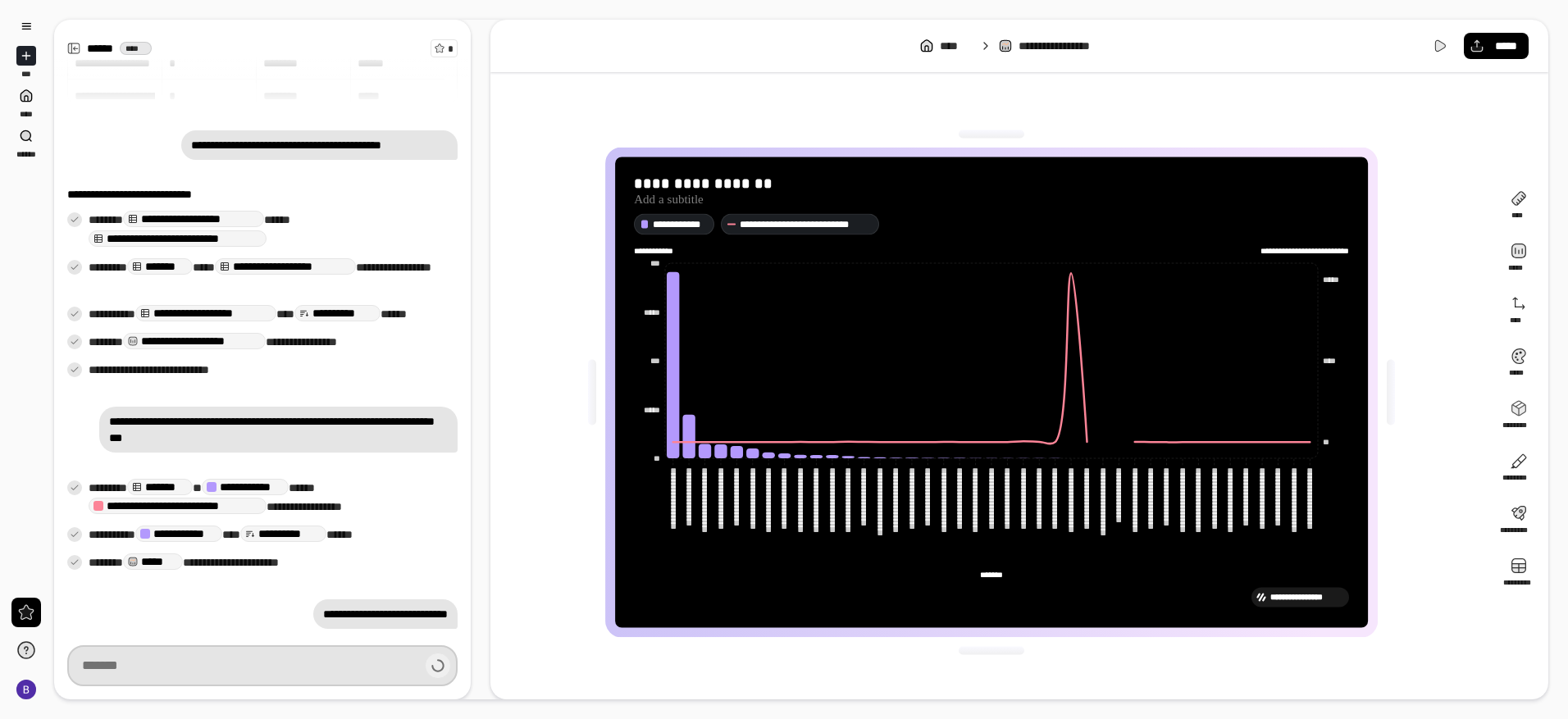 scroll, scrollTop: 89, scrollLeft: 0, axis: vertical 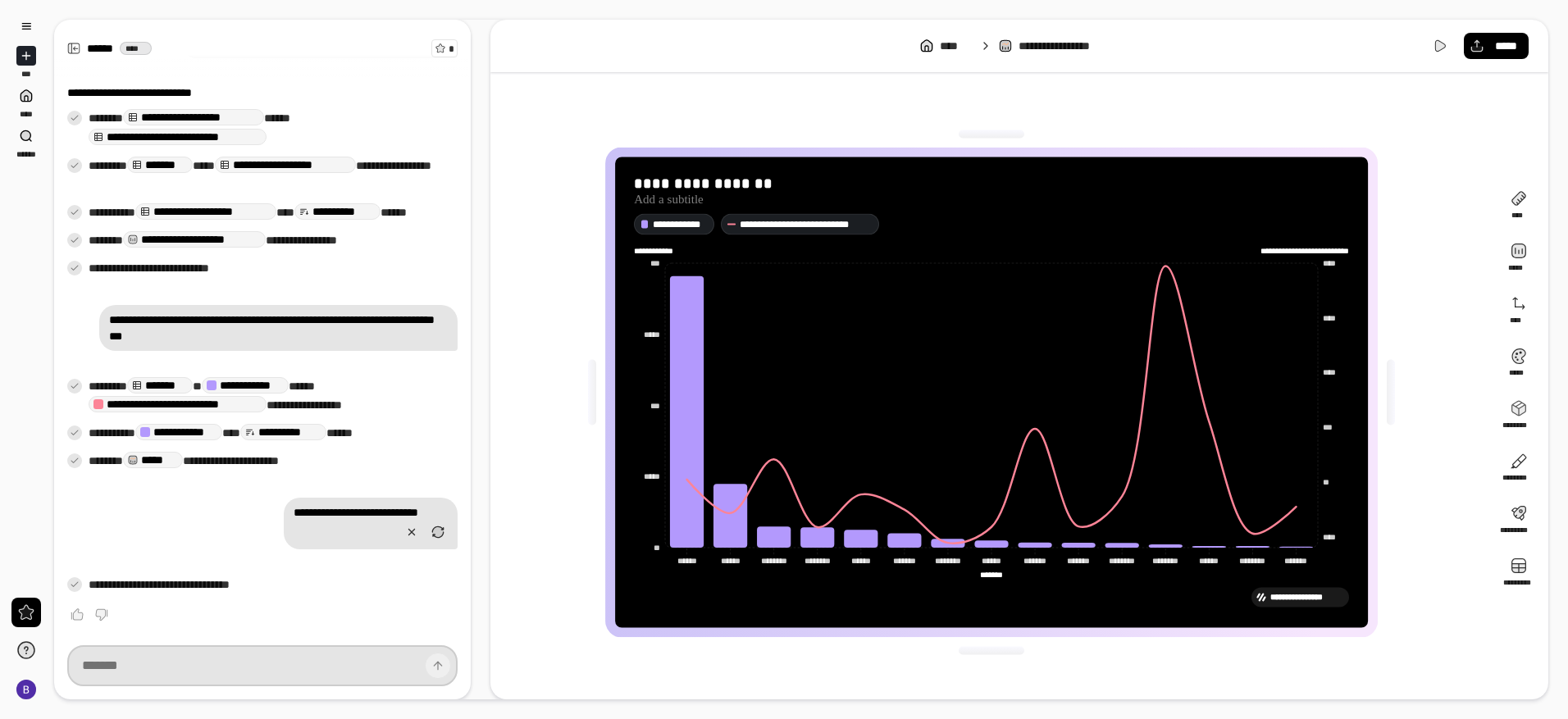 click at bounding box center (262, 666) 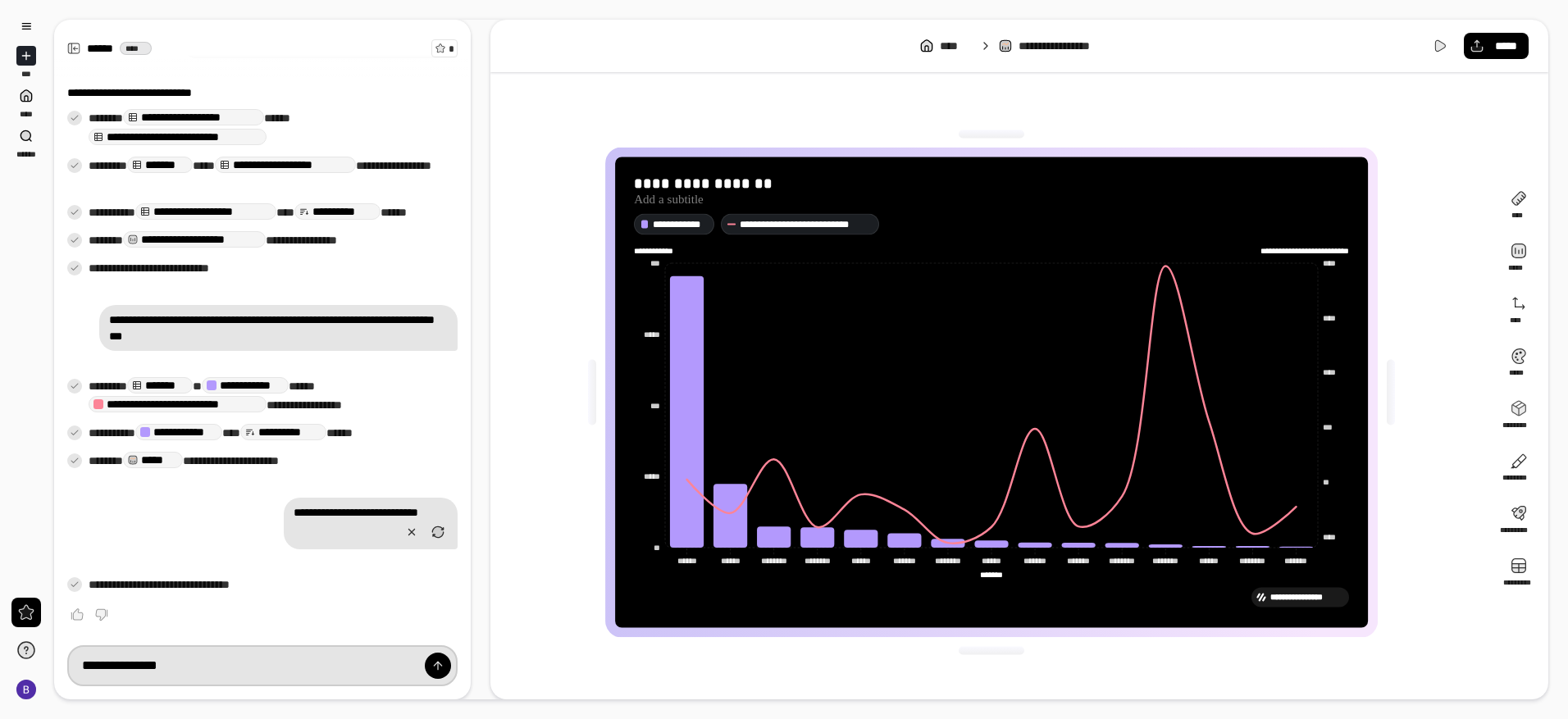 type on "**********" 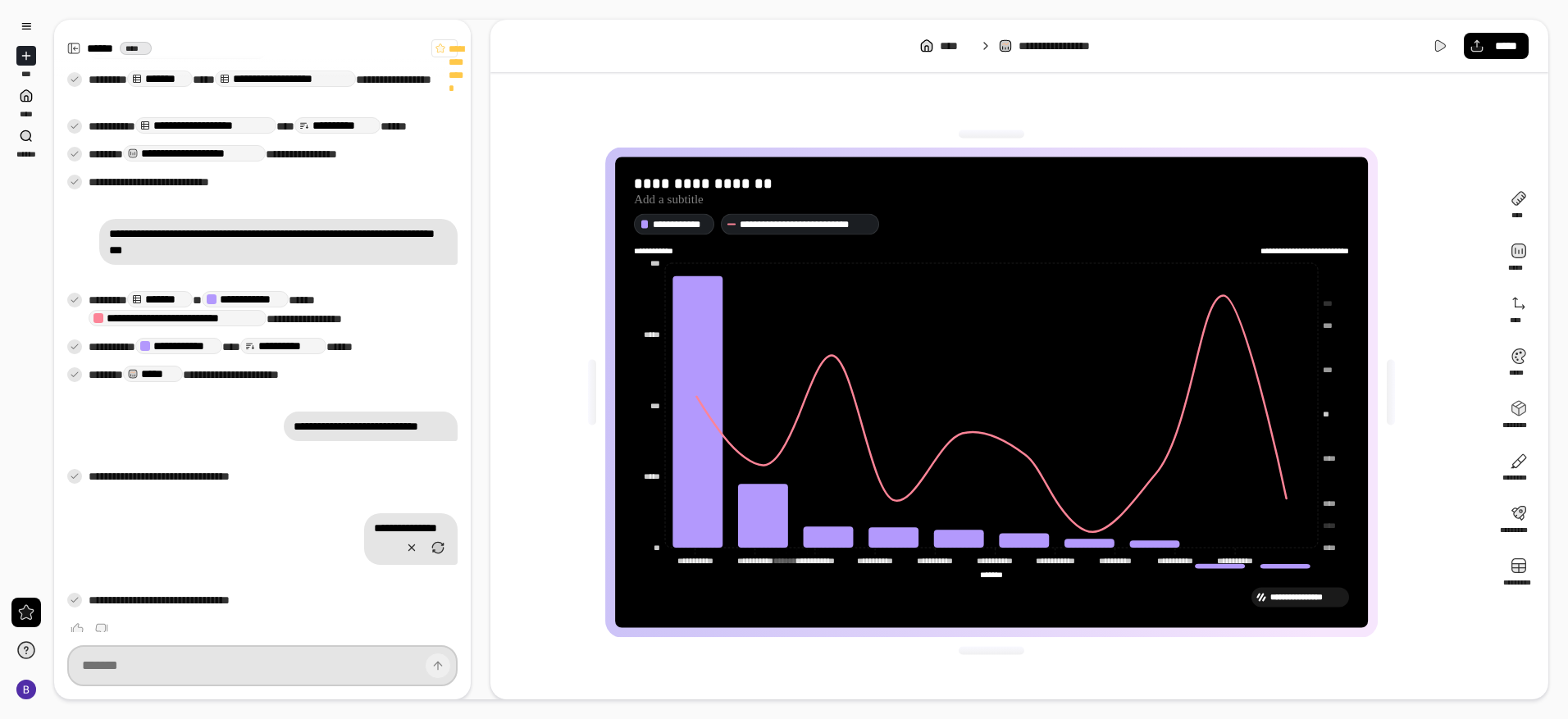 scroll, scrollTop: 289, scrollLeft: 0, axis: vertical 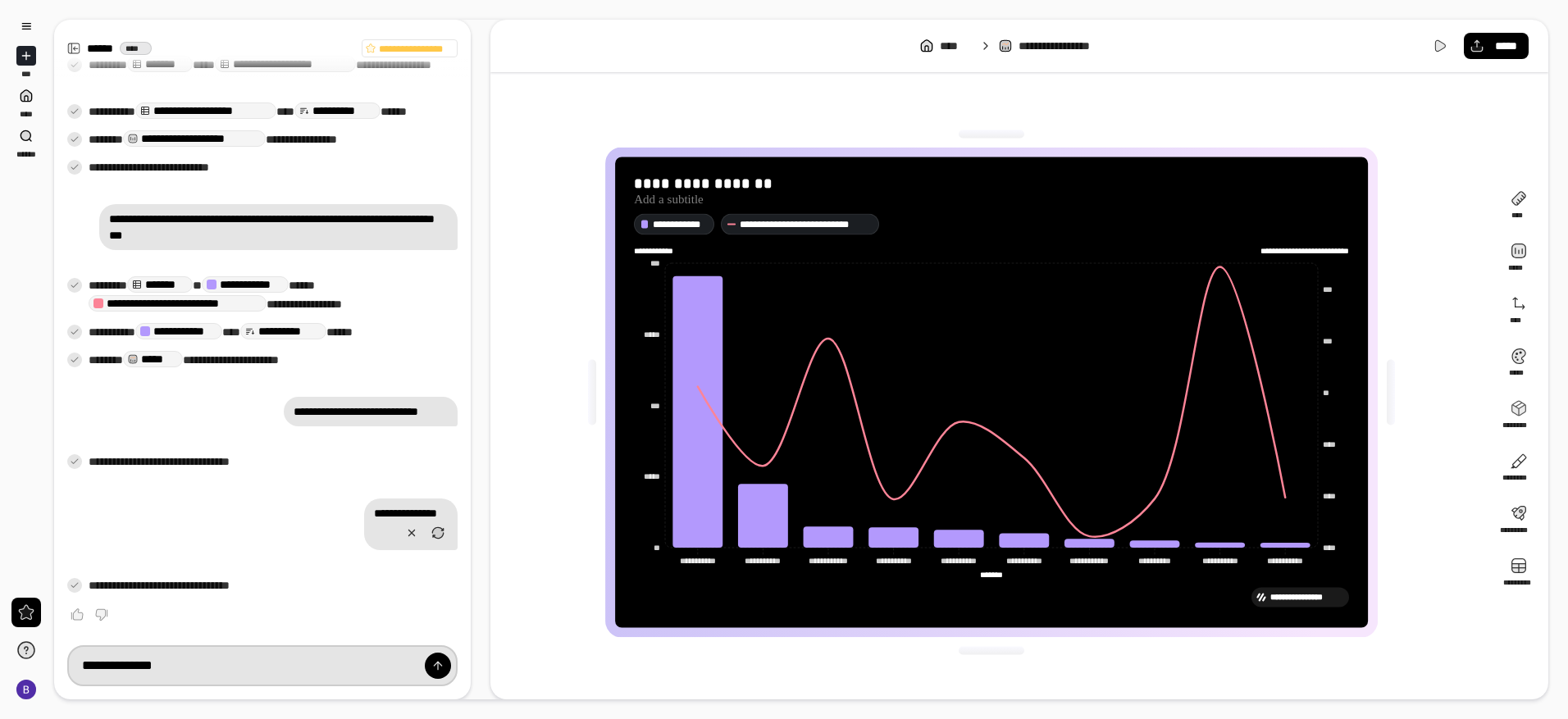 type on "**********" 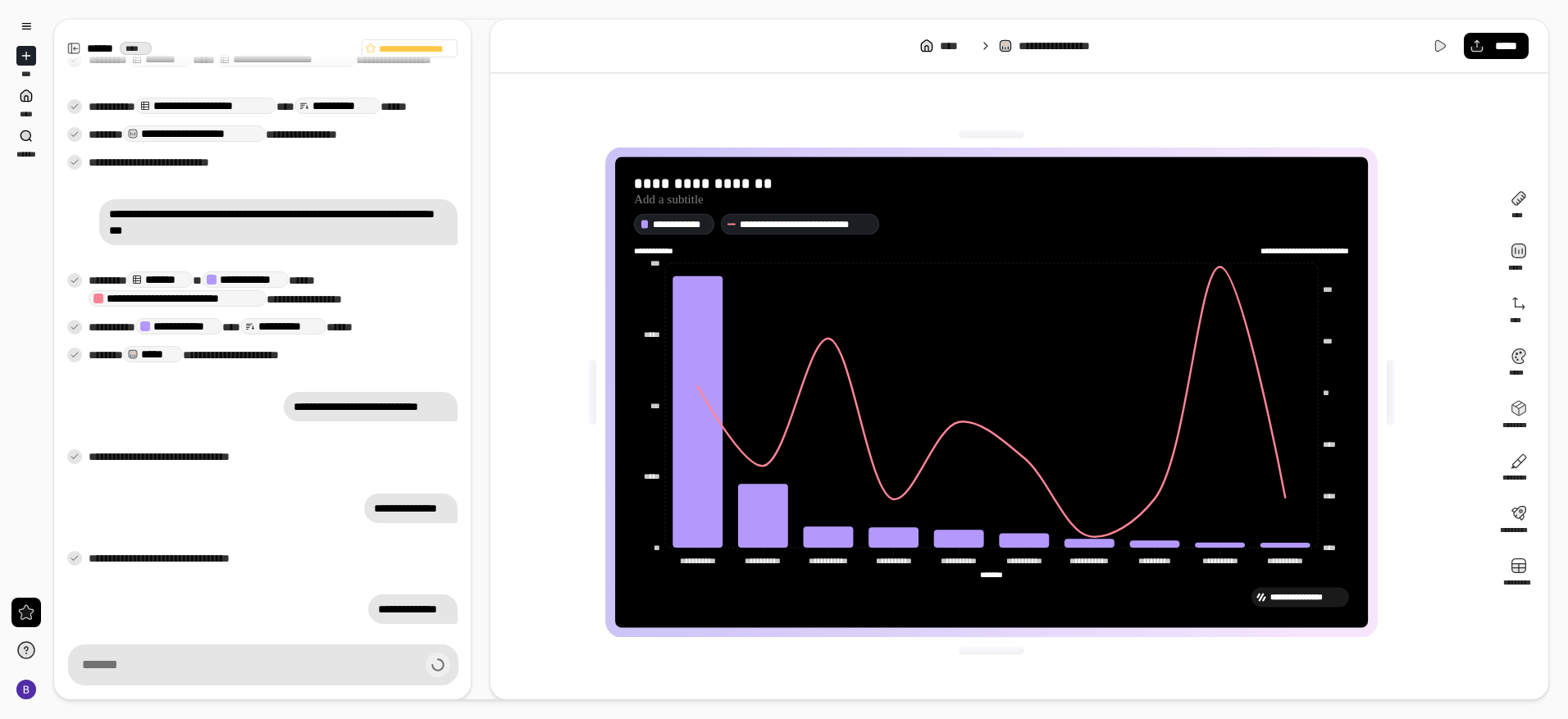type on "**********" 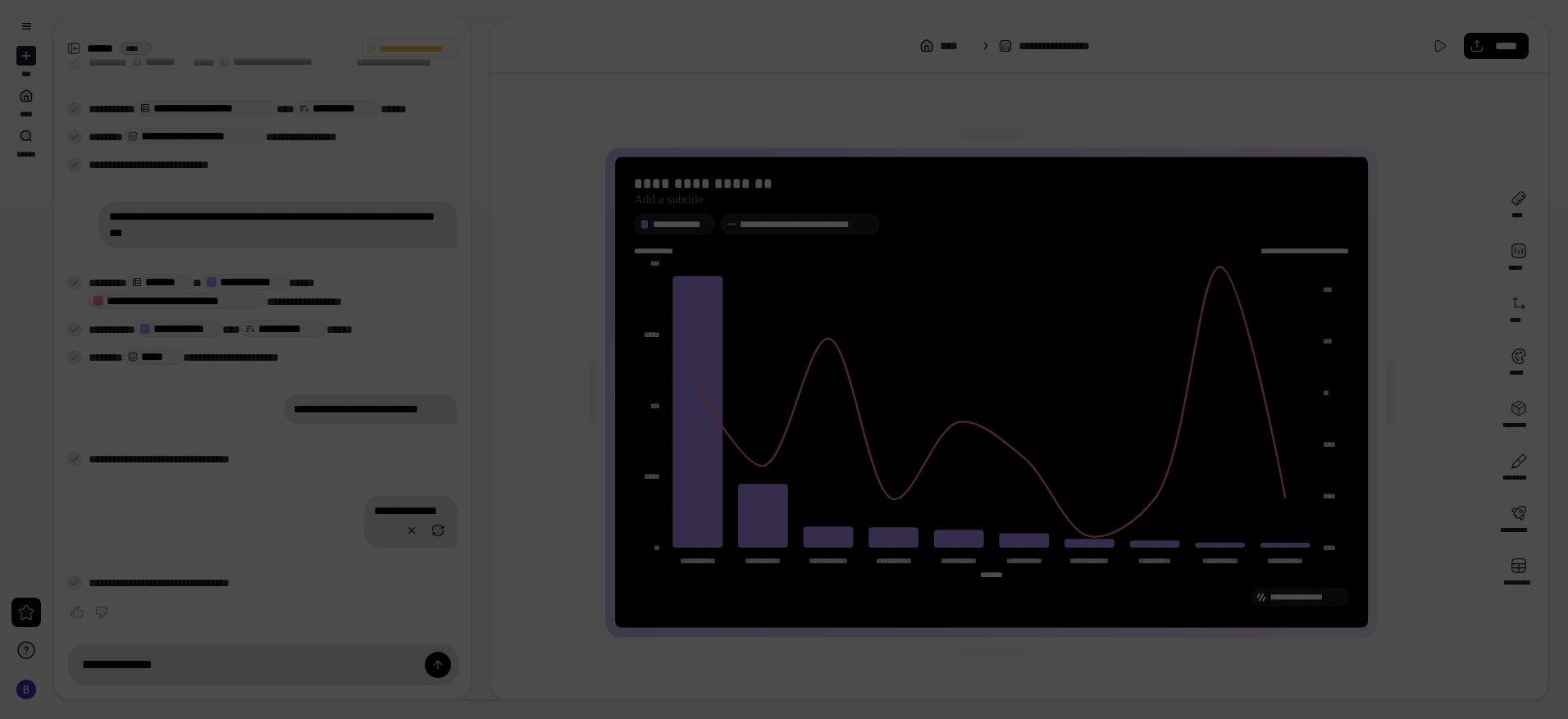 scroll, scrollTop: 289, scrollLeft: 0, axis: vertical 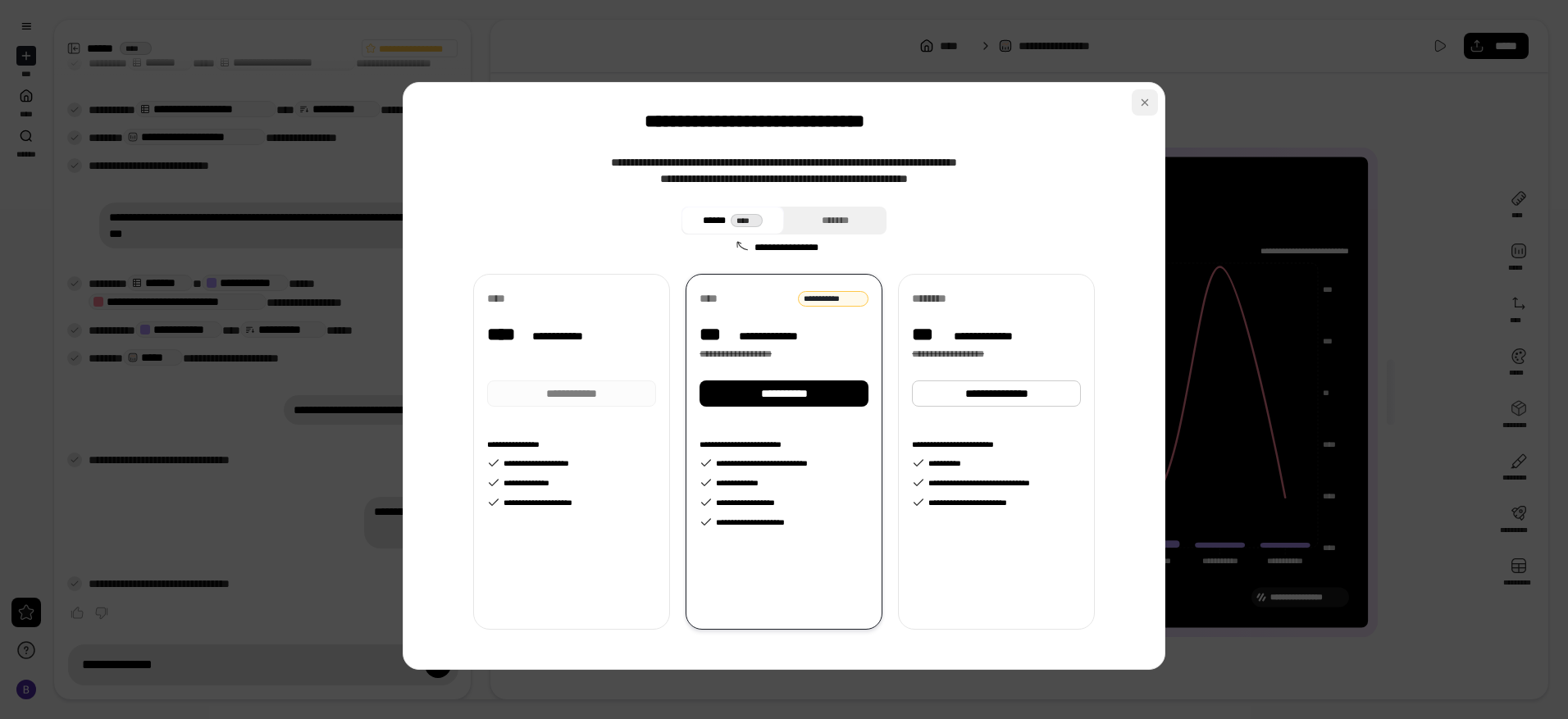 click at bounding box center (1145, 102) 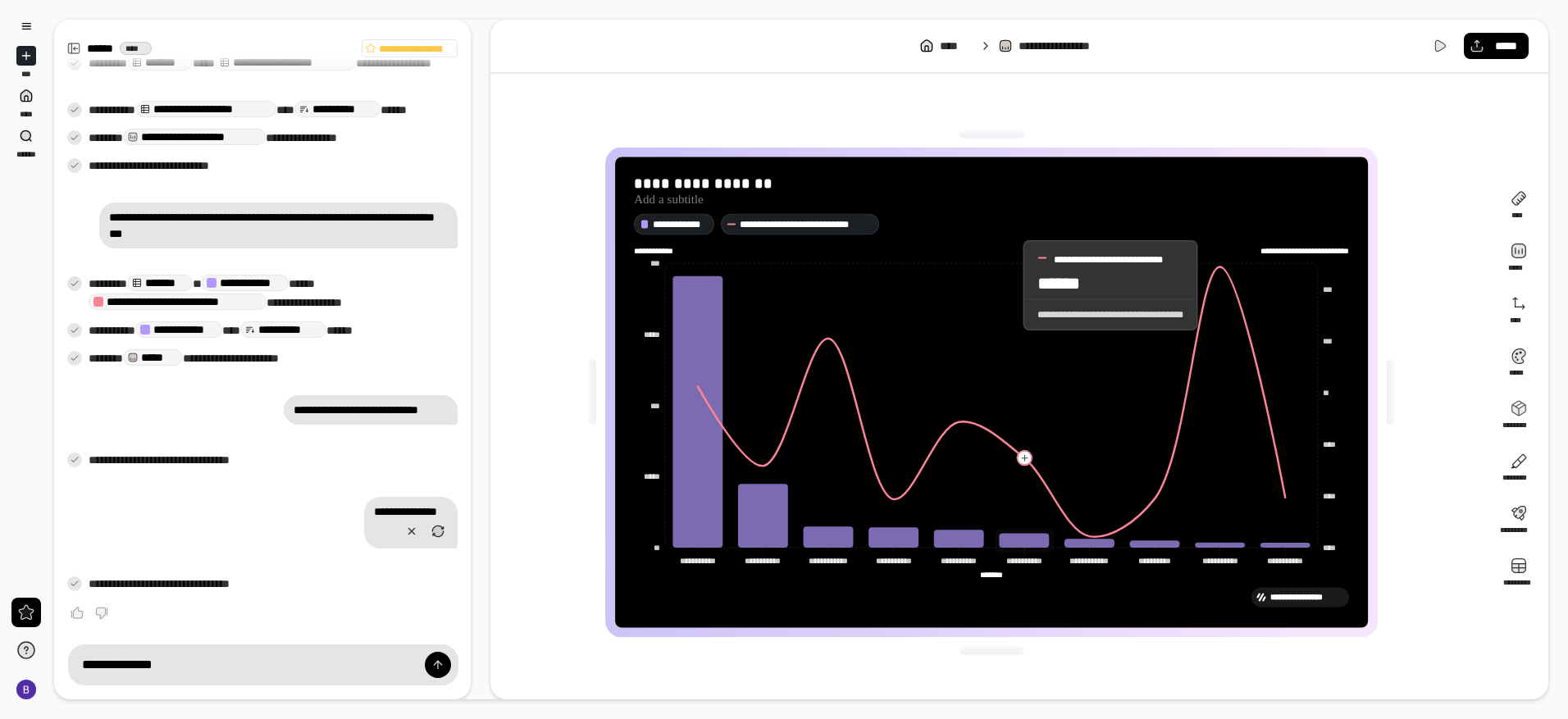 drag, startPoint x: 1070, startPoint y: 368, endPoint x: 1005, endPoint y: 285, distance: 105.42296 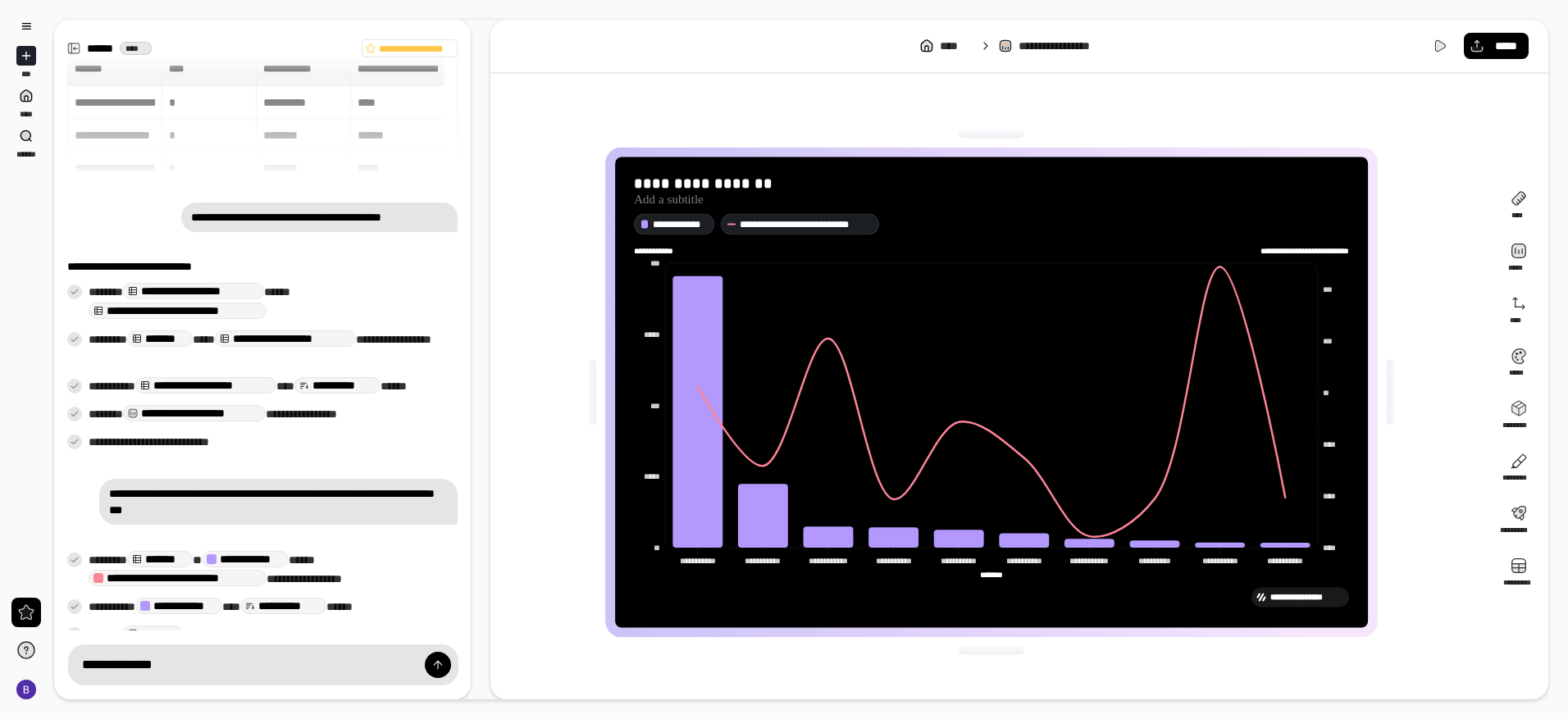scroll, scrollTop: 0, scrollLeft: 0, axis: both 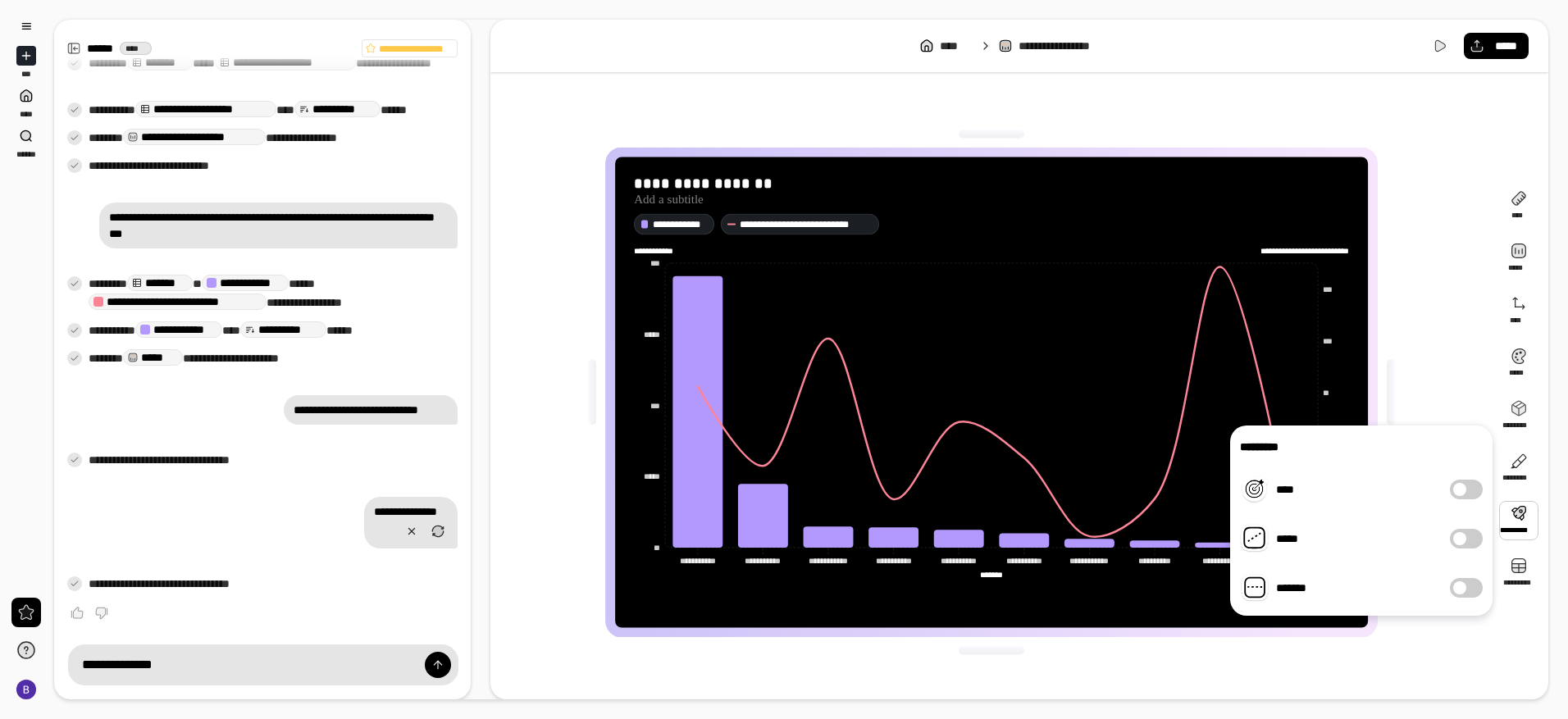 click on "*****" at bounding box center (1466, 539) 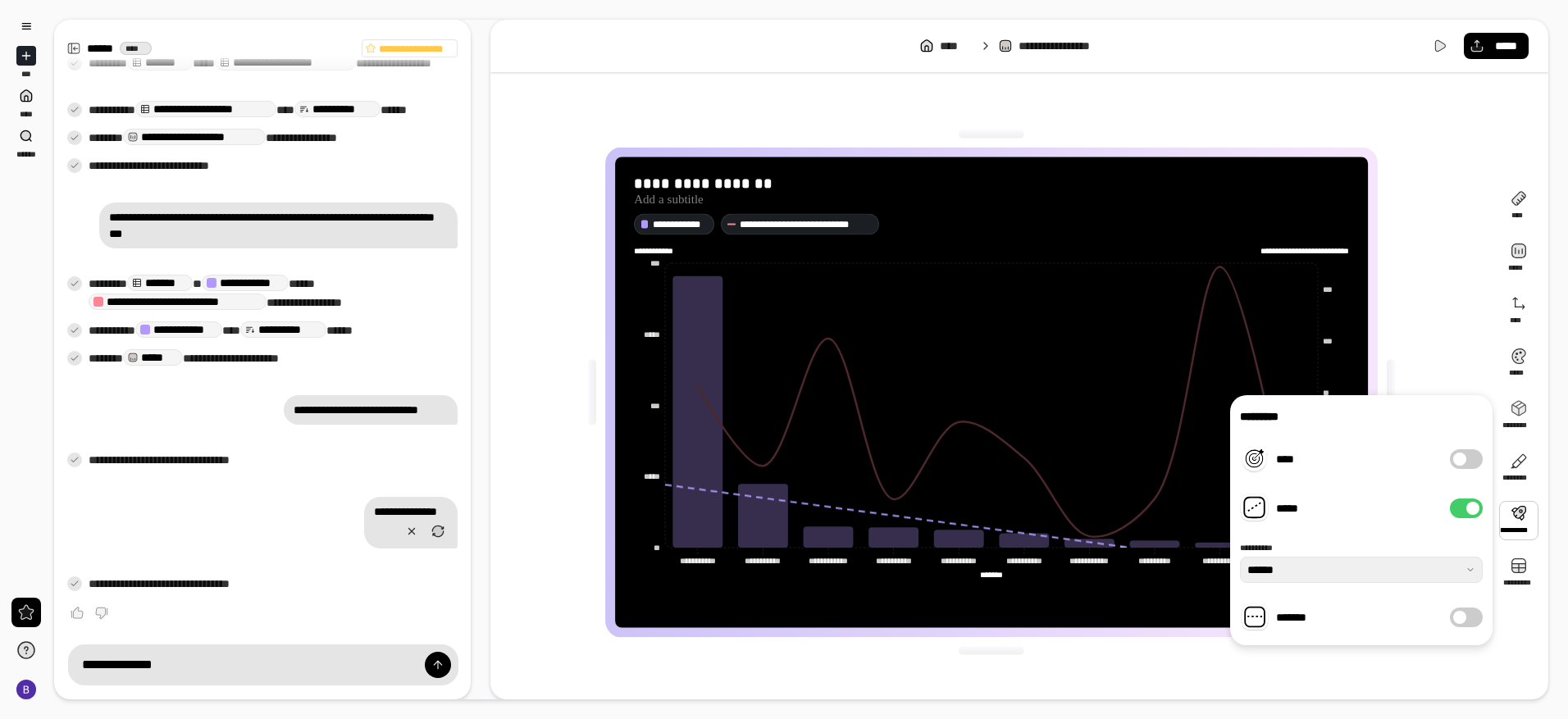 click on "*****" at bounding box center (1466, 508) 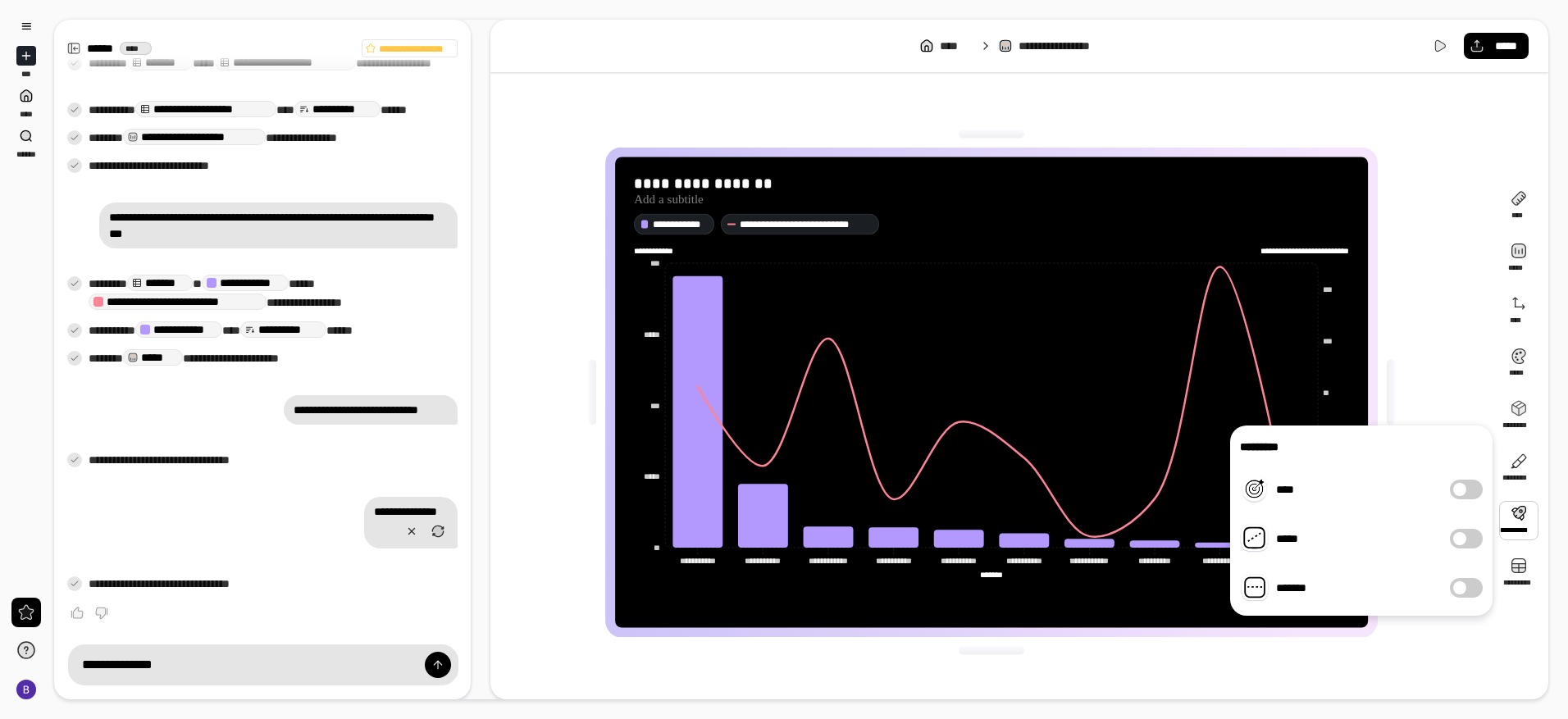click on "*******" at bounding box center [1466, 588] 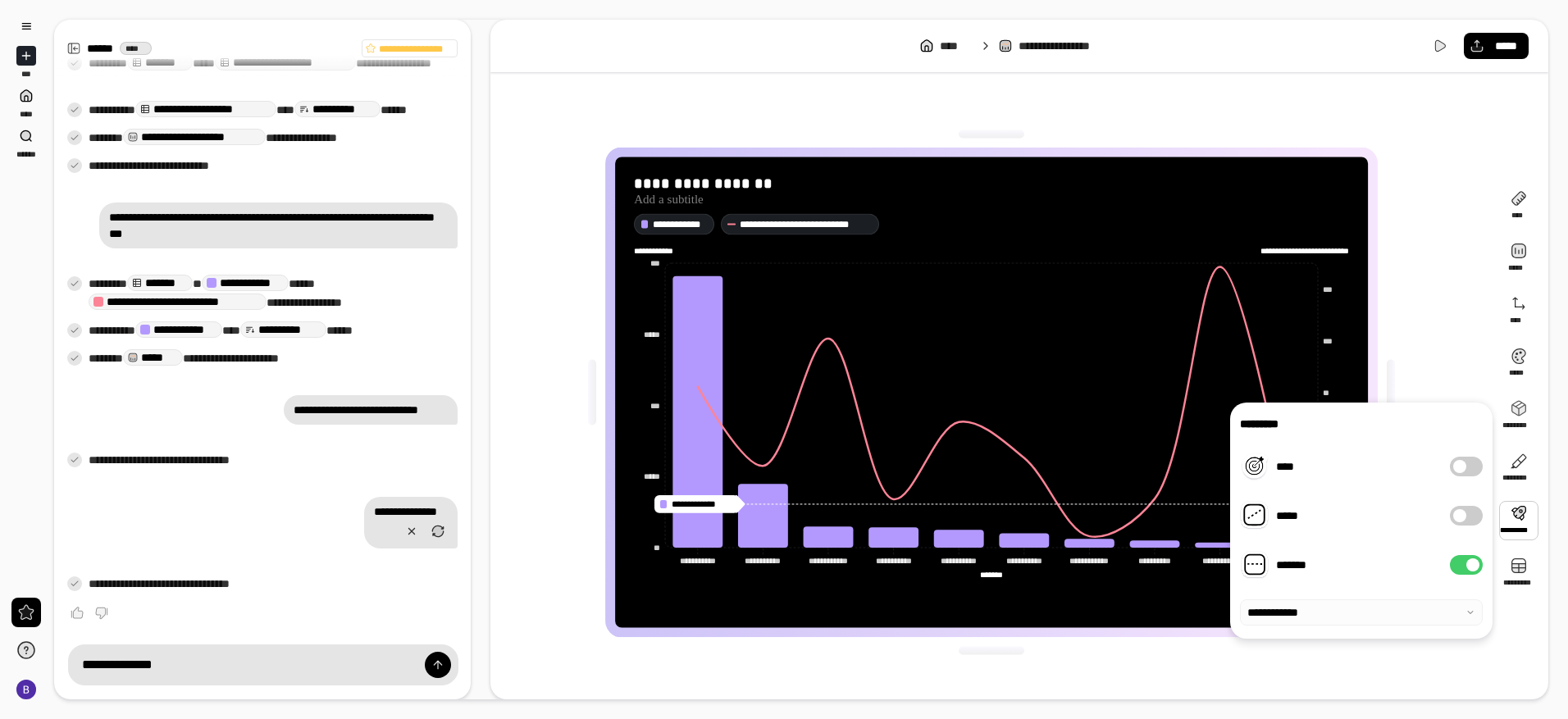 click at bounding box center [1361, 612] 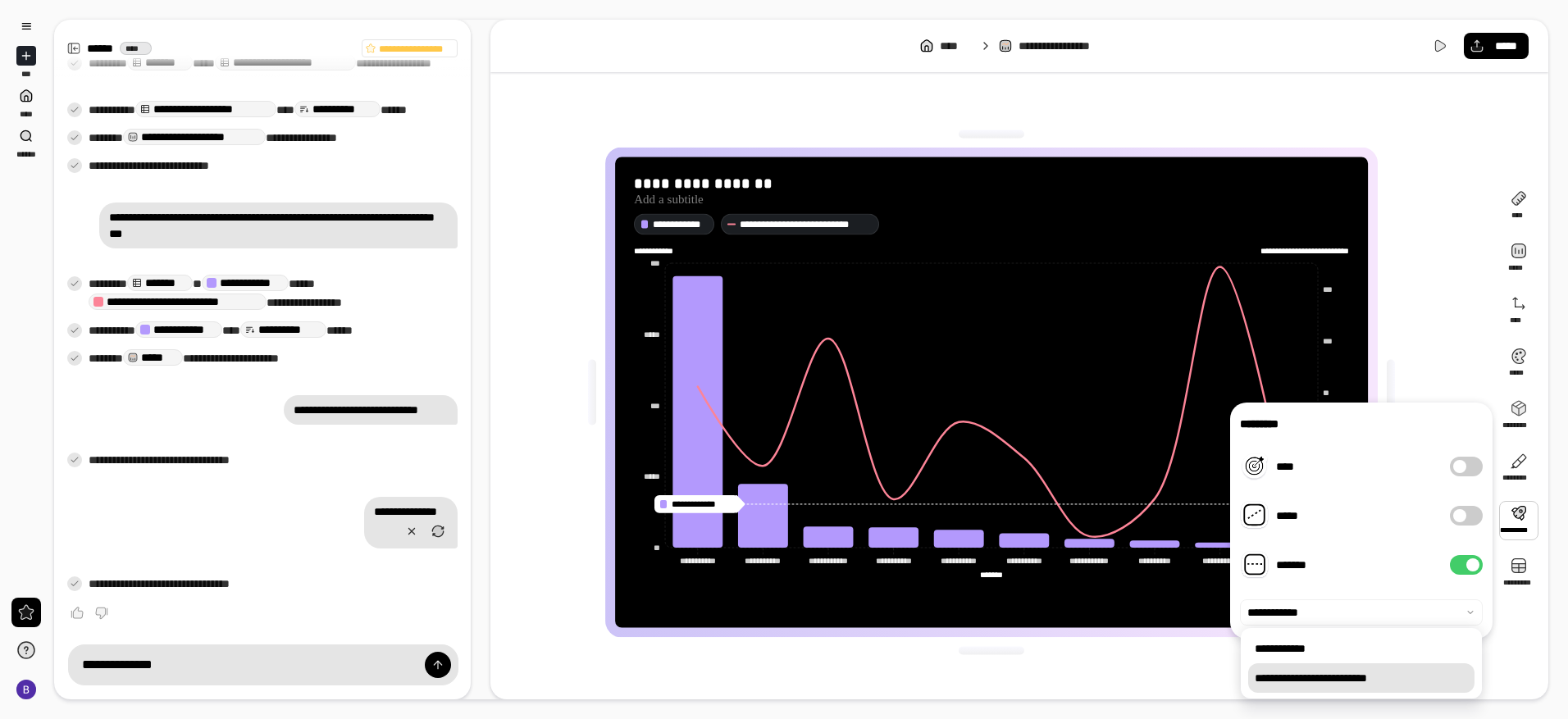 click on "**********" at bounding box center (1361, 678) 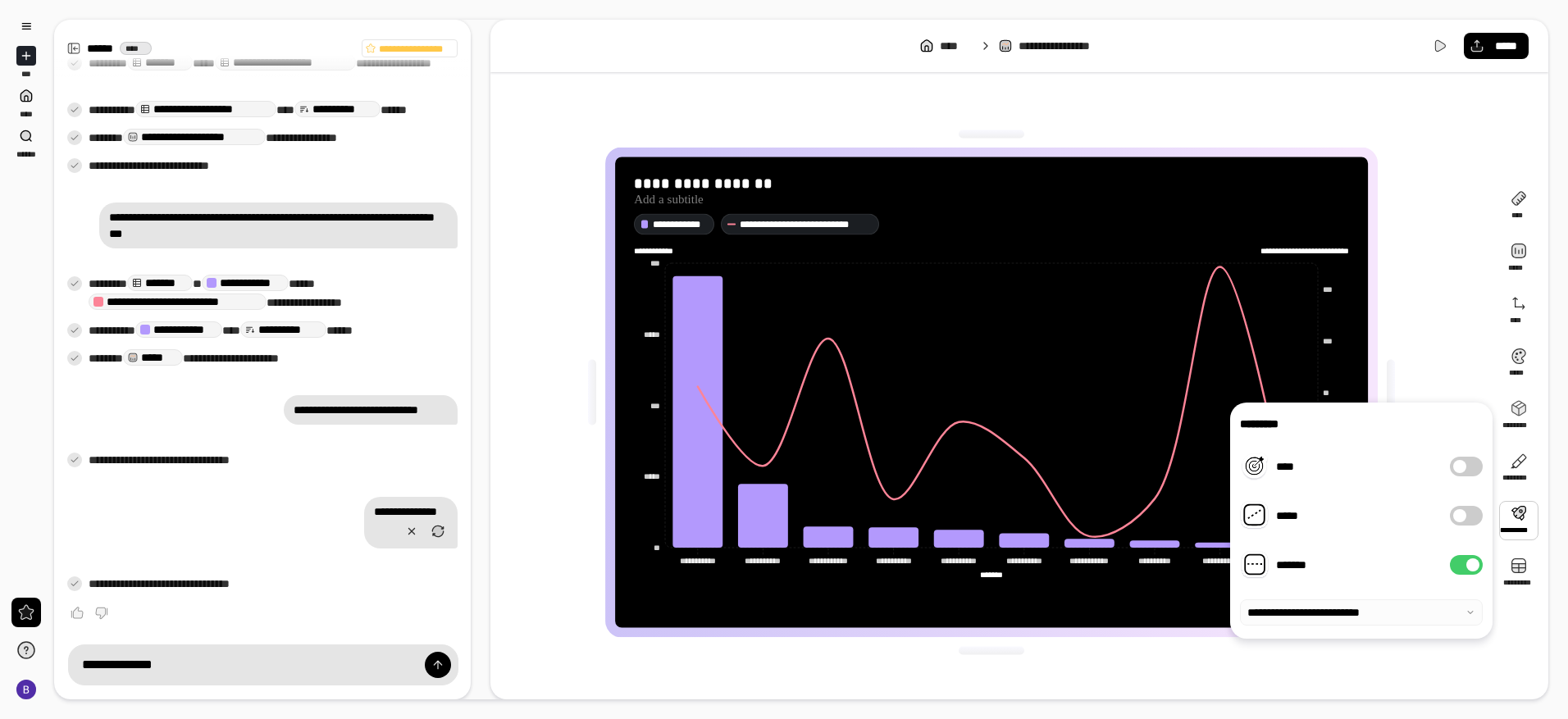 click at bounding box center [1361, 612] 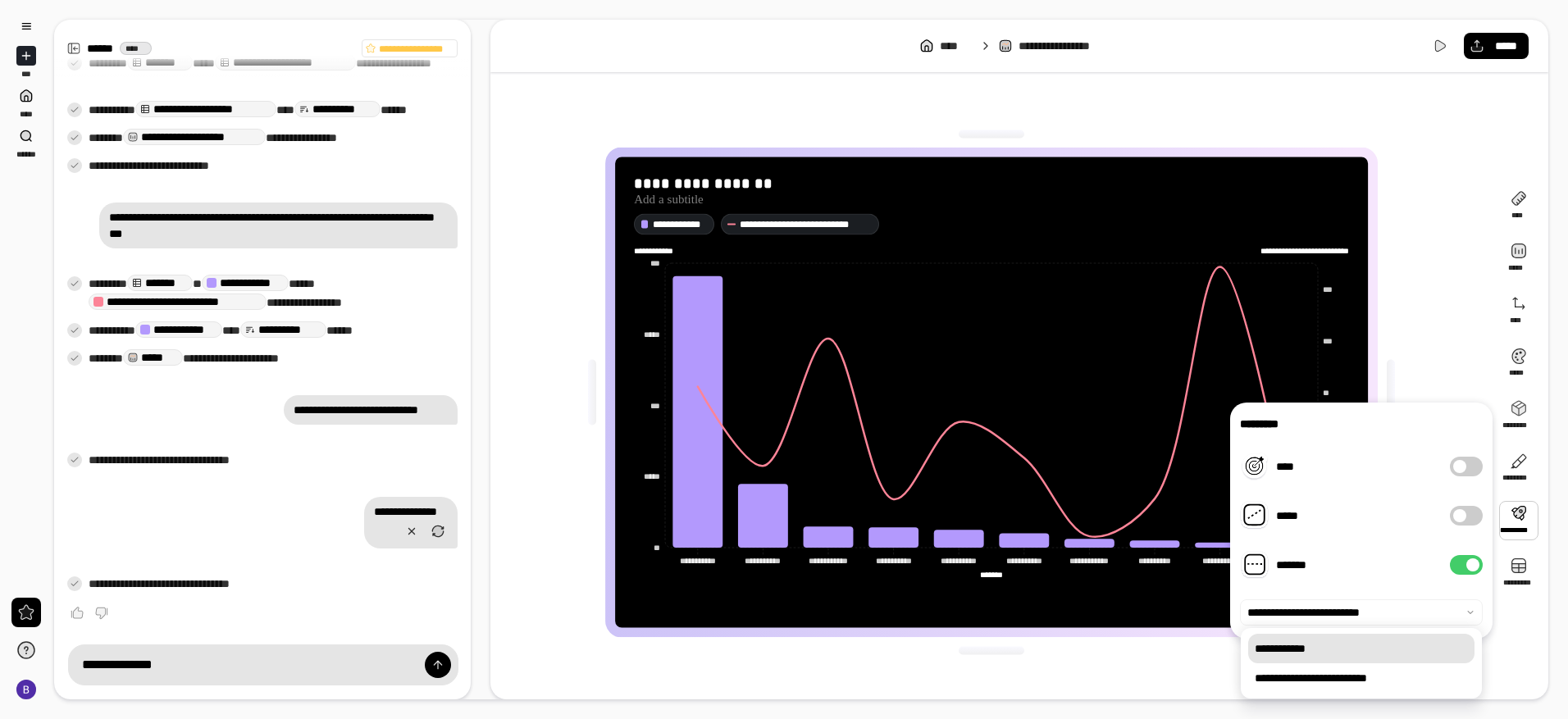 click on "**********" at bounding box center [1361, 648] 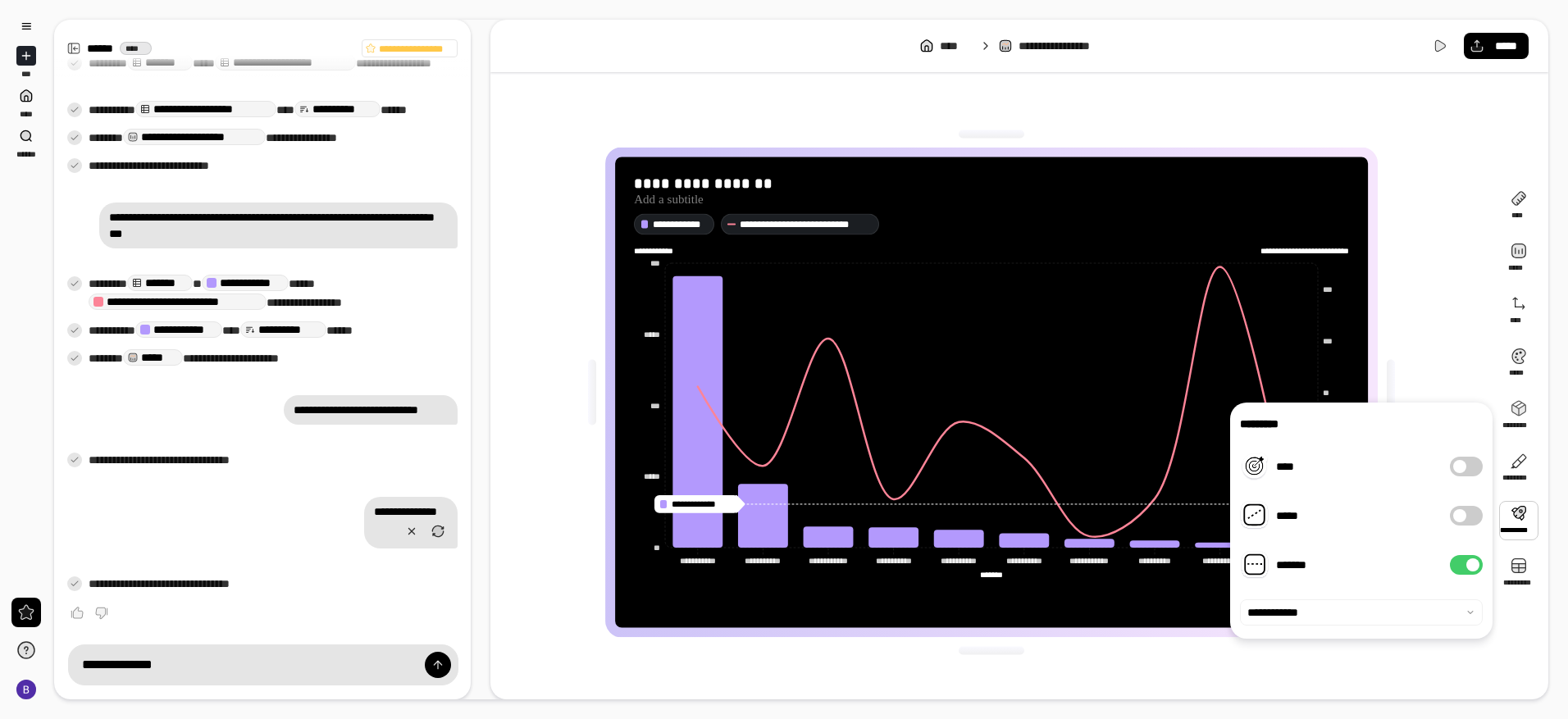 click on "**********" at bounding box center (991, 392) 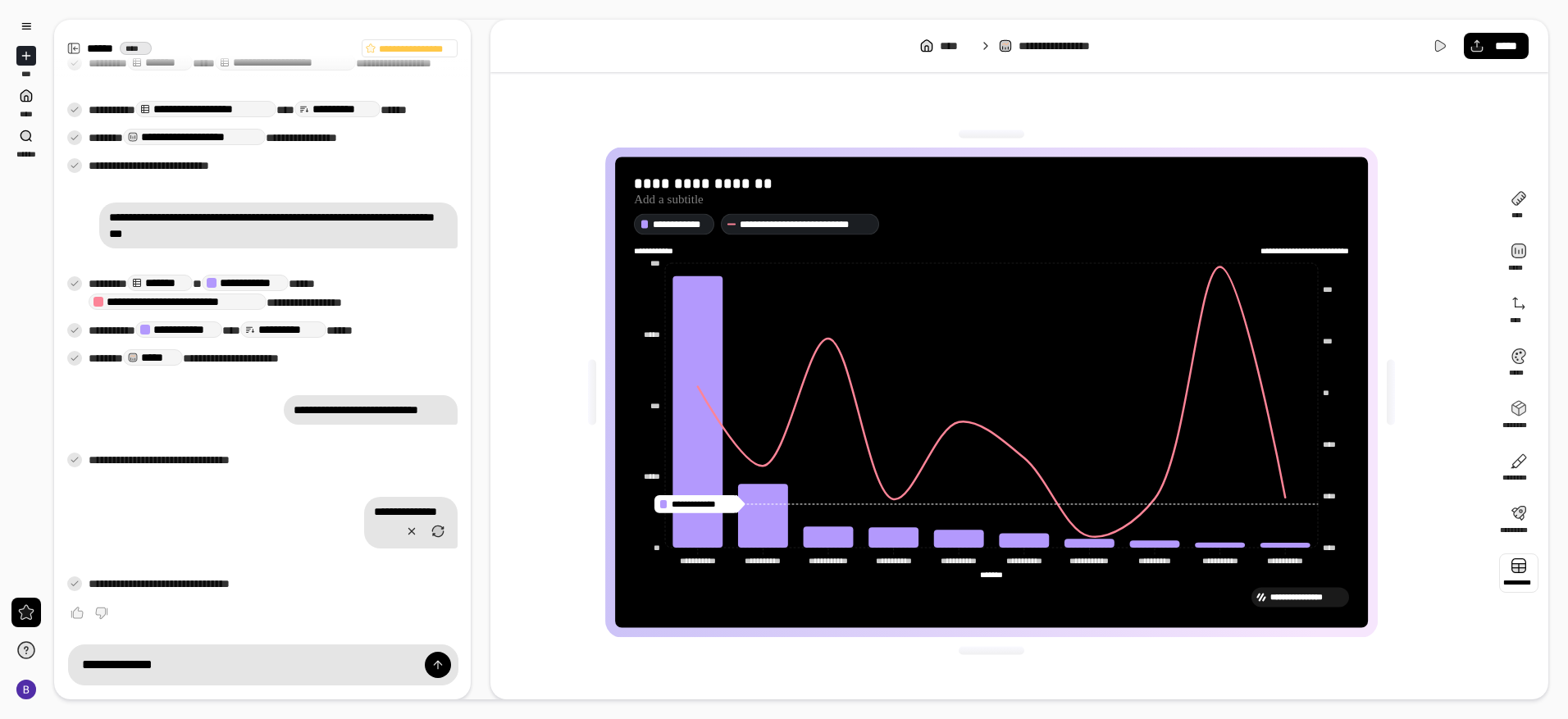 click at bounding box center [1519, 573] 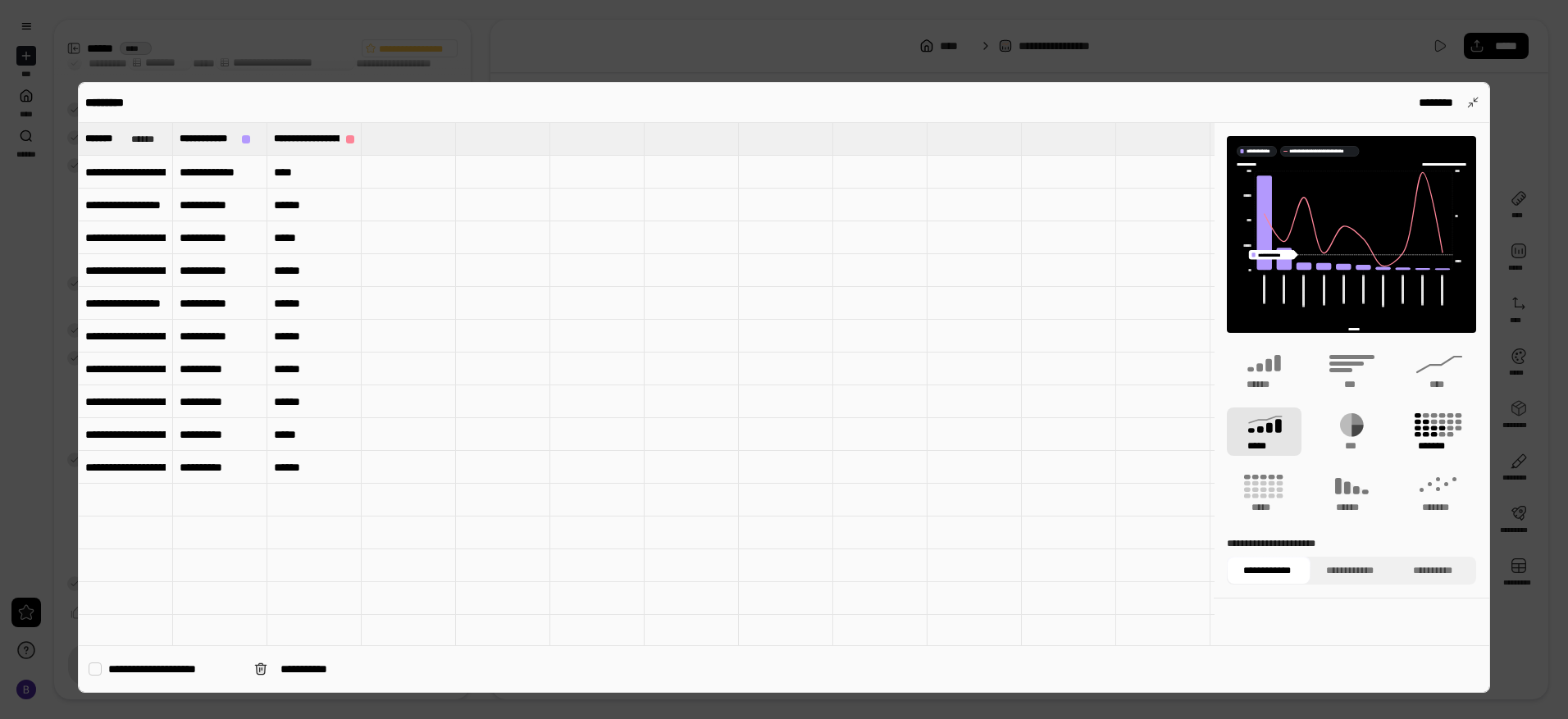 click 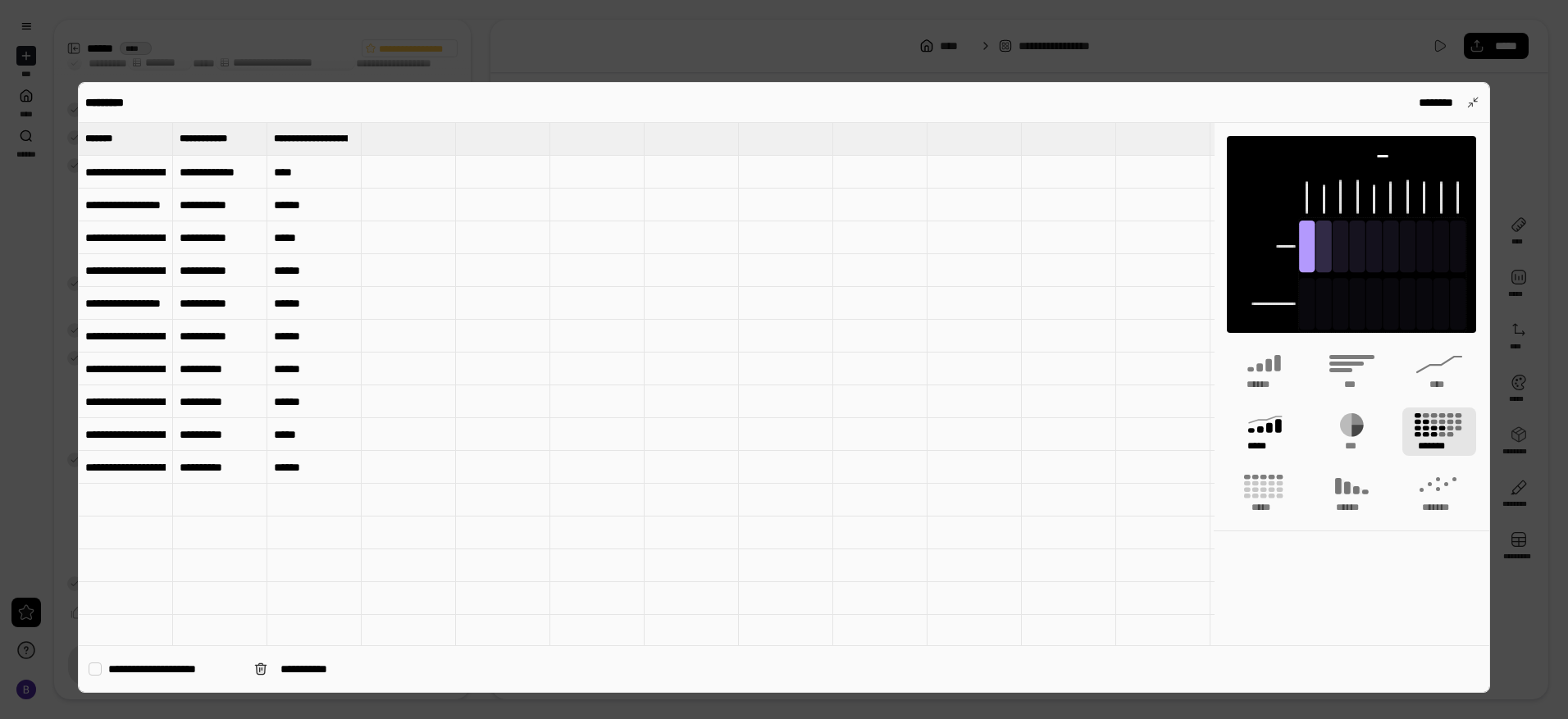 click 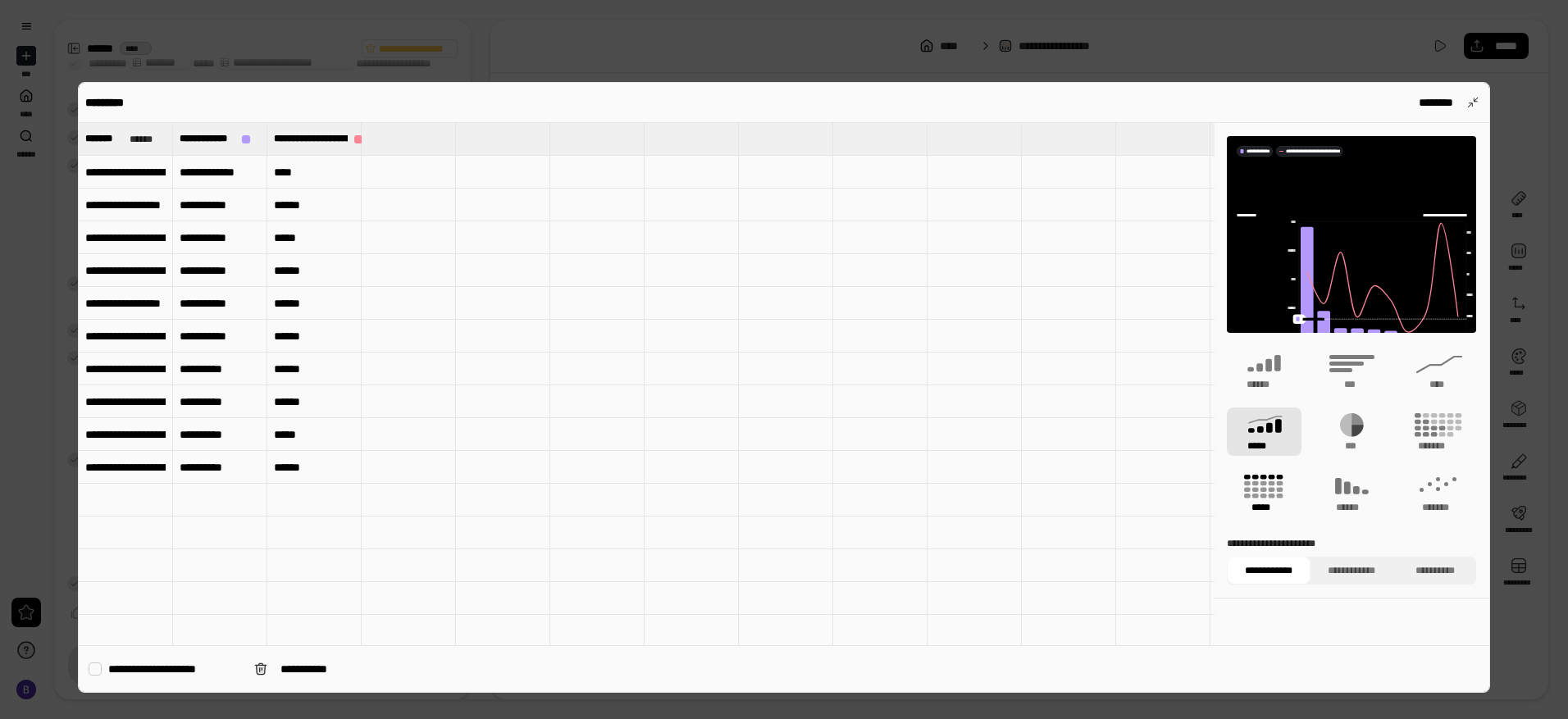 type on "**********" 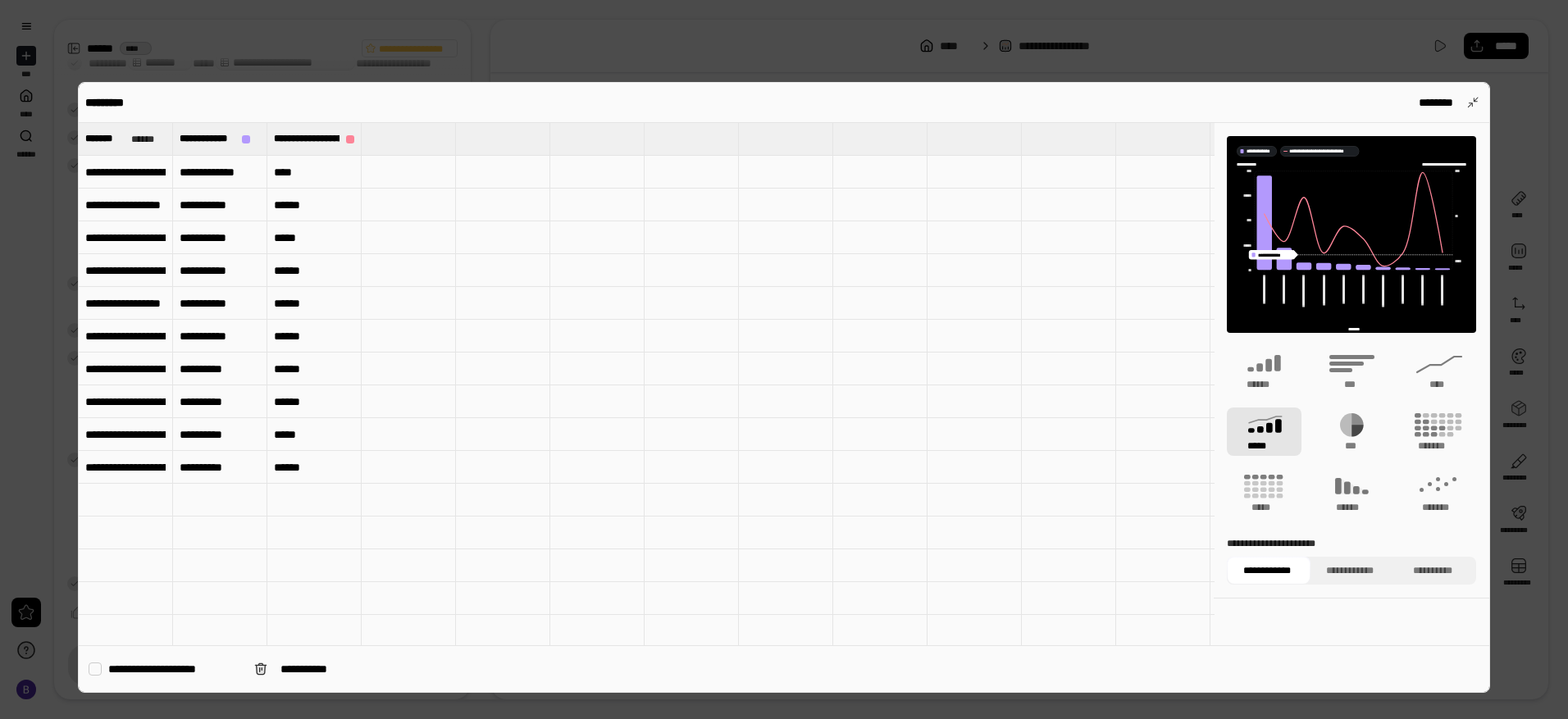 click on "**********" at bounding box center [125, 238] 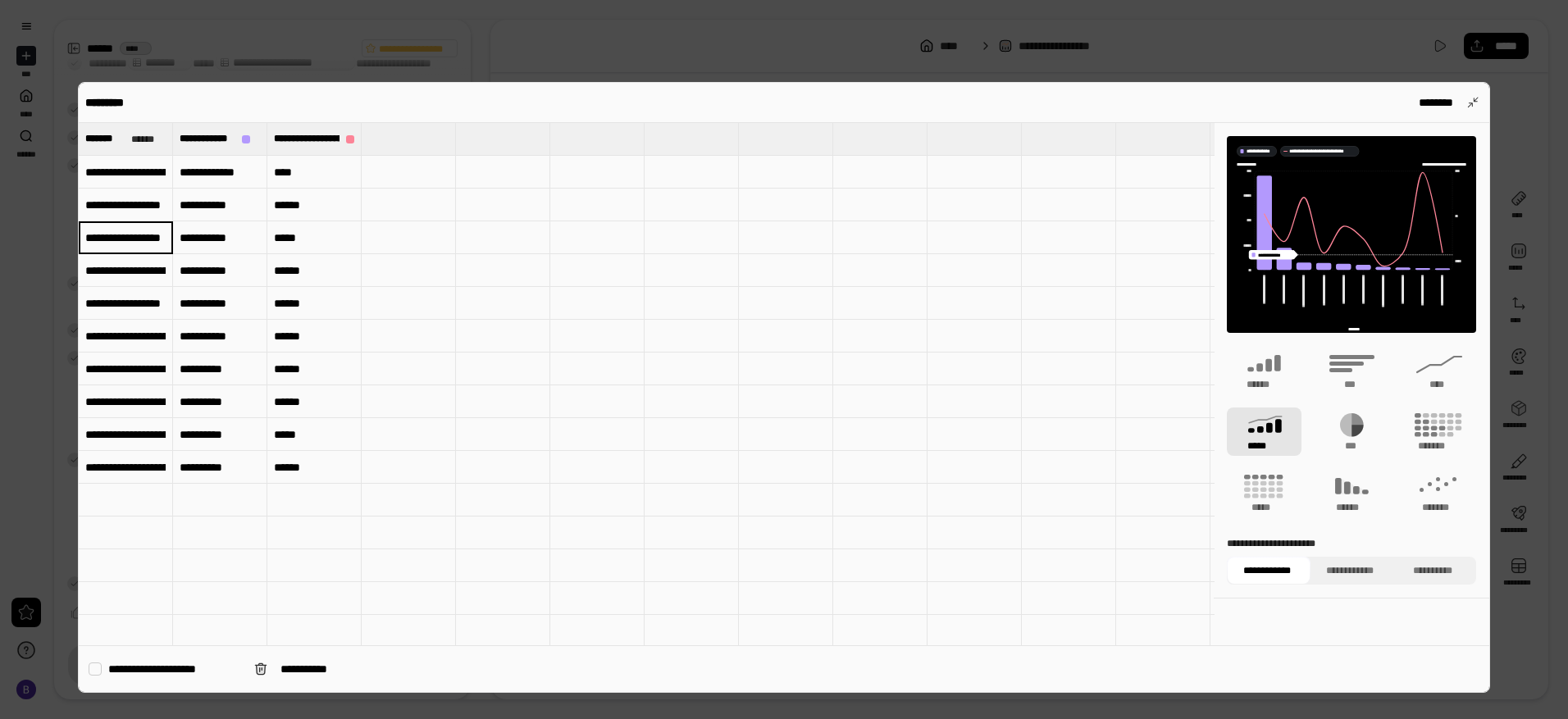 scroll, scrollTop: 0, scrollLeft: 34, axis: horizontal 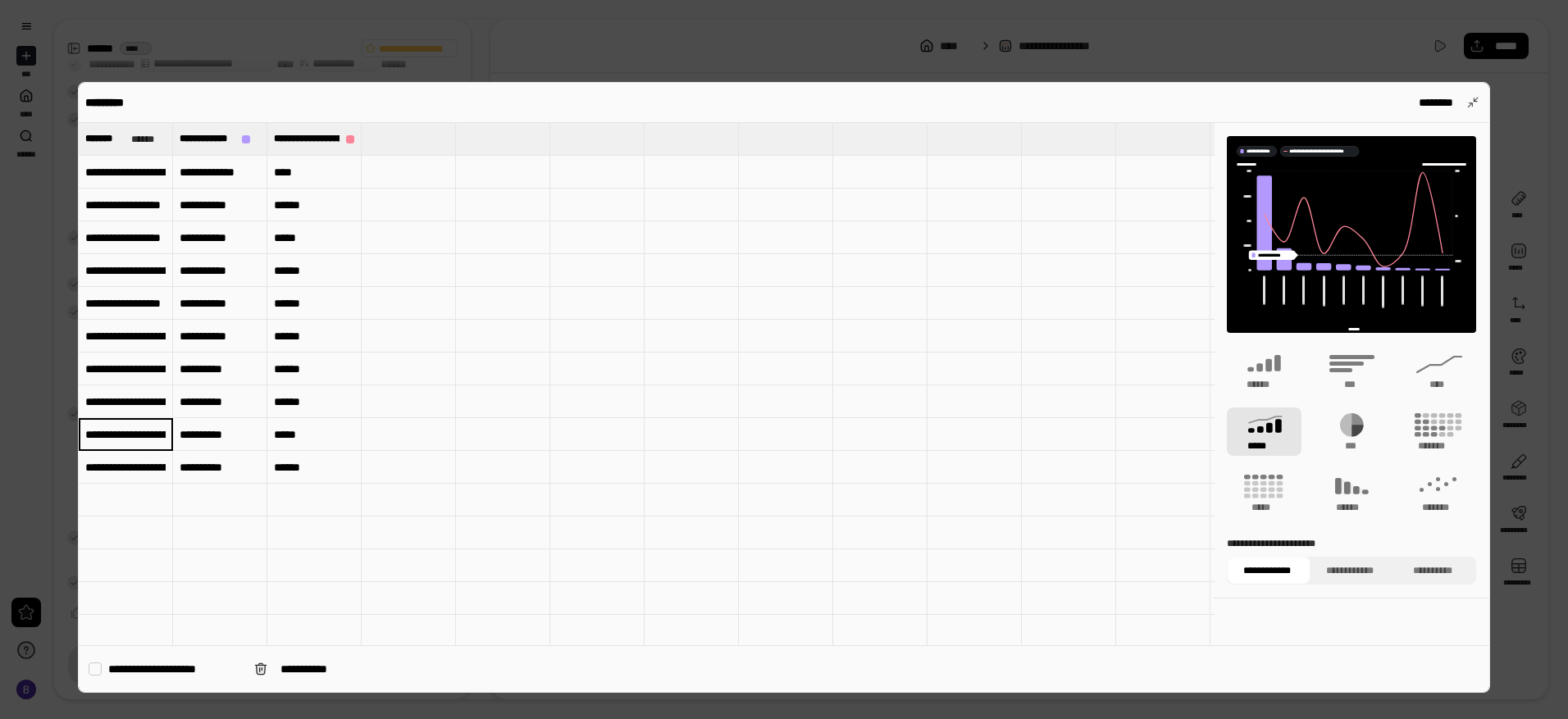 type 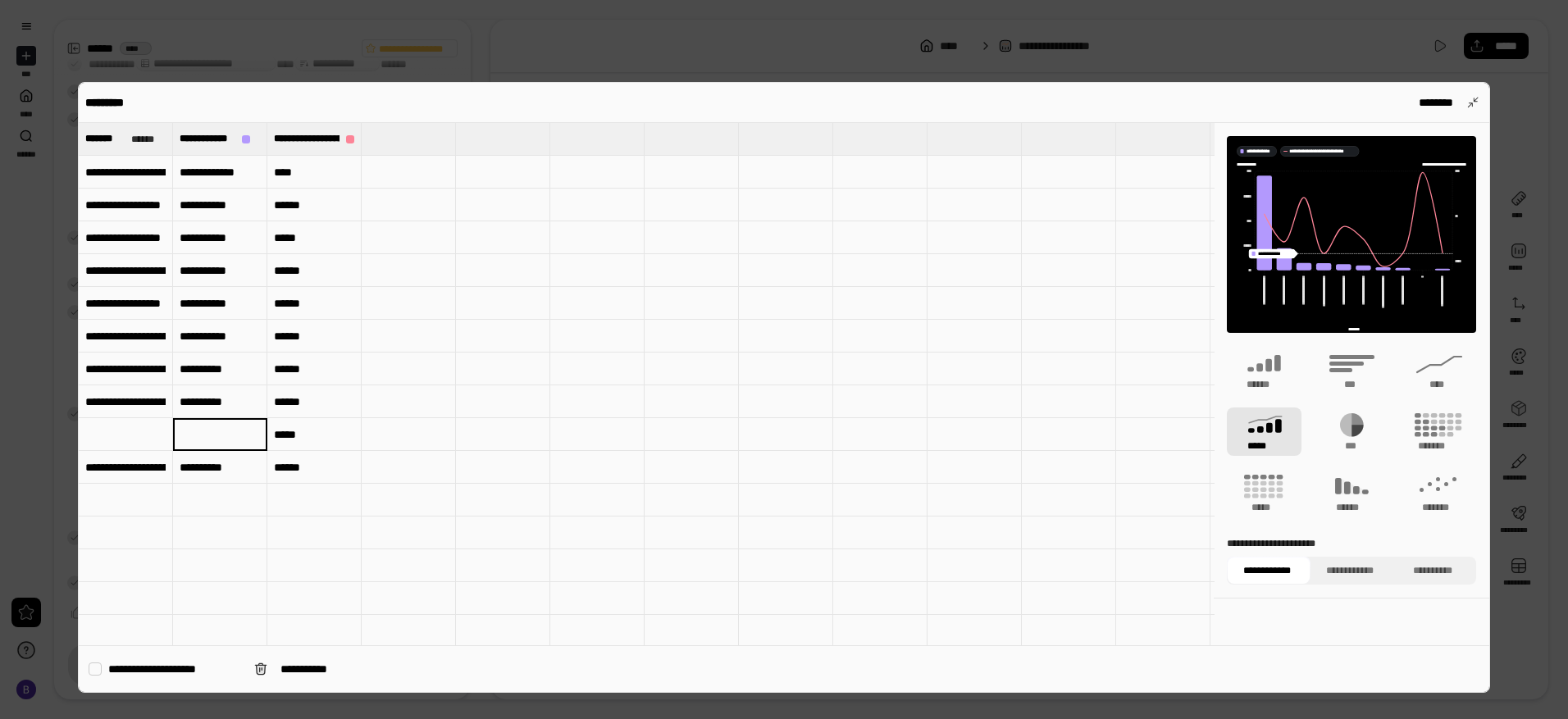 type 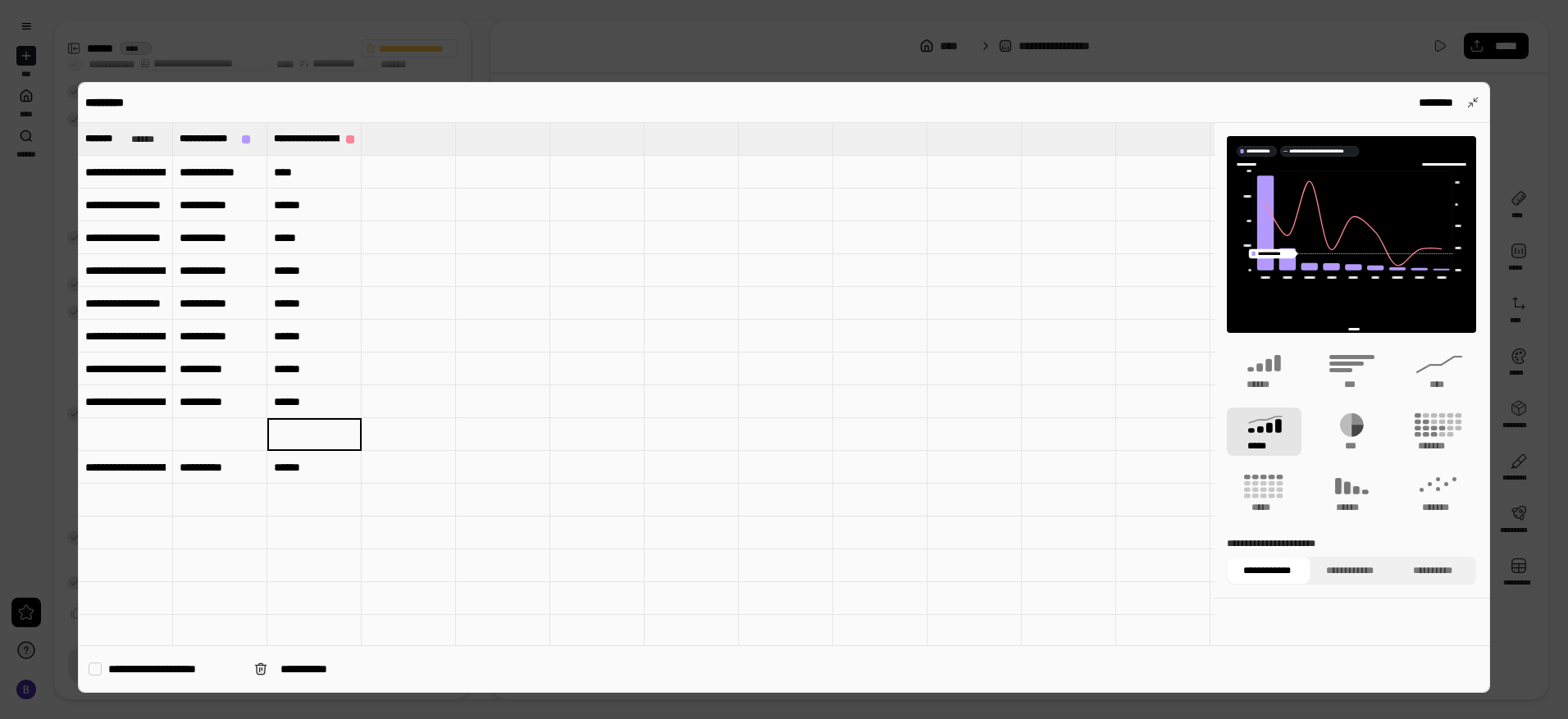 type 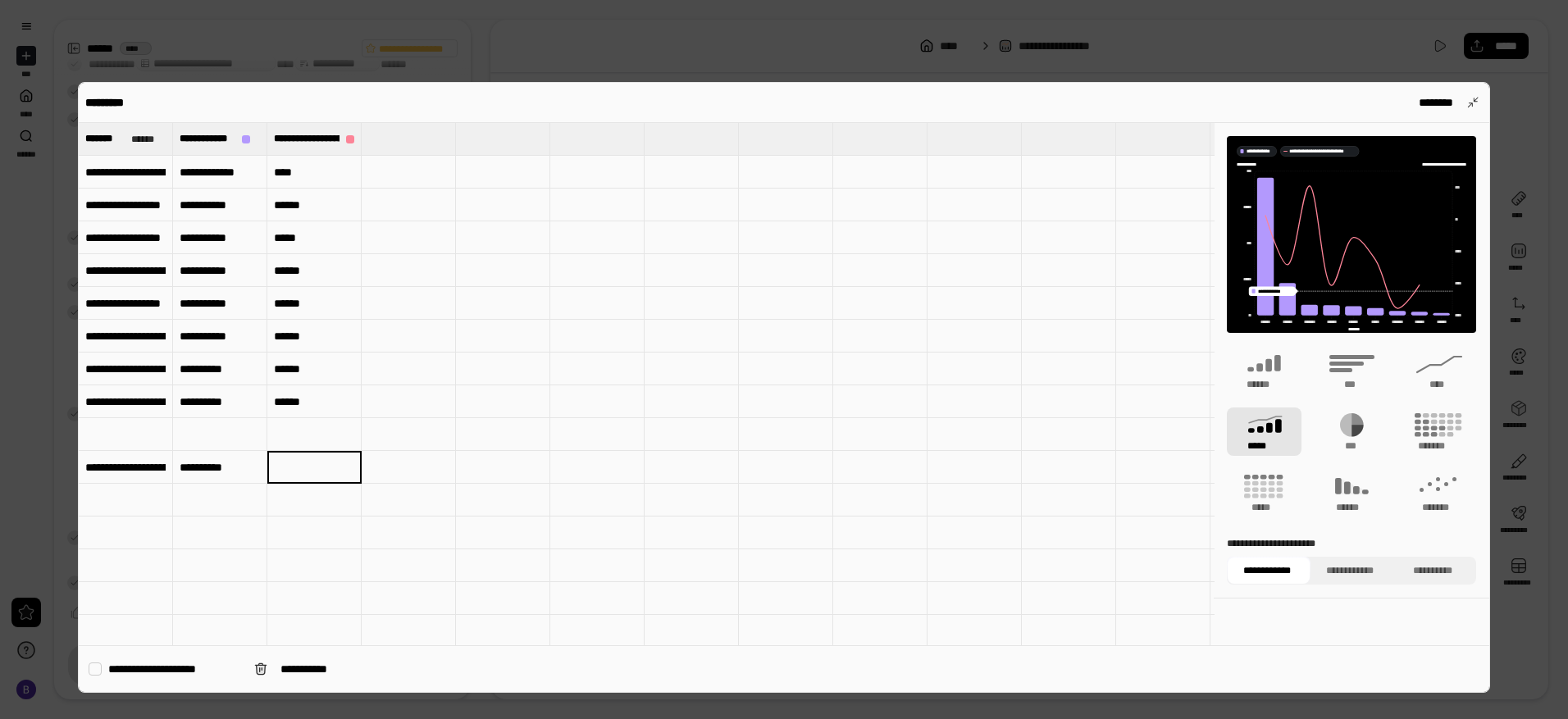 type 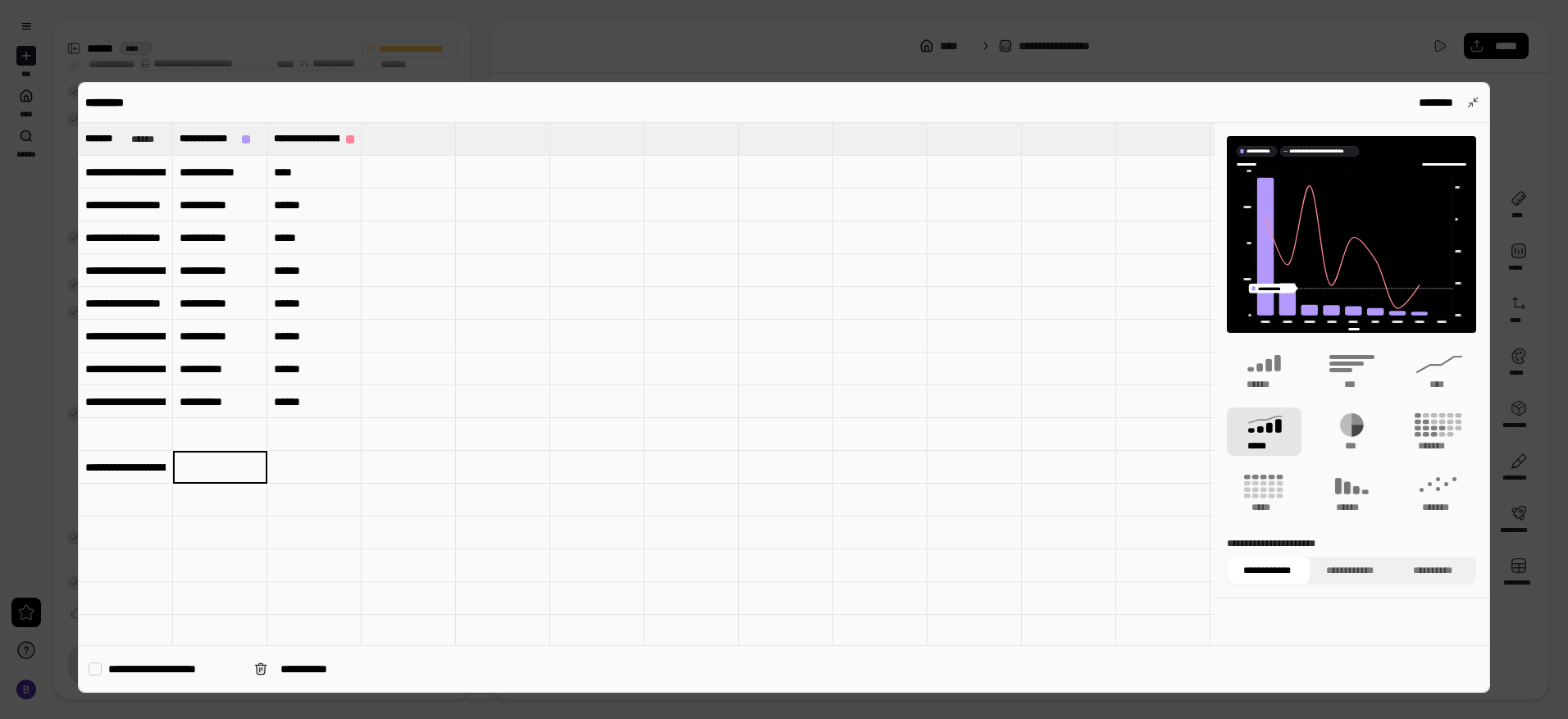 type 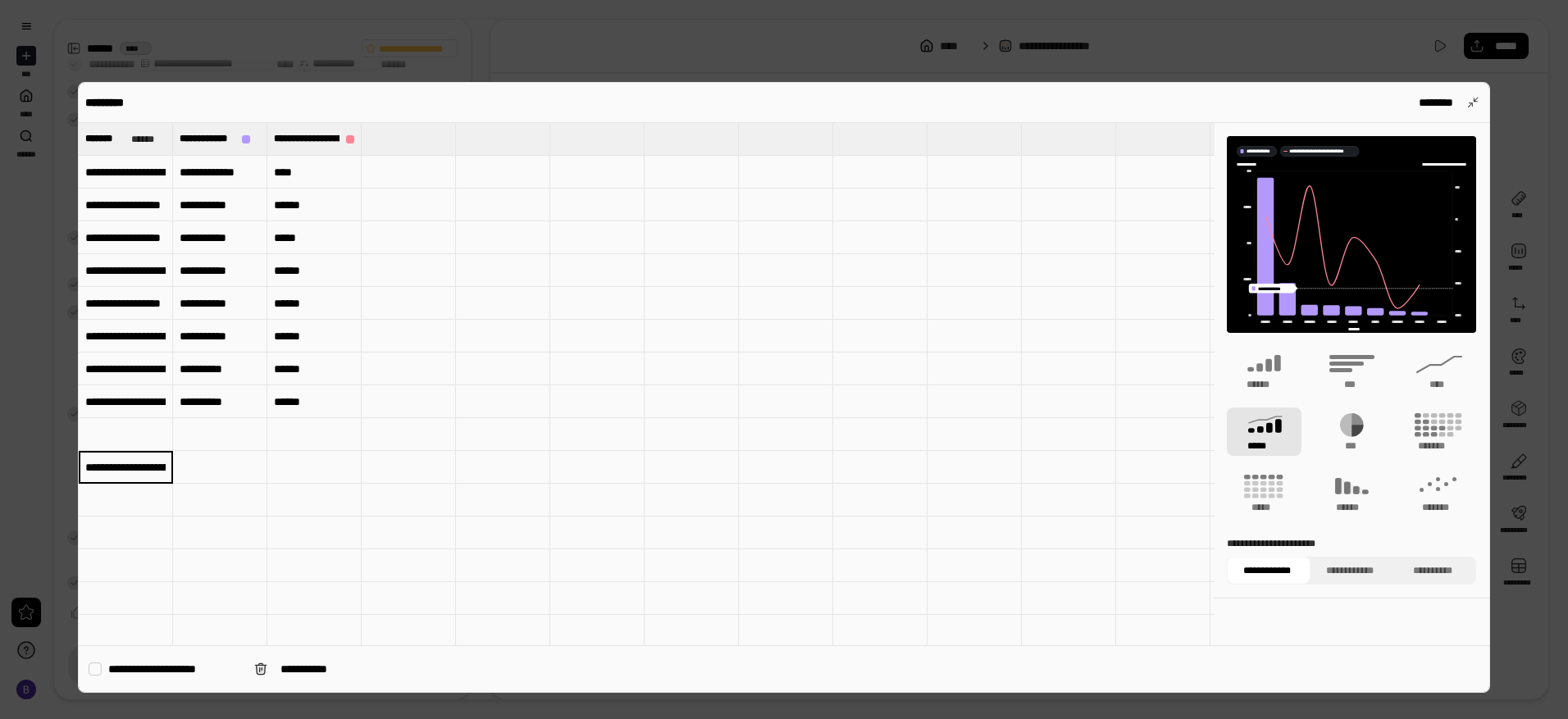 type 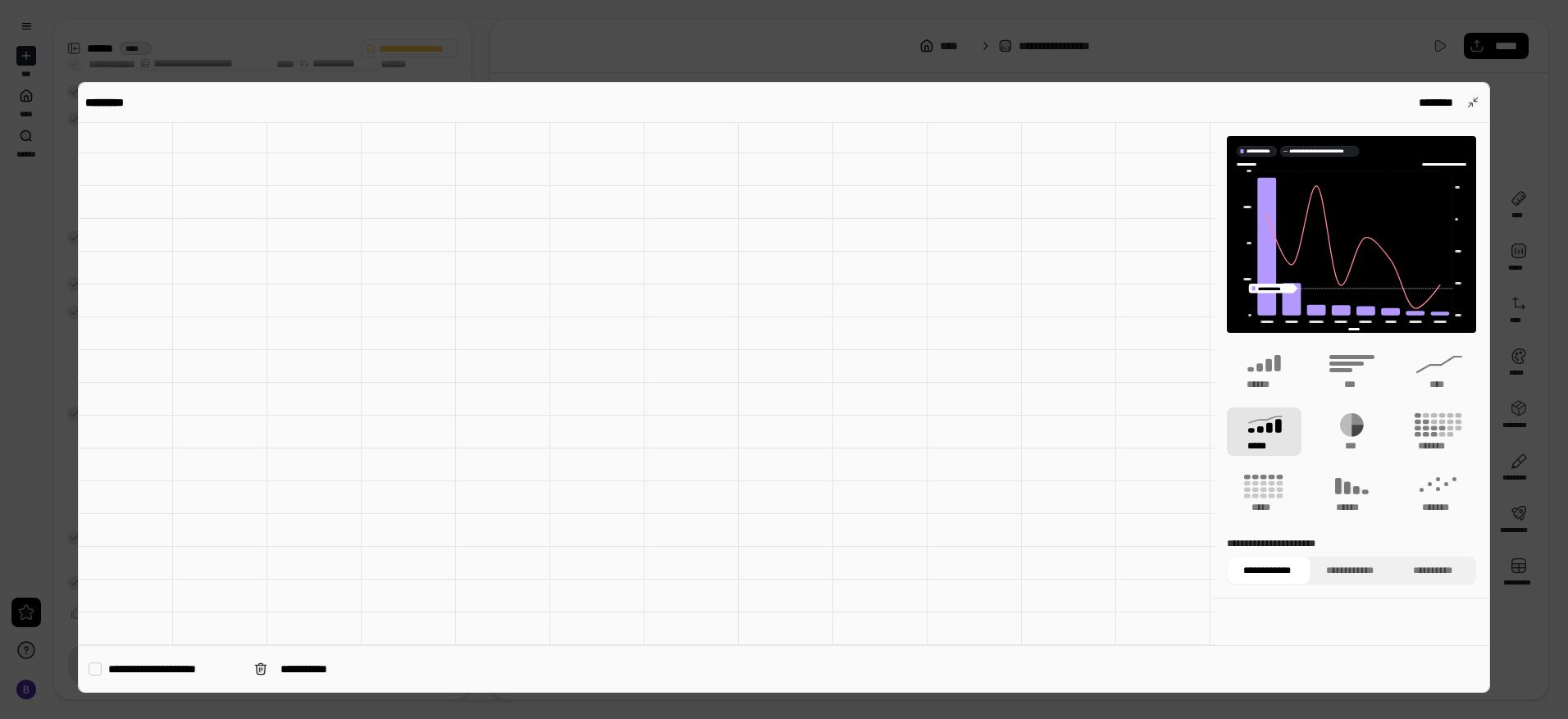 scroll, scrollTop: 0, scrollLeft: 0, axis: both 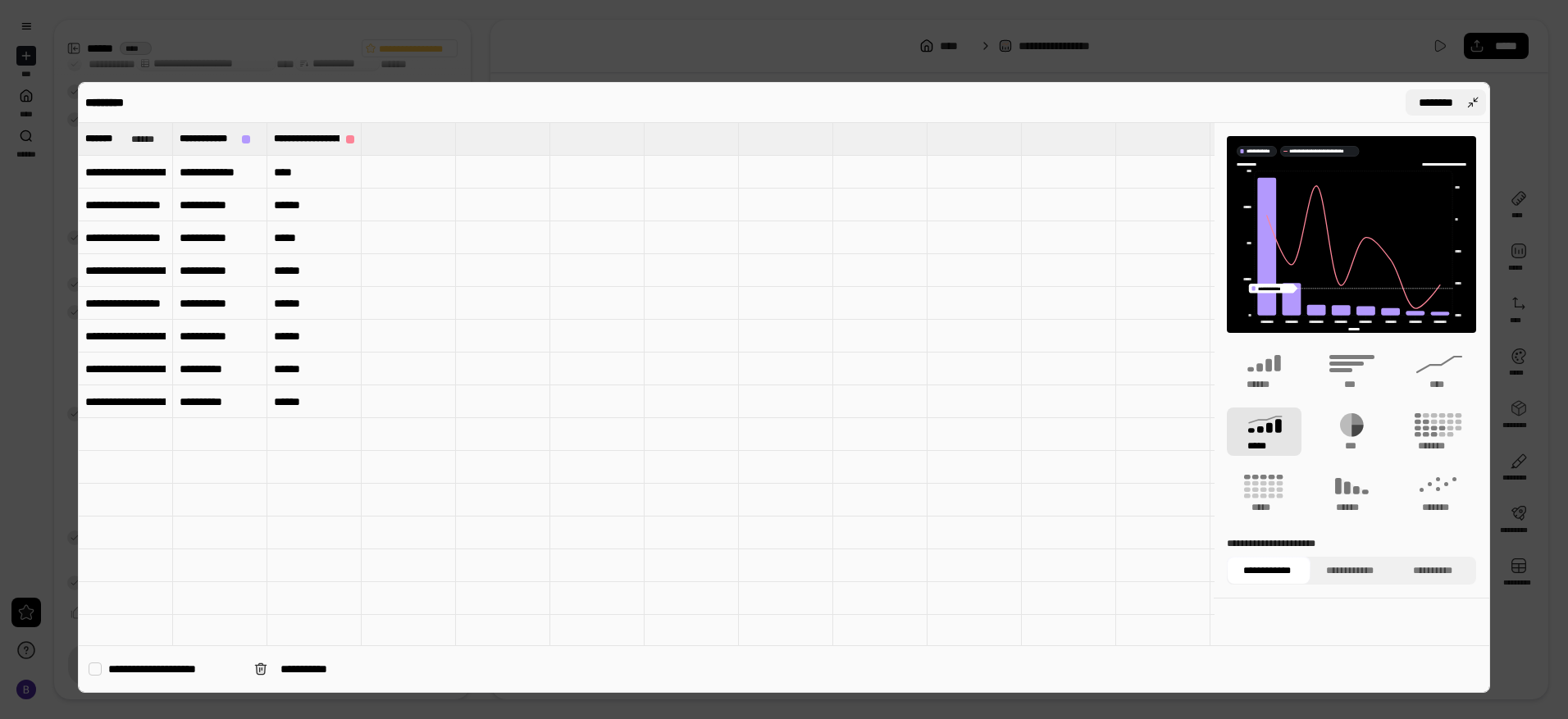 click on "********" at bounding box center (1436, 102) 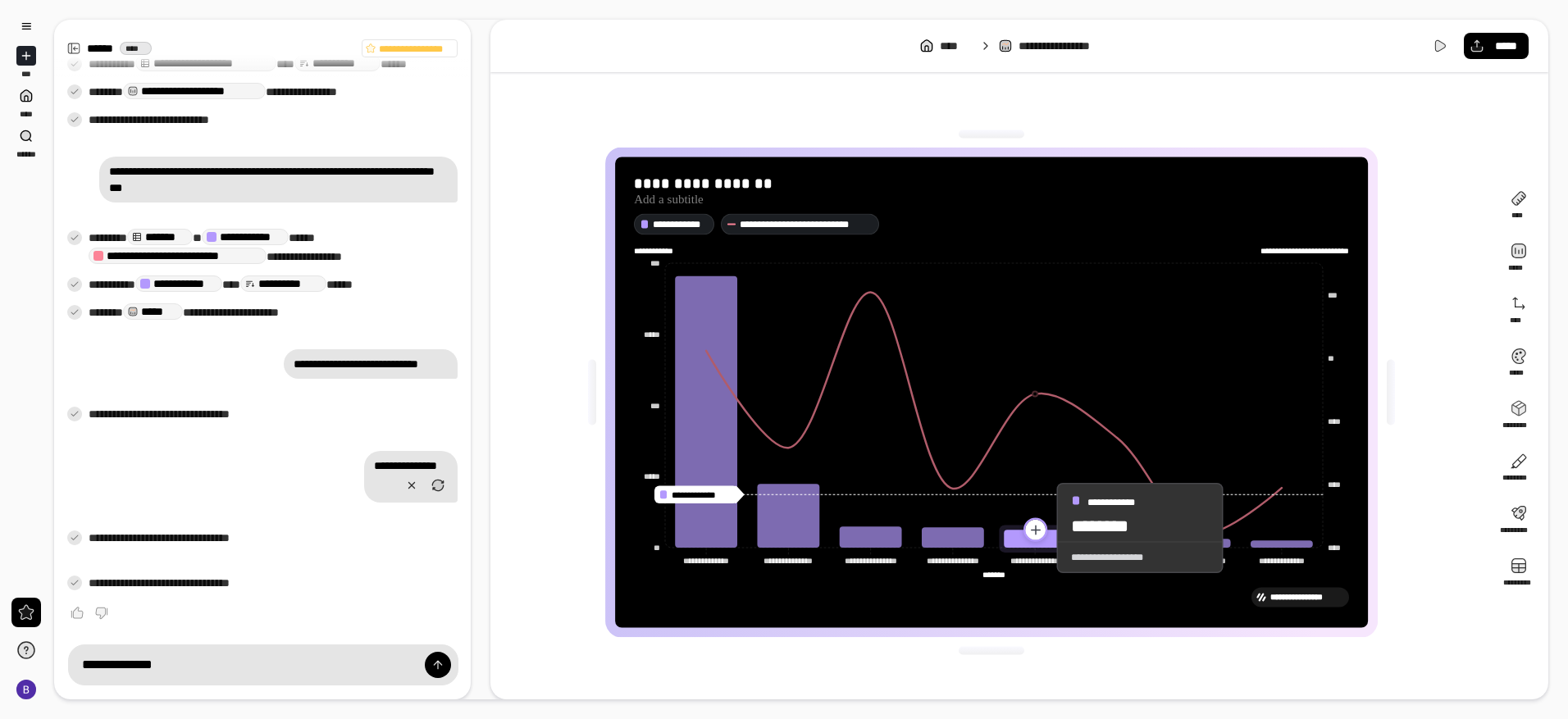click 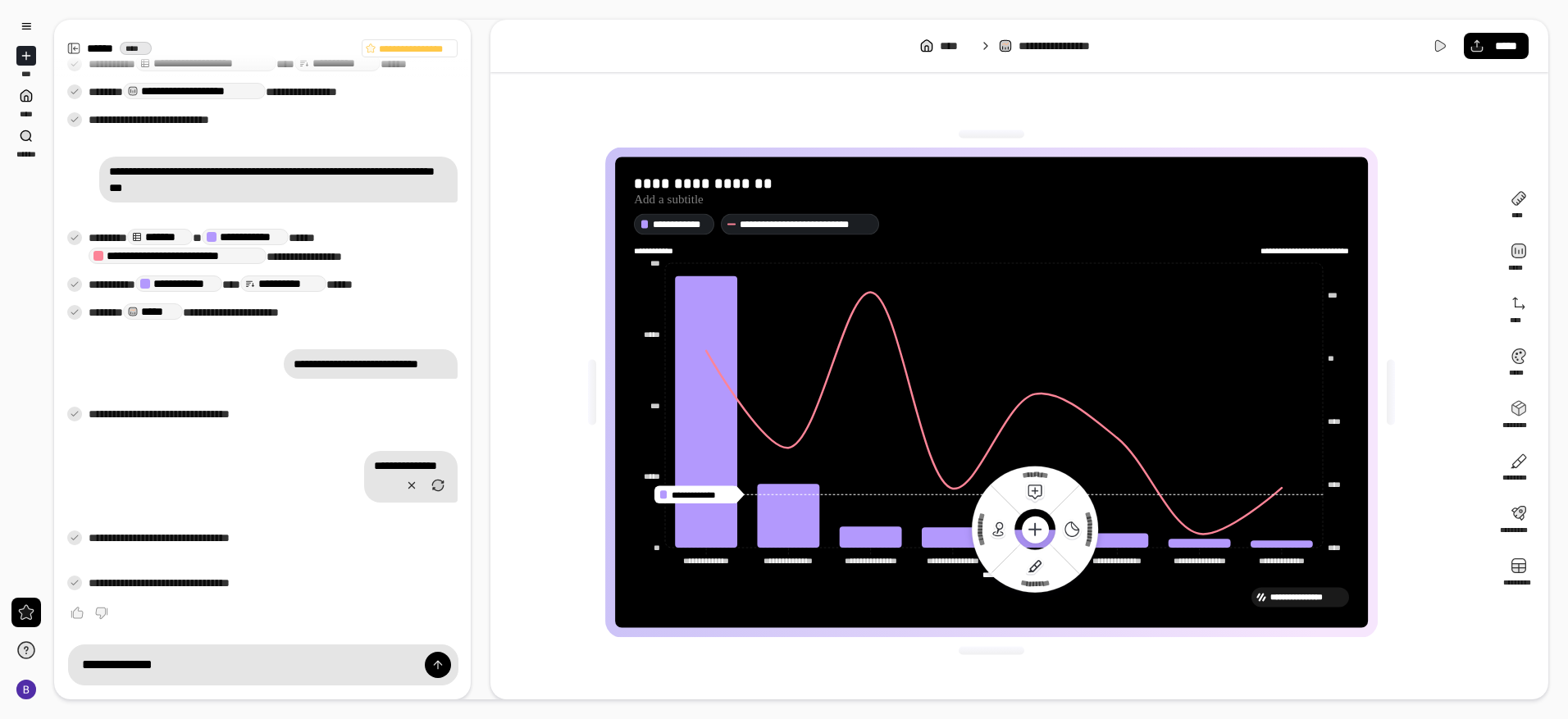 click on "******* ******* *********" at bounding box center (993, 574) 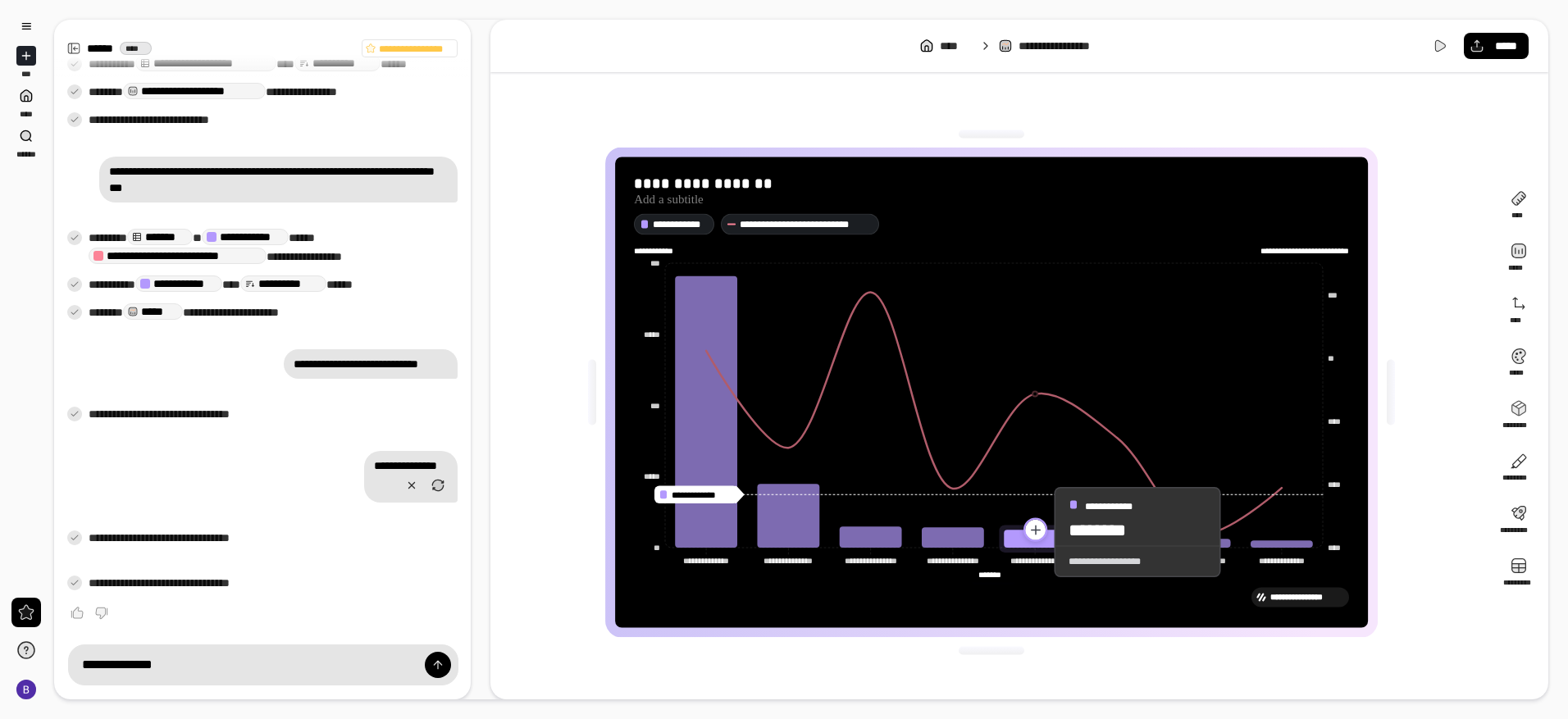click 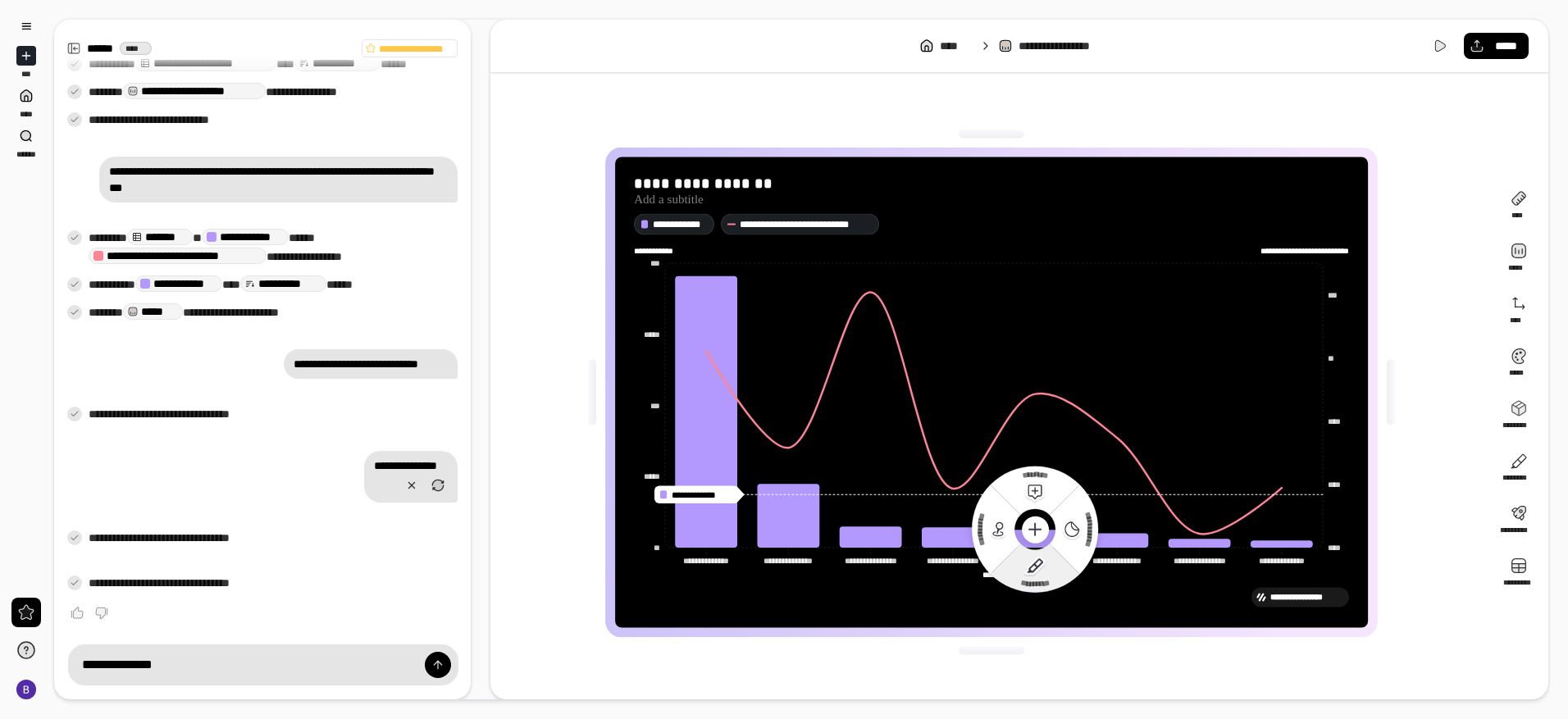 click 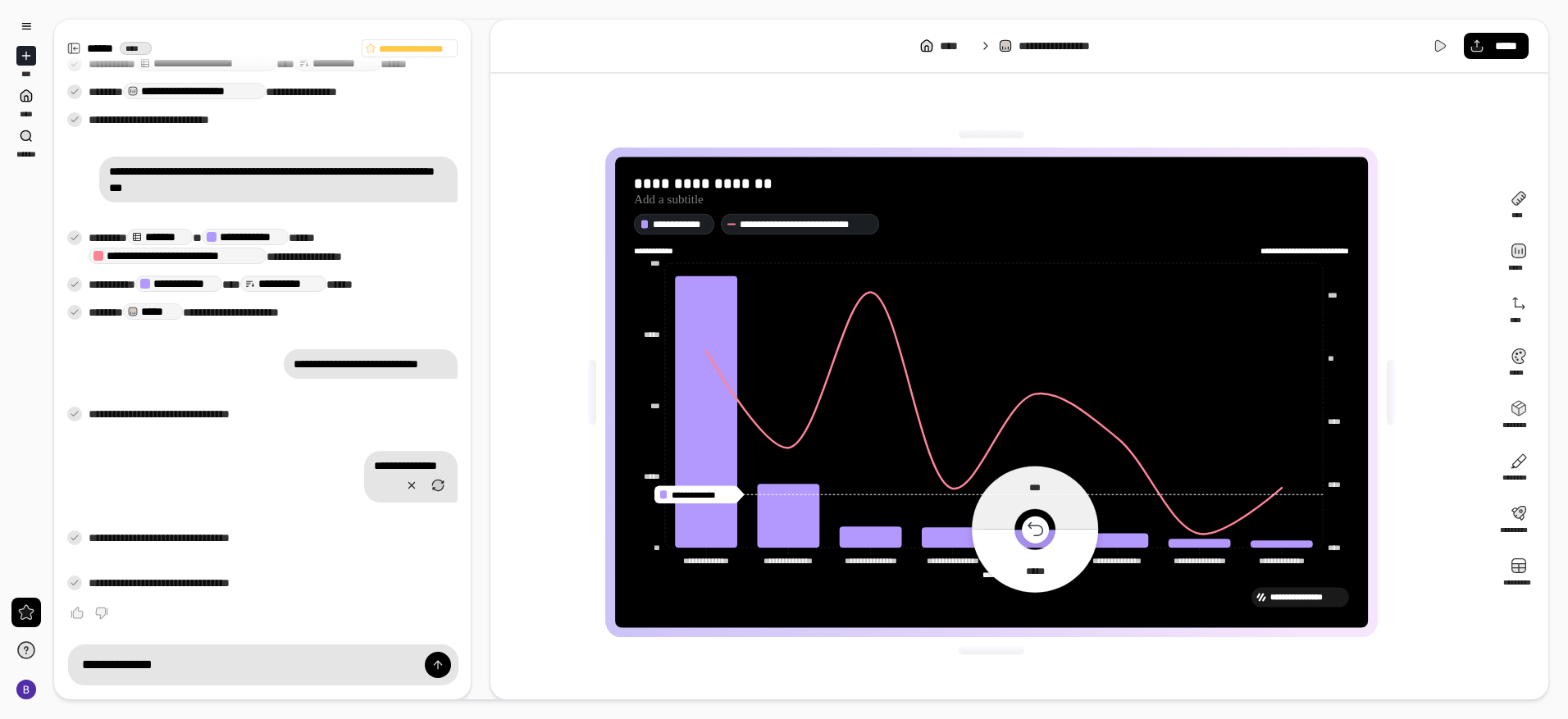 click 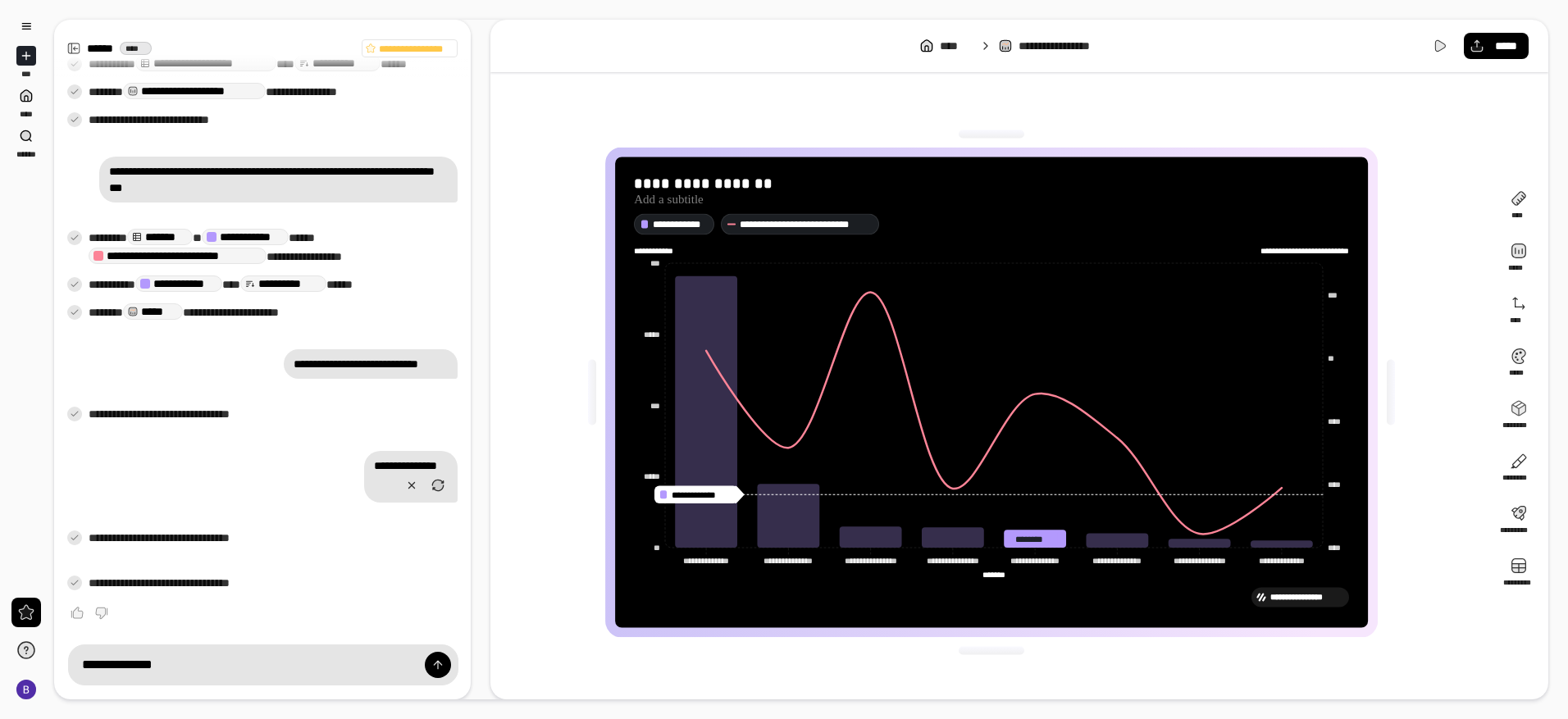 click on "**********" at bounding box center [991, 393] 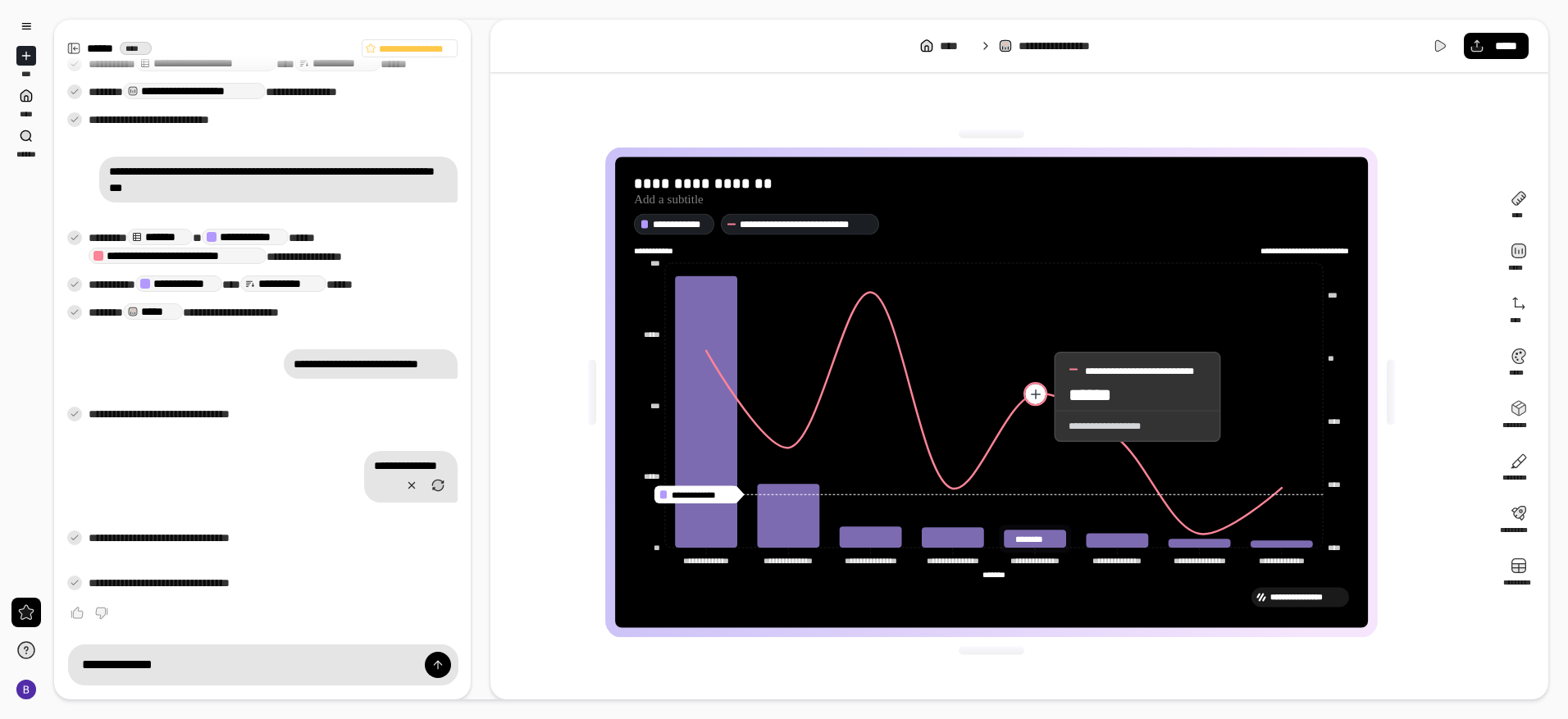 click 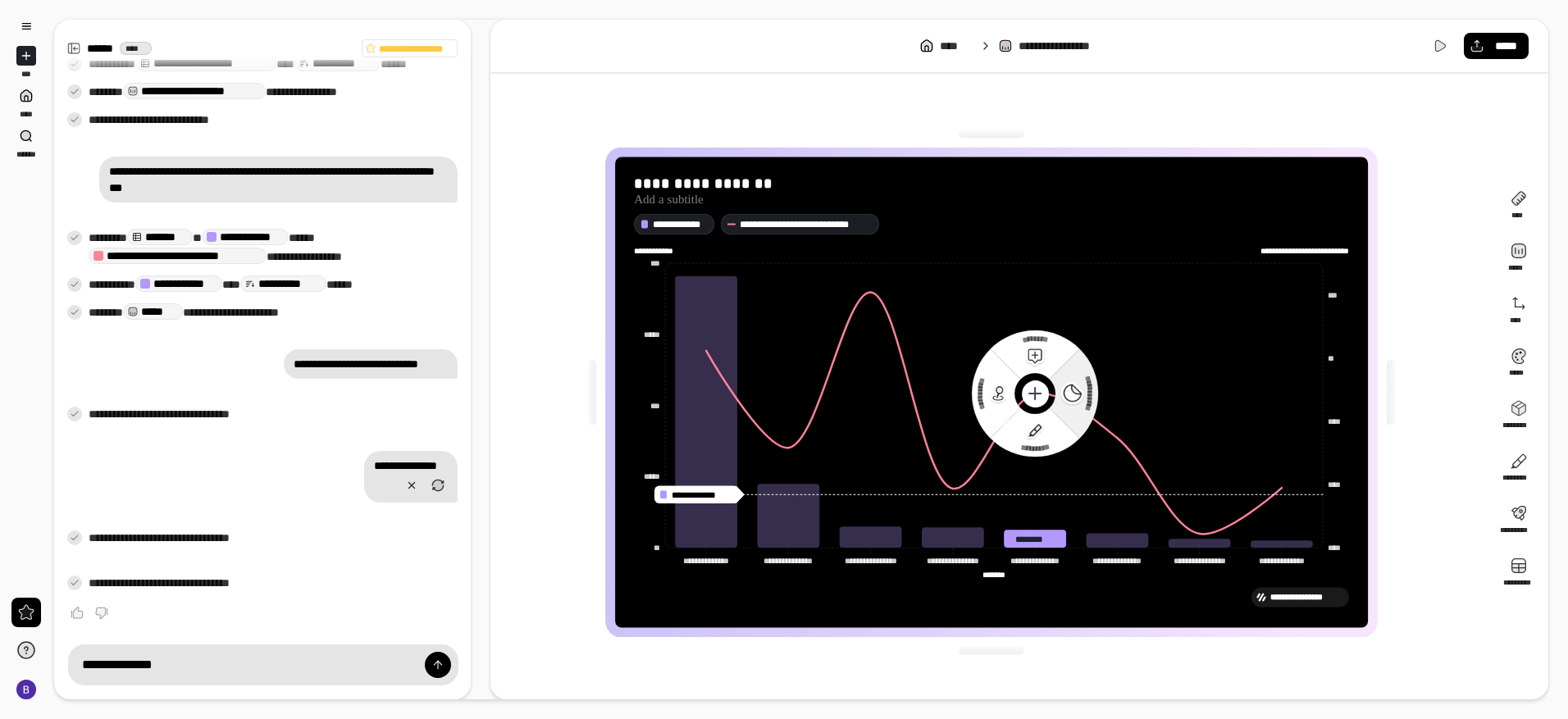 click 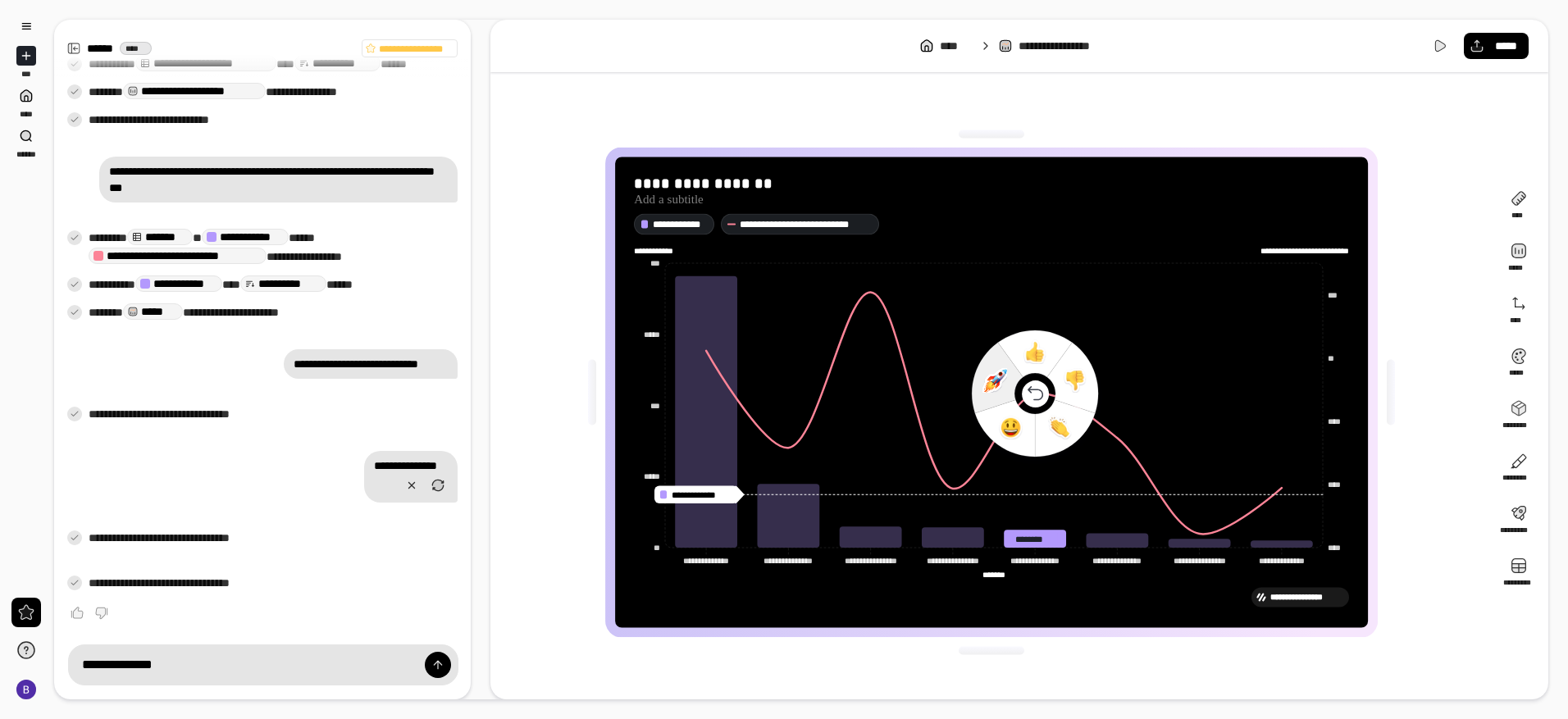 click 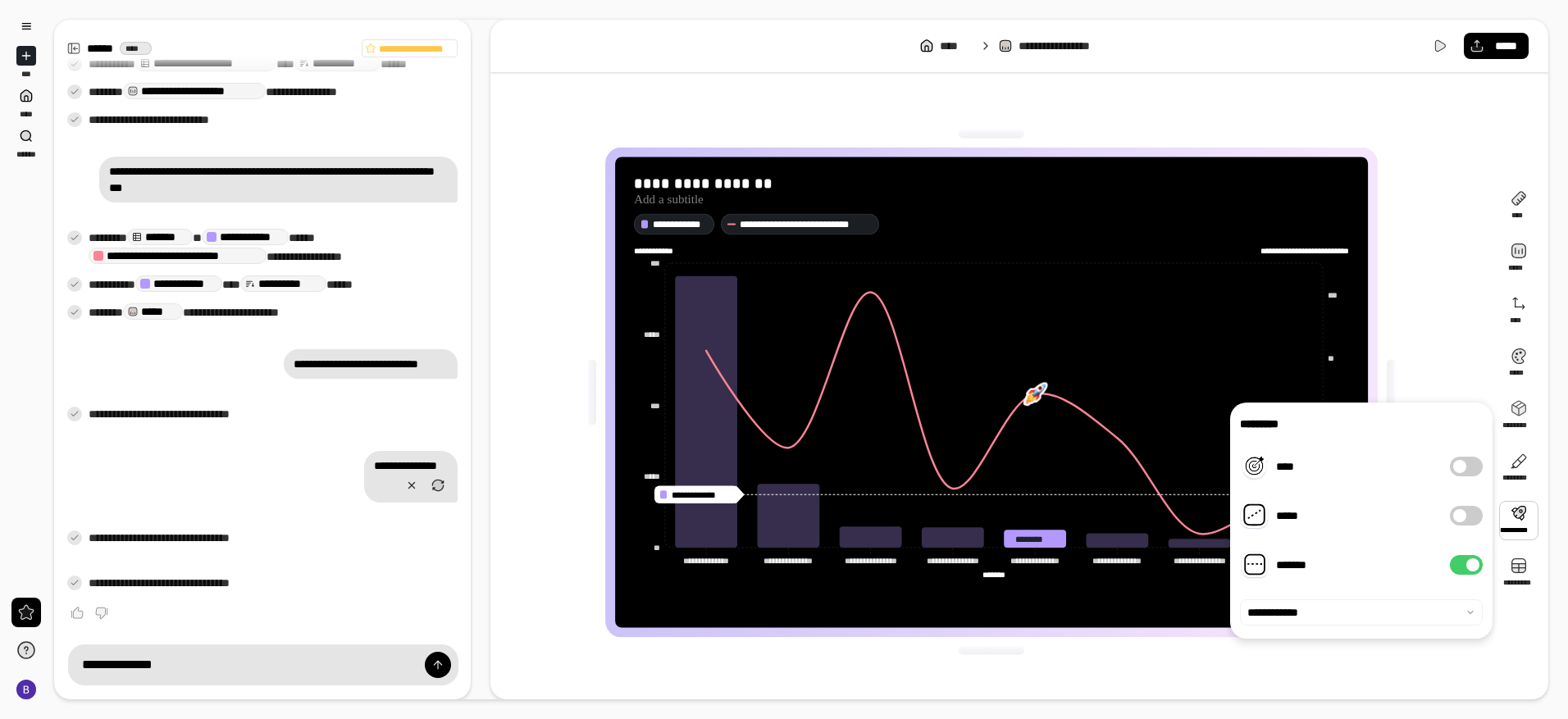 click on "*****" at bounding box center [1466, 516] 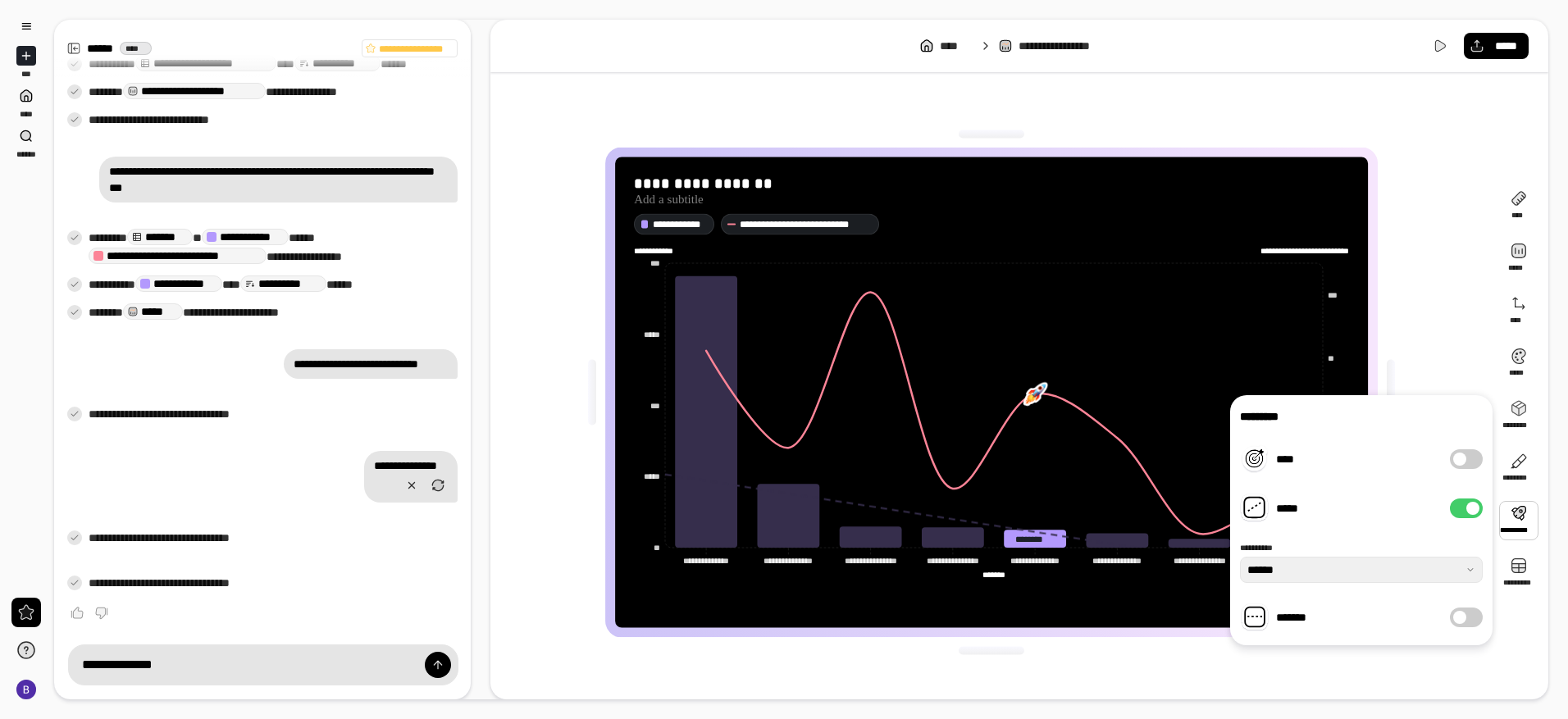 click on "*****" at bounding box center [1466, 508] 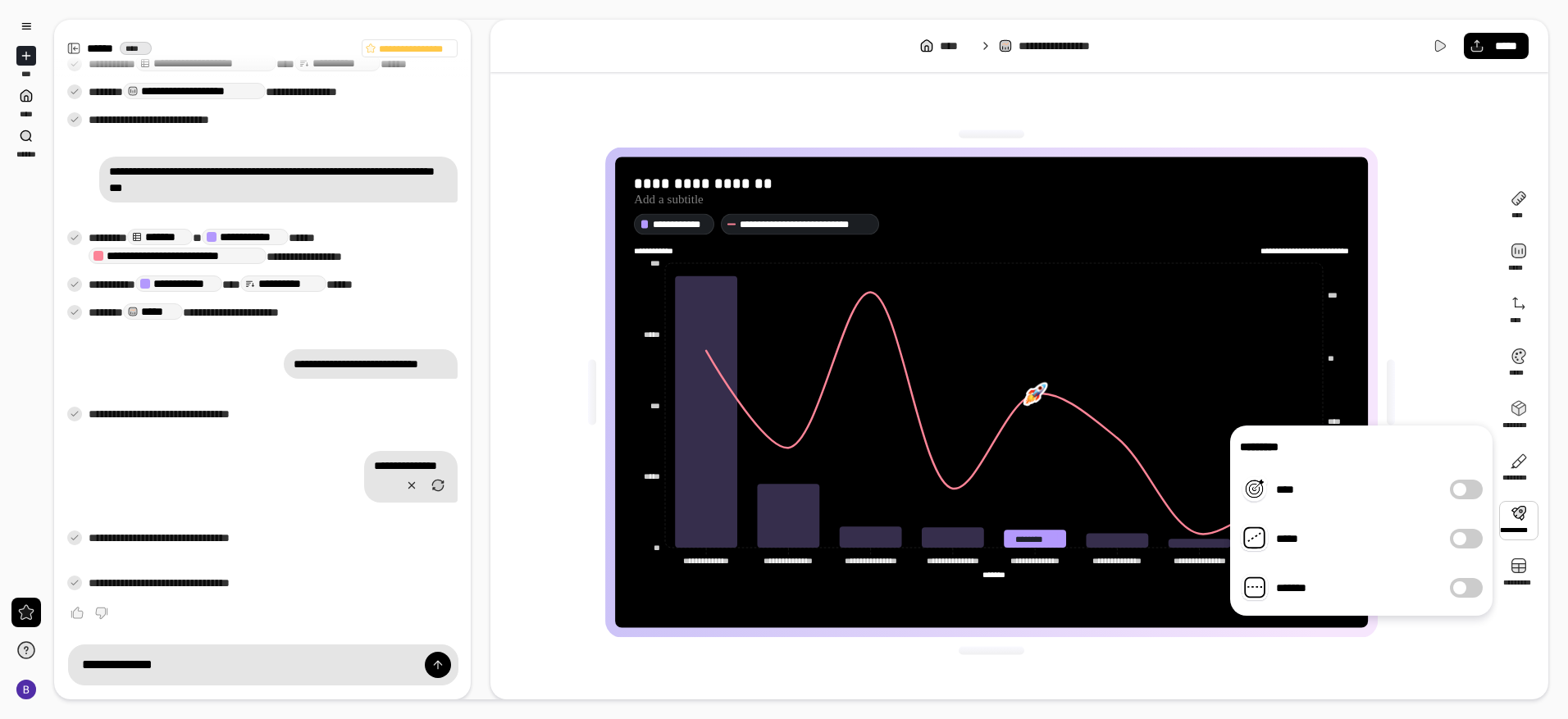 click at bounding box center (1460, 588) 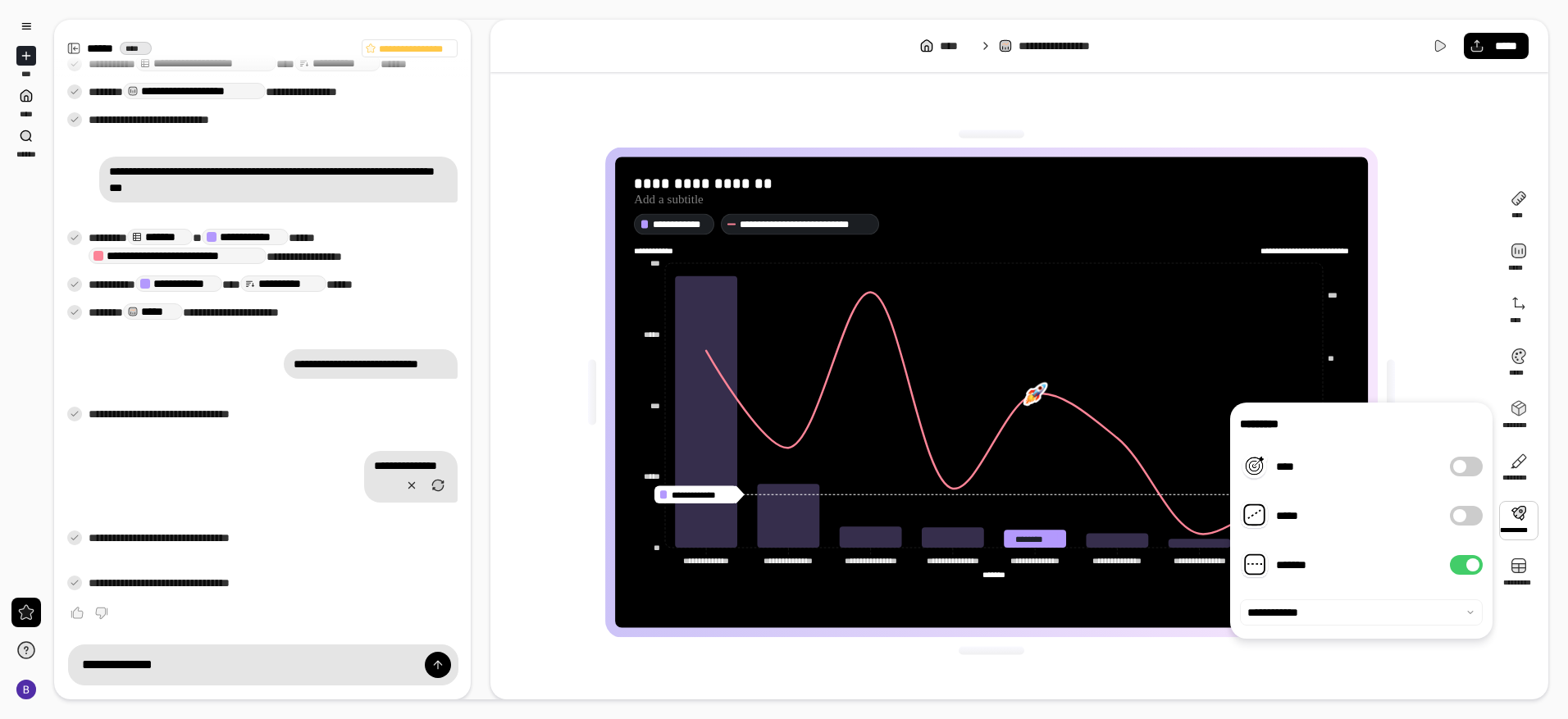 click on "*******" at bounding box center (1466, 565) 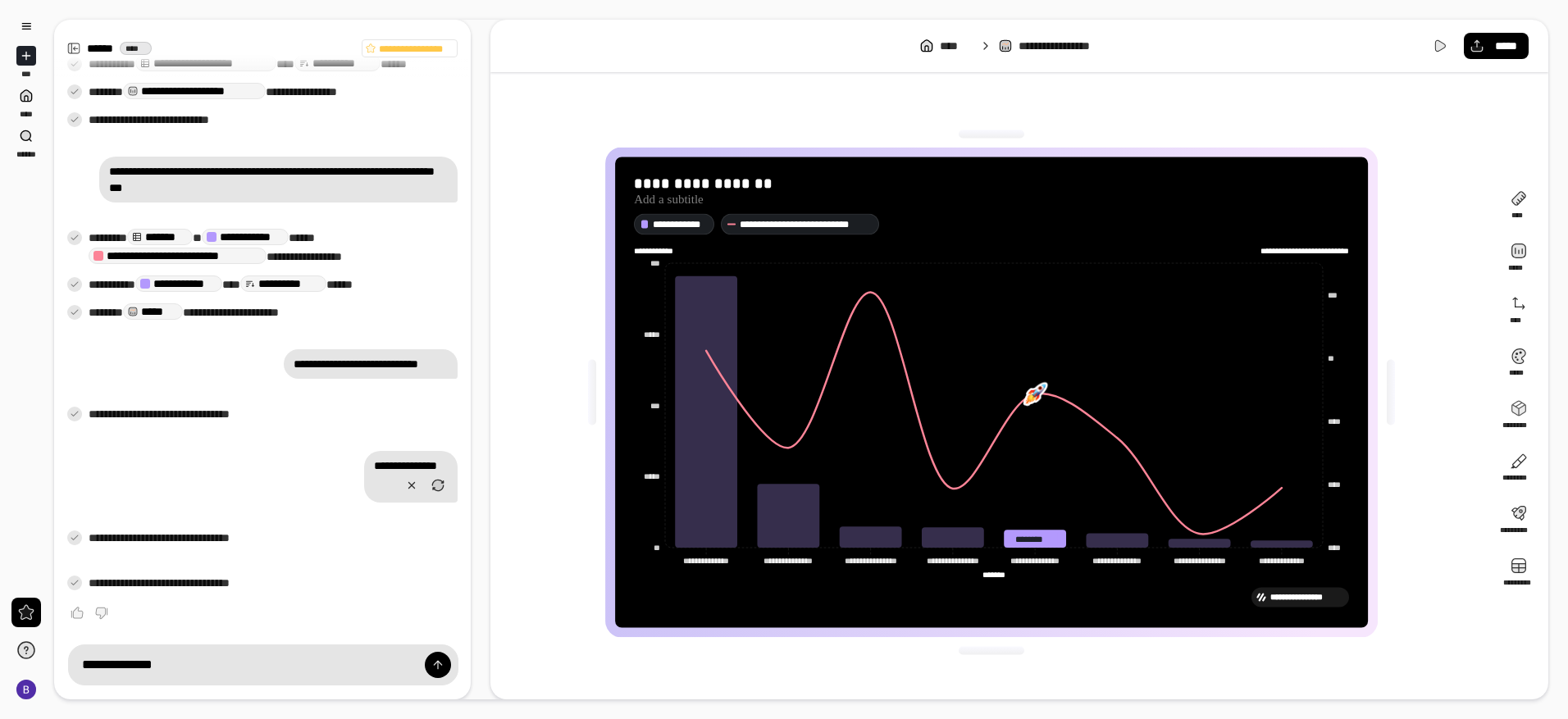 click on "**********" at bounding box center [991, 392] 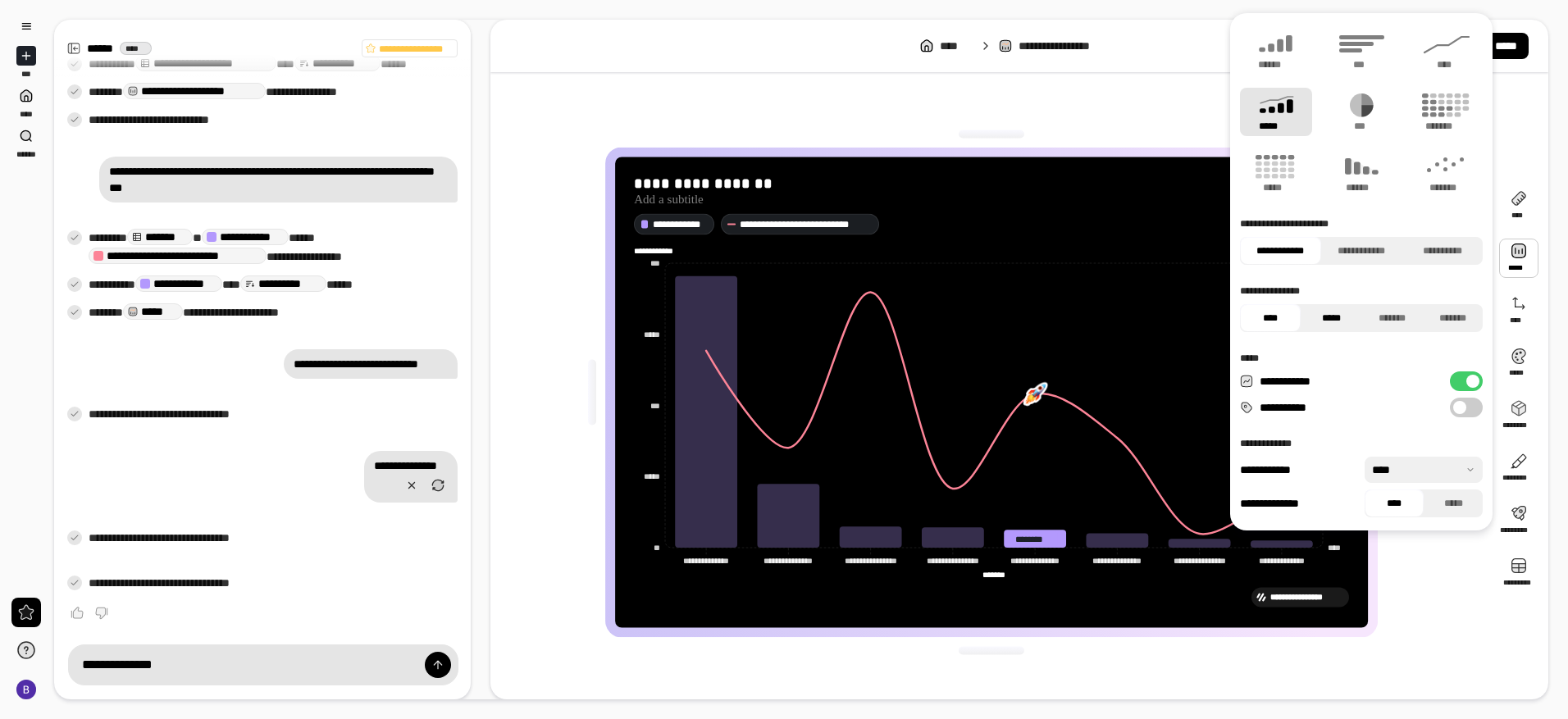 click on "*****" at bounding box center [1331, 318] 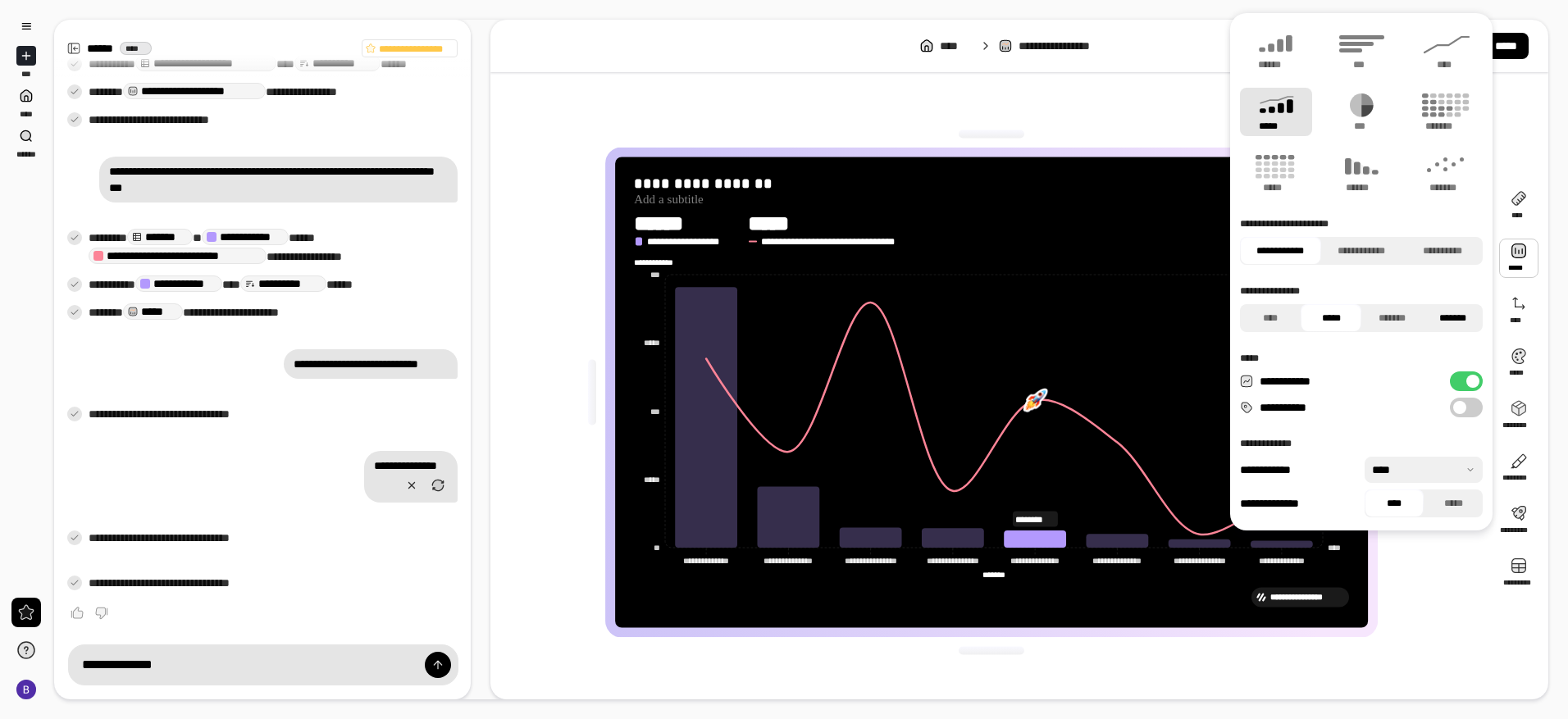 click on "*******" at bounding box center (1452, 318) 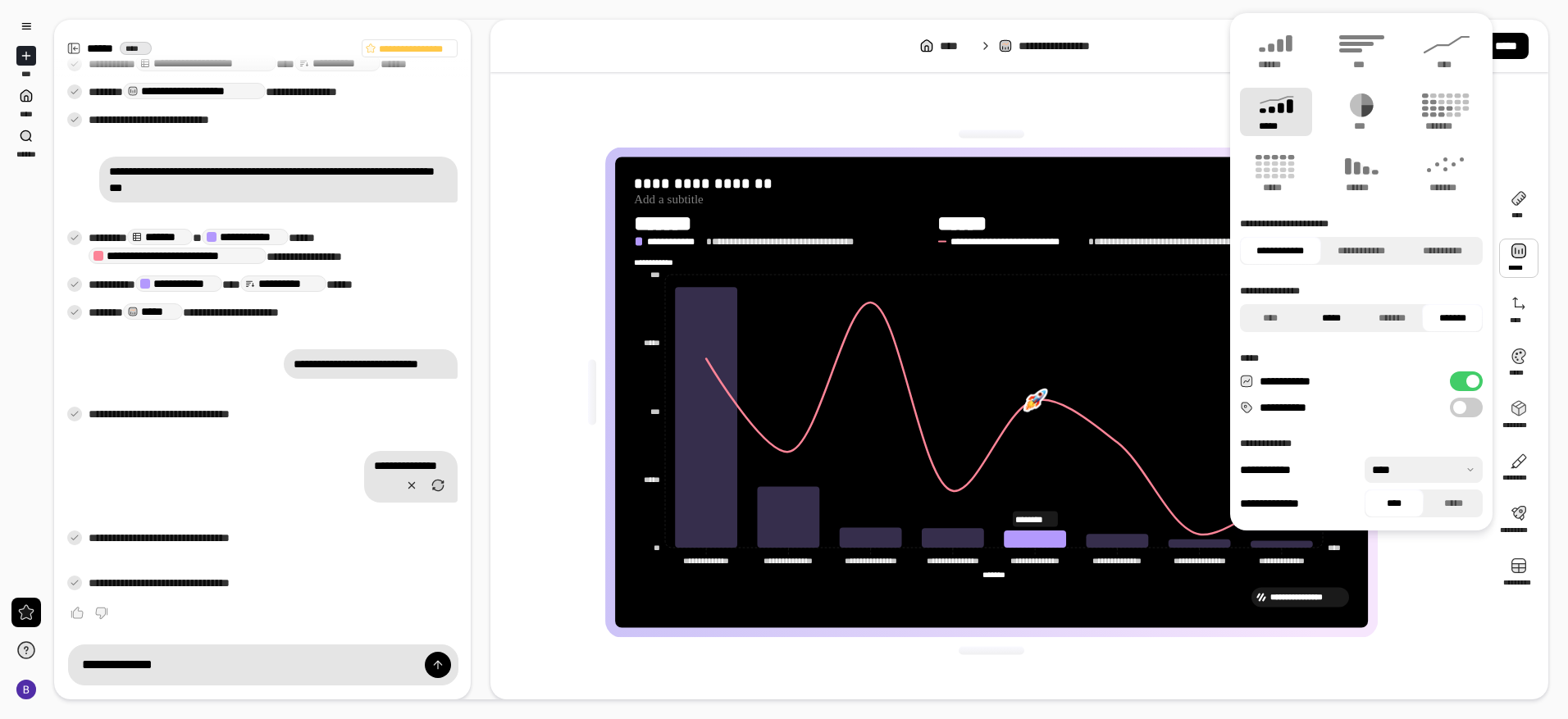 click on "*****" at bounding box center (1331, 318) 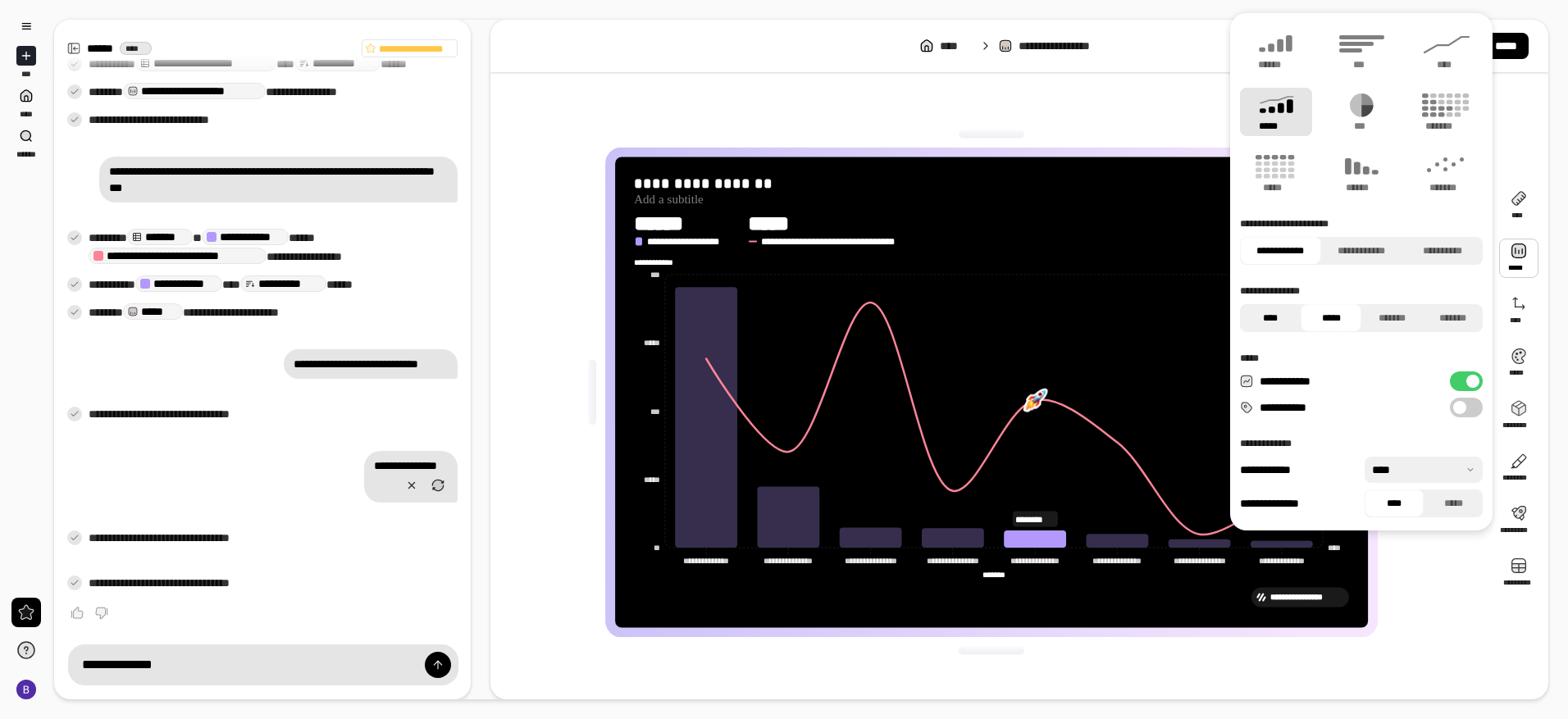 click on "****" at bounding box center (1270, 318) 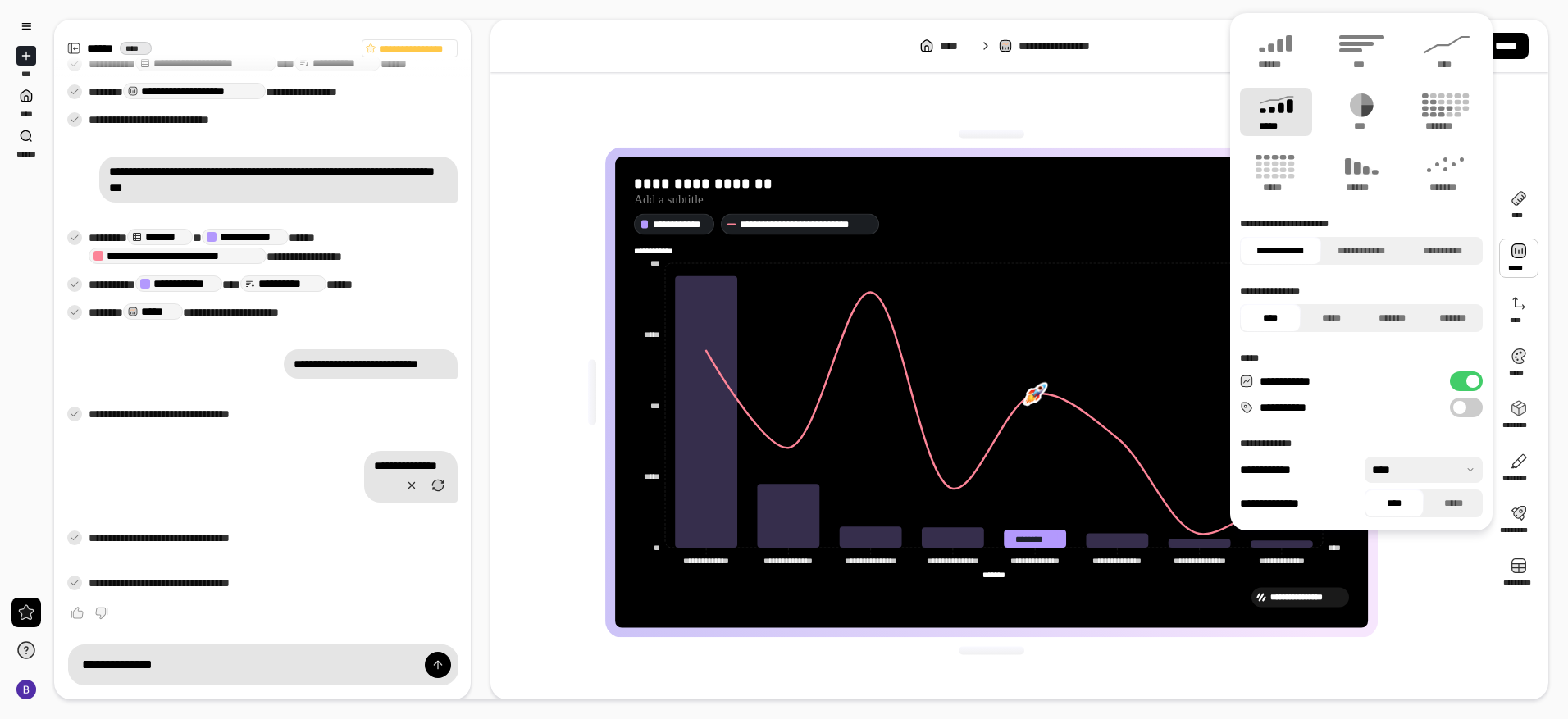 click at bounding box center [1424, 470] 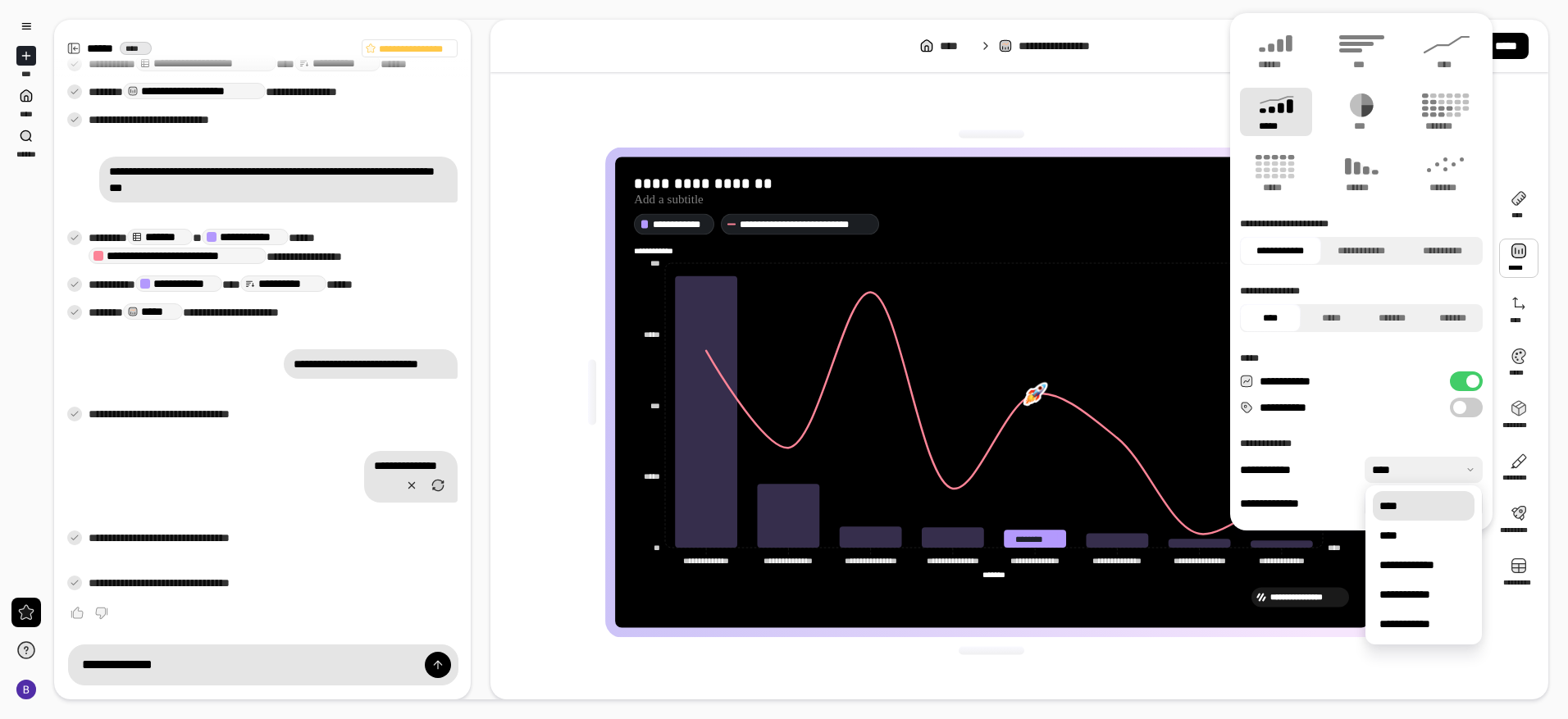 click at bounding box center (1424, 470) 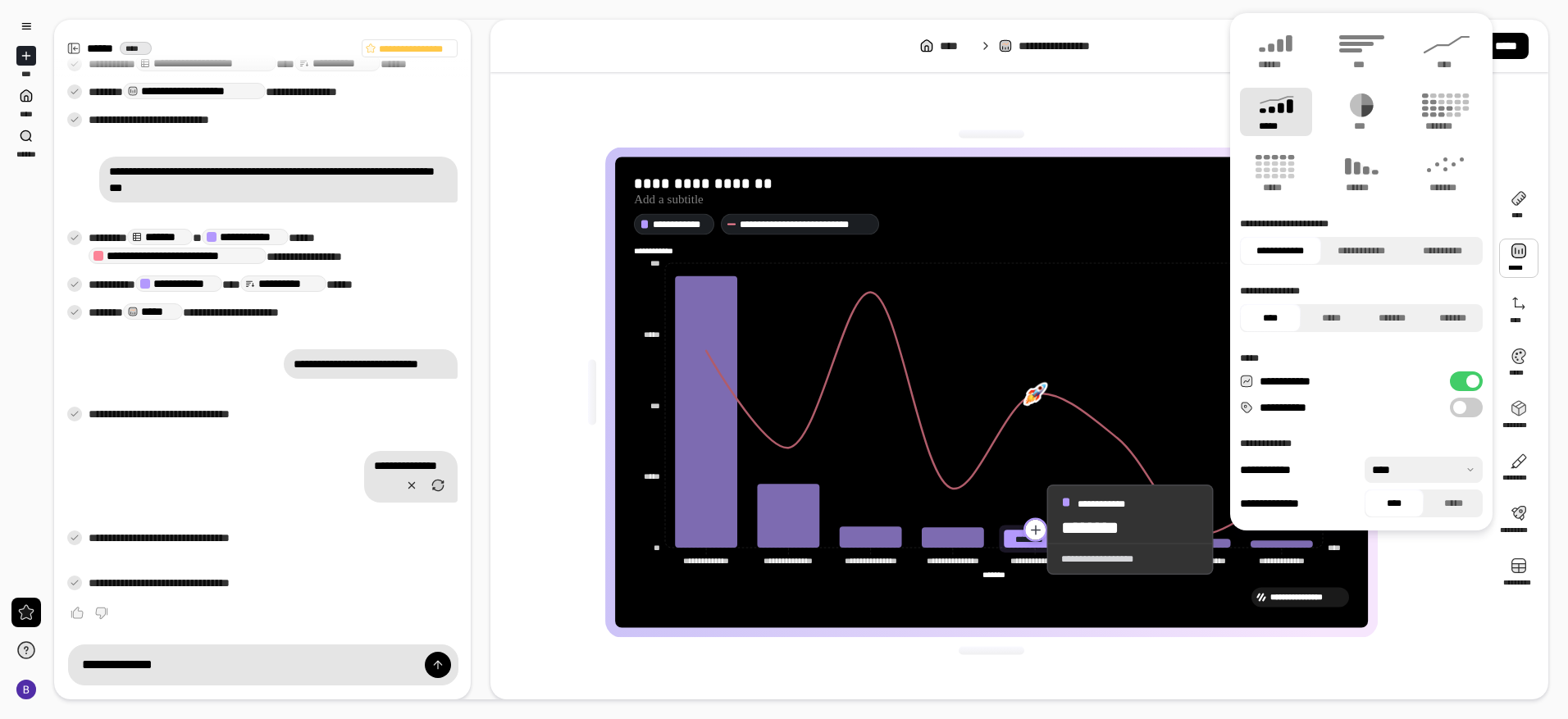 click 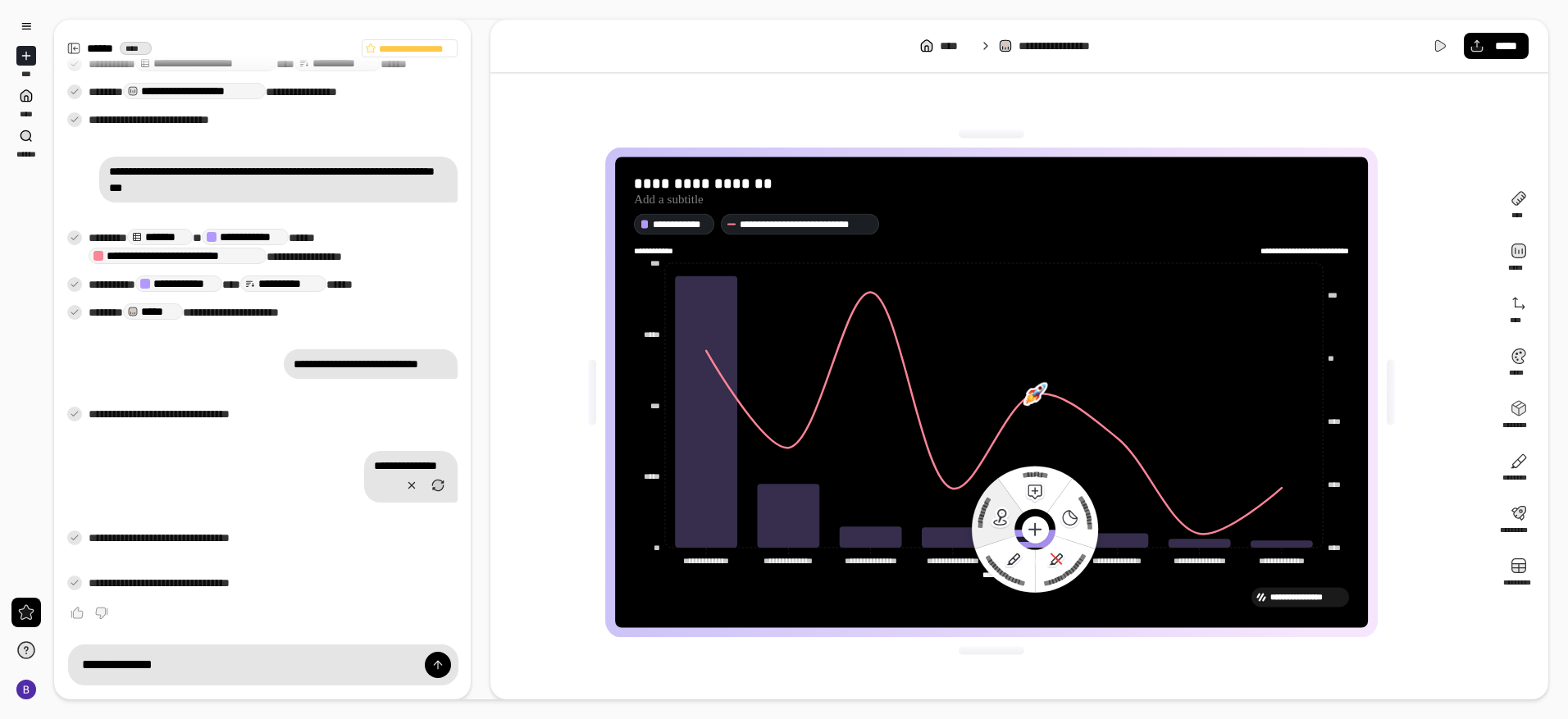 click 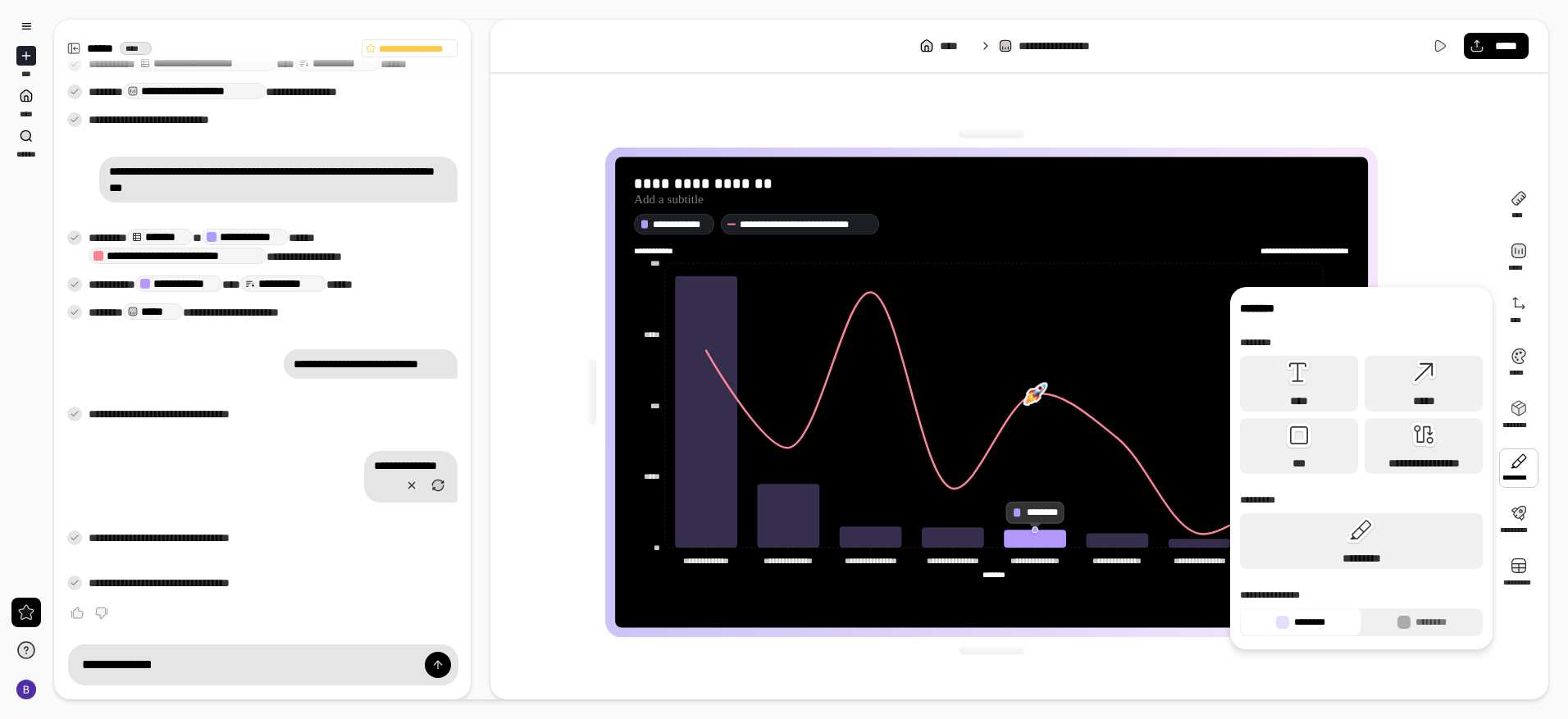 click at bounding box center [1035, 394] 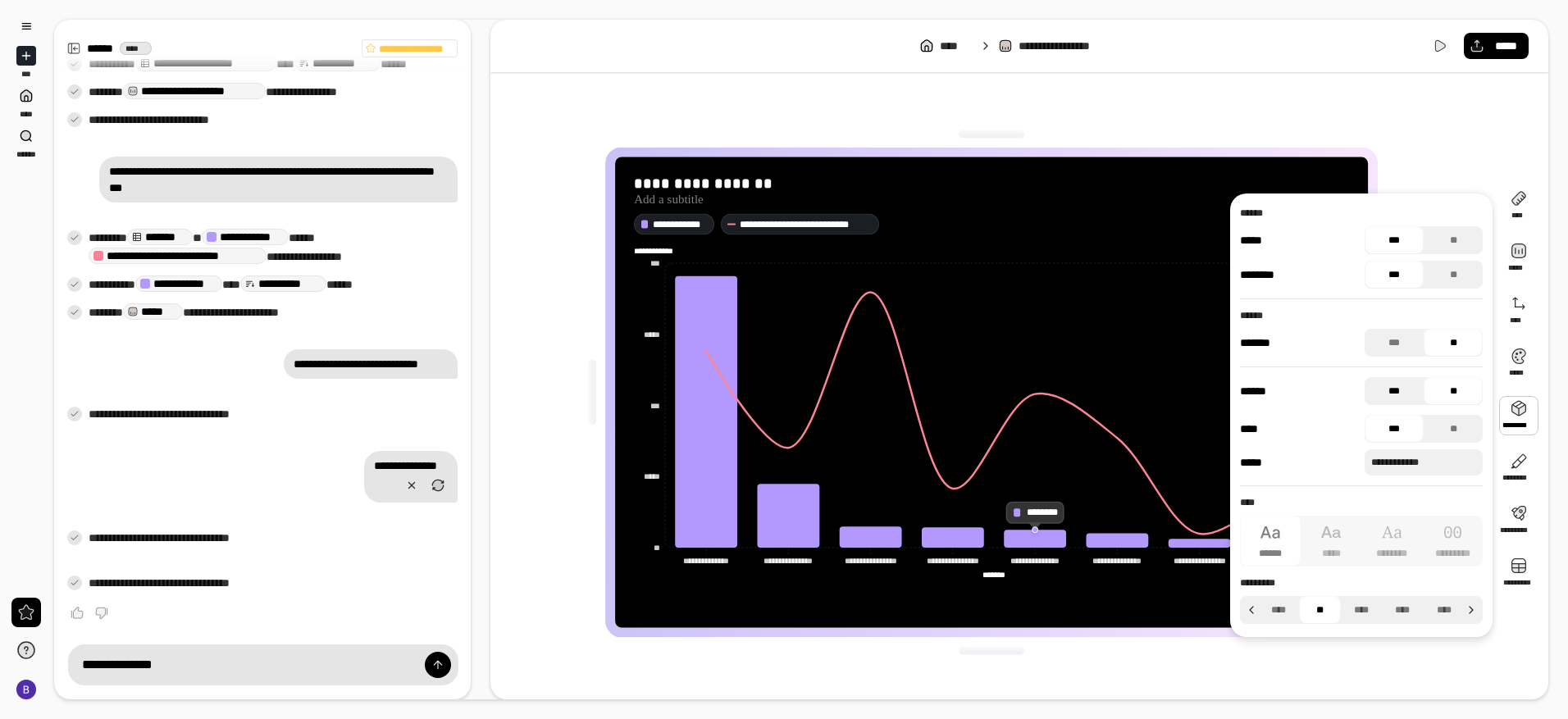 click on "***" at bounding box center (1394, 391) 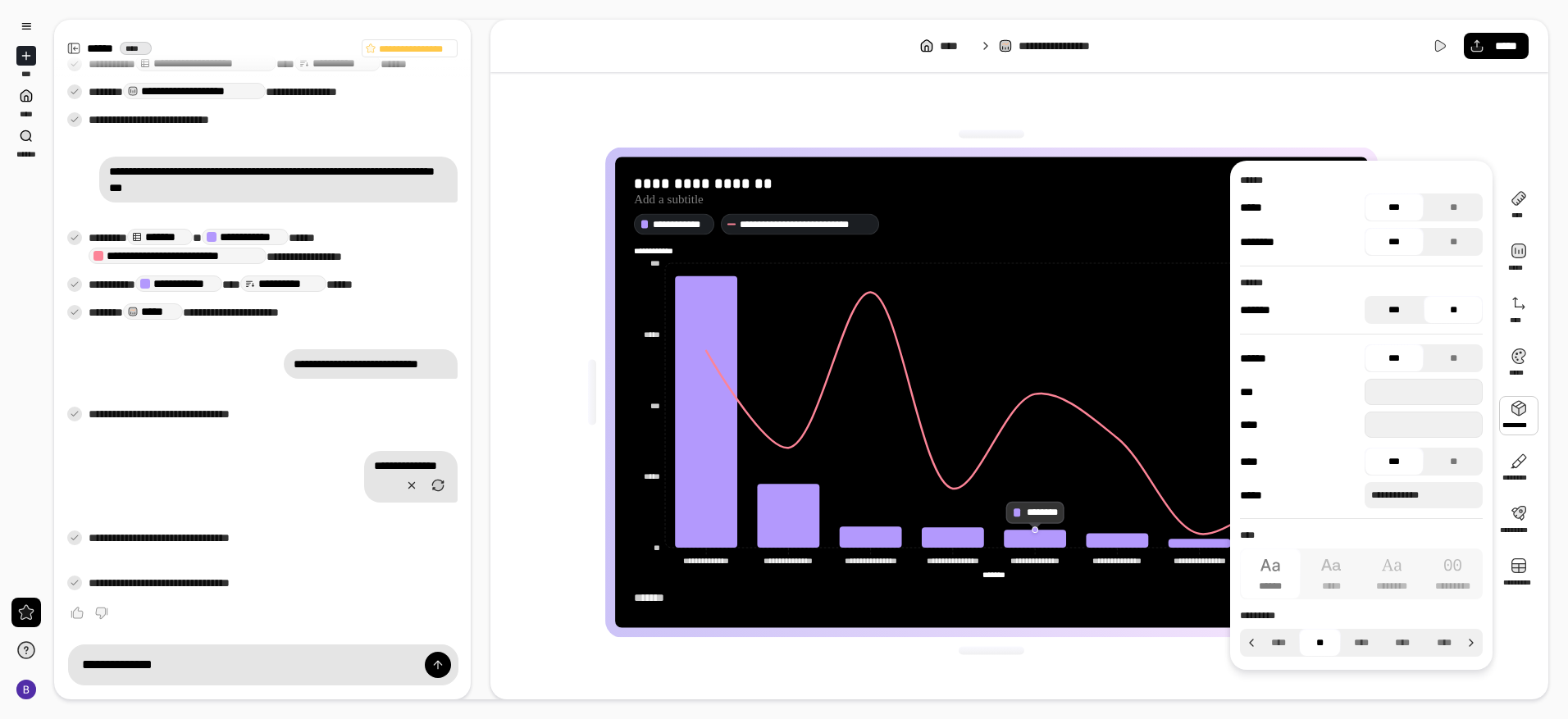 click on "***" at bounding box center [1394, 310] 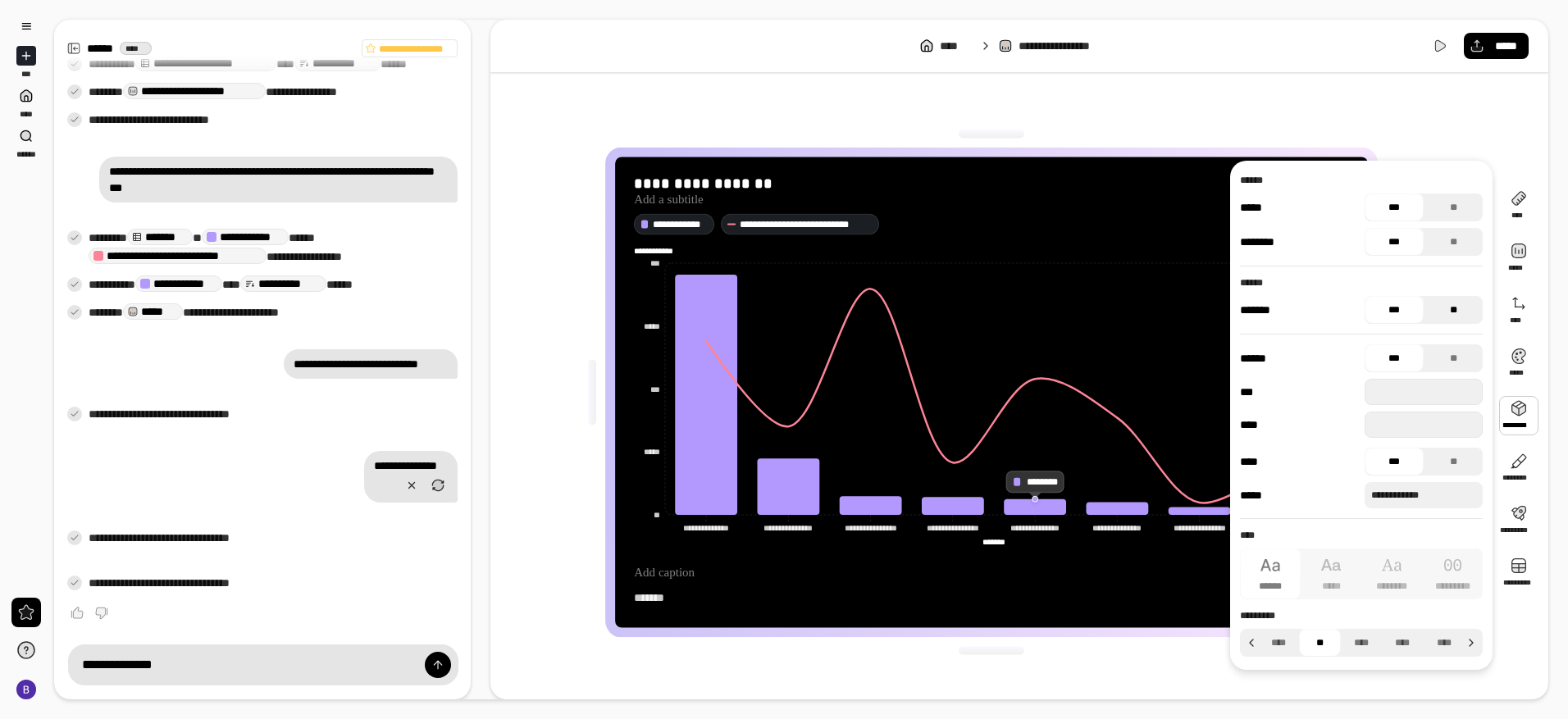 click on "**" at bounding box center [1453, 310] 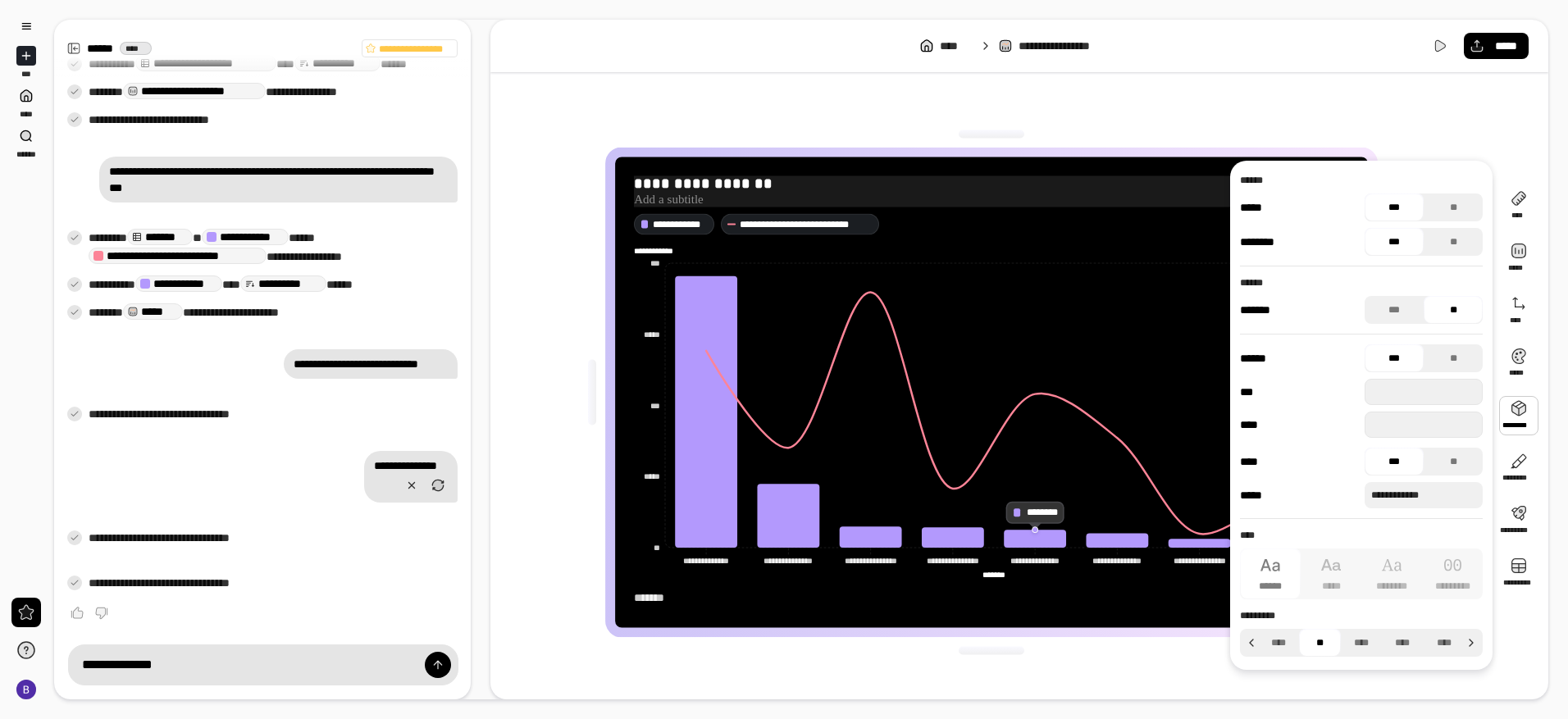 click on "**********" at bounding box center [991, 184] 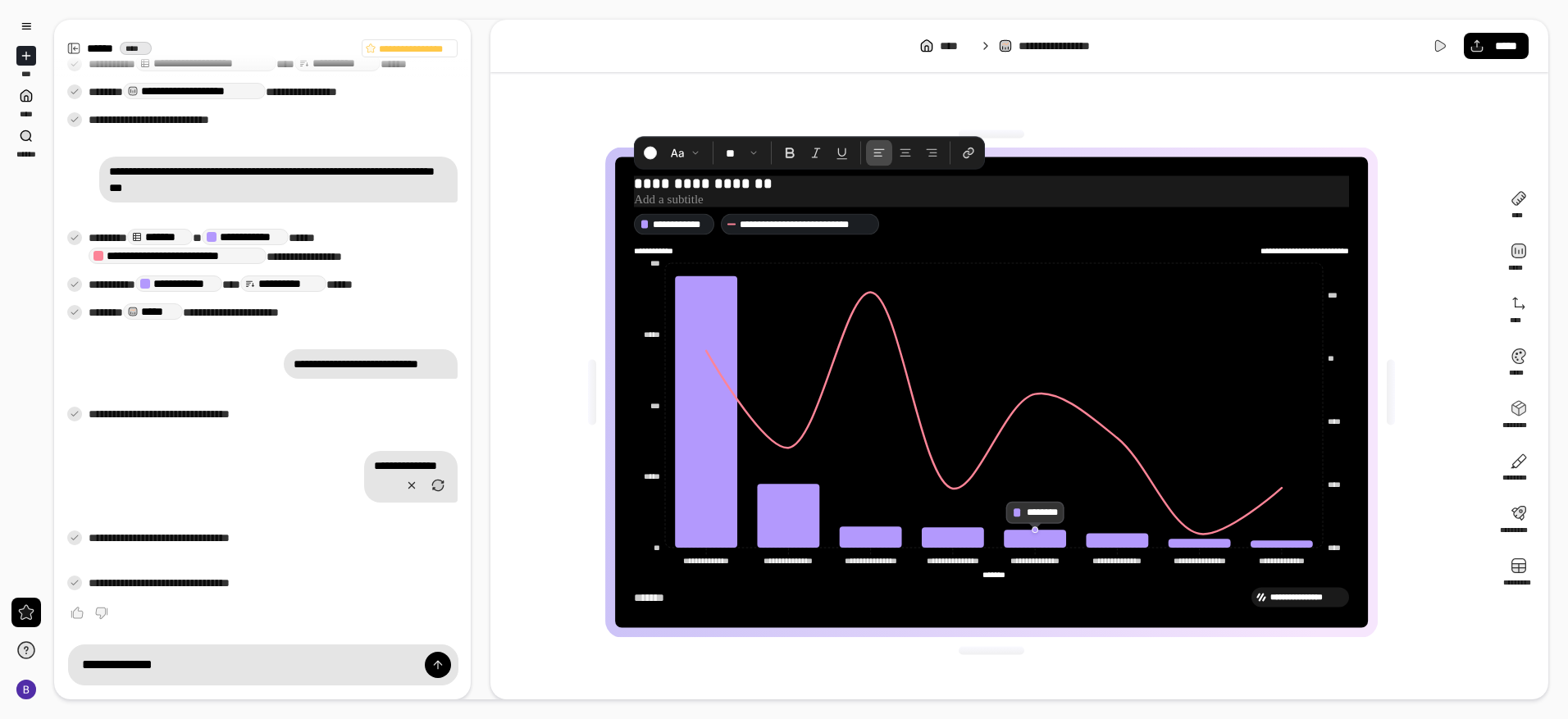 click on "**********" at bounding box center [991, 184] 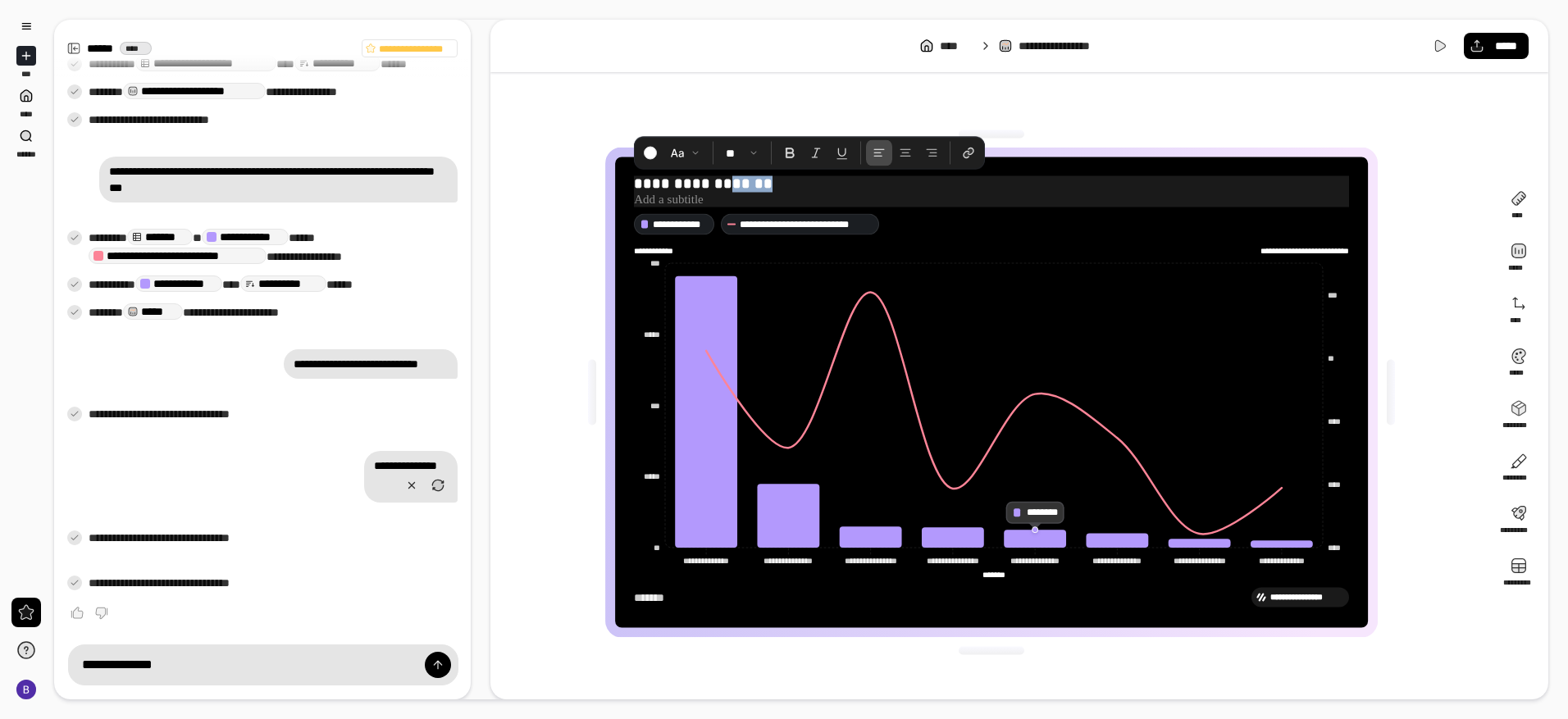 click on "**********" at bounding box center (991, 184) 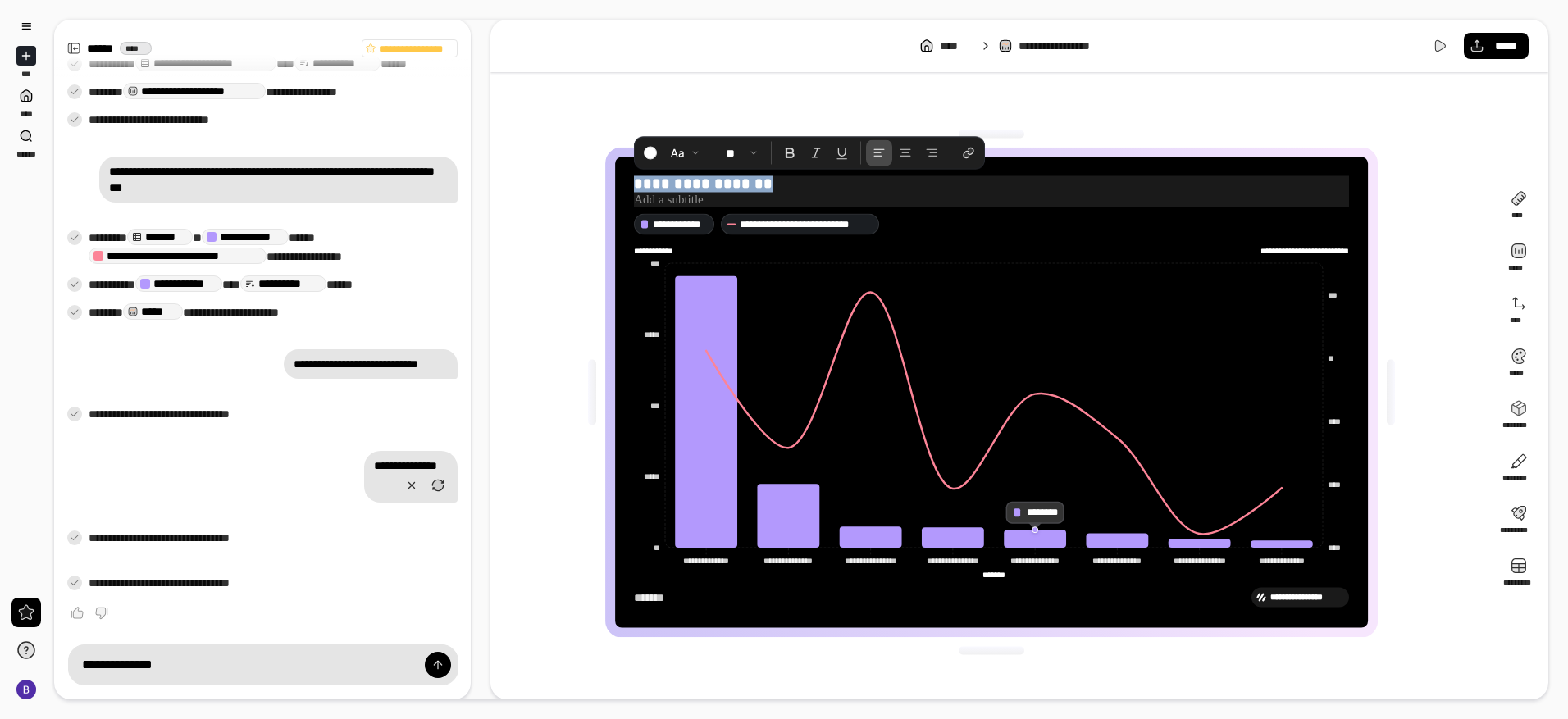 click on "**********" at bounding box center [991, 184] 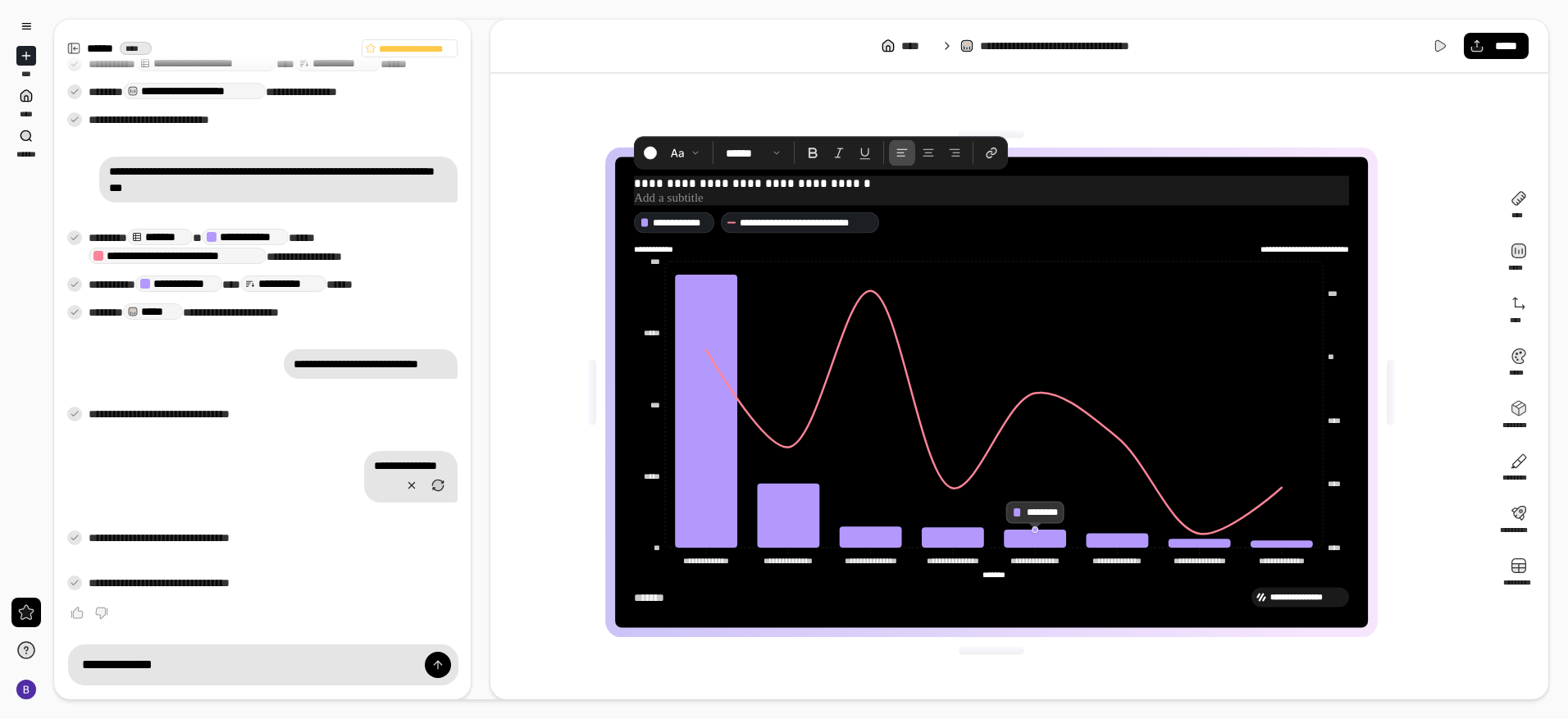 click at bounding box center (991, 198) 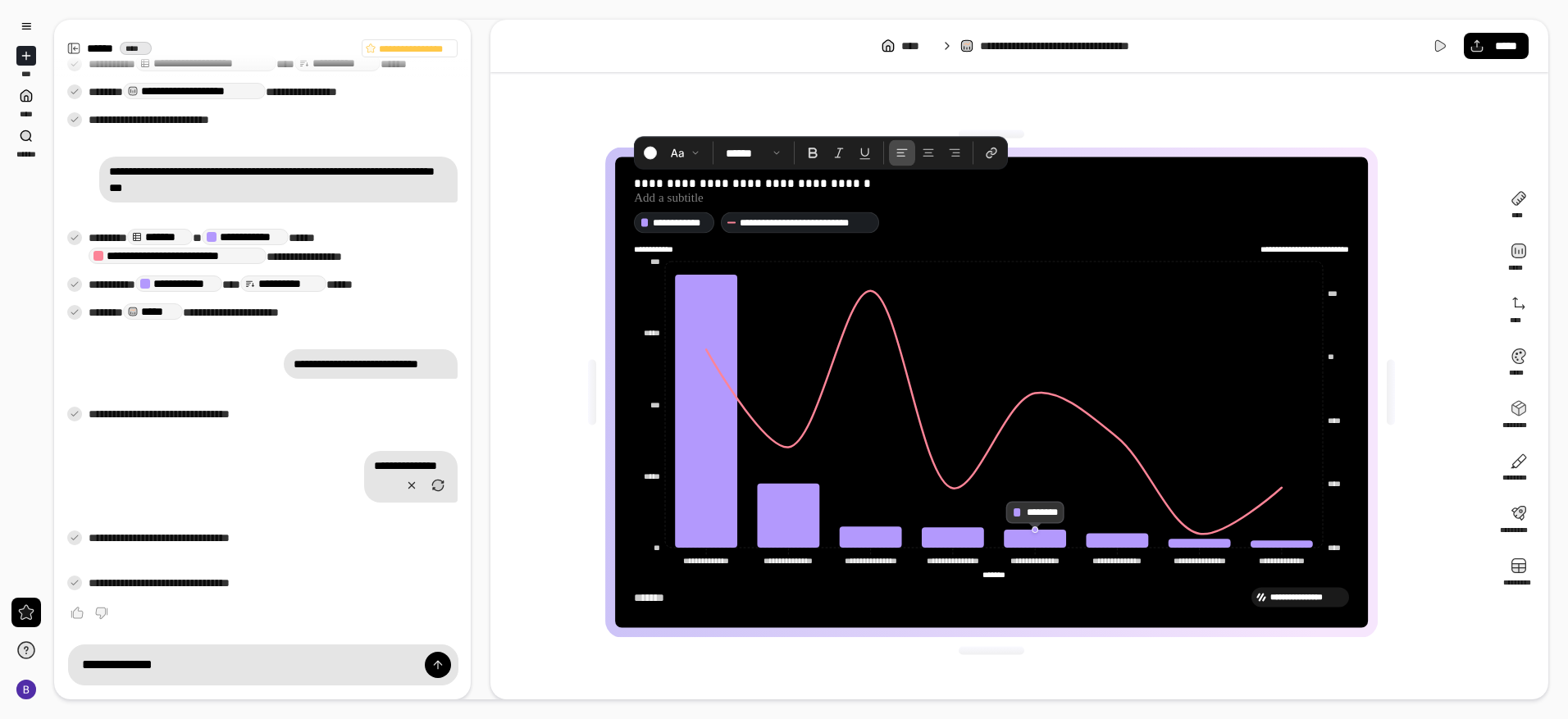 click on "**********" at bounding box center (991, 392) 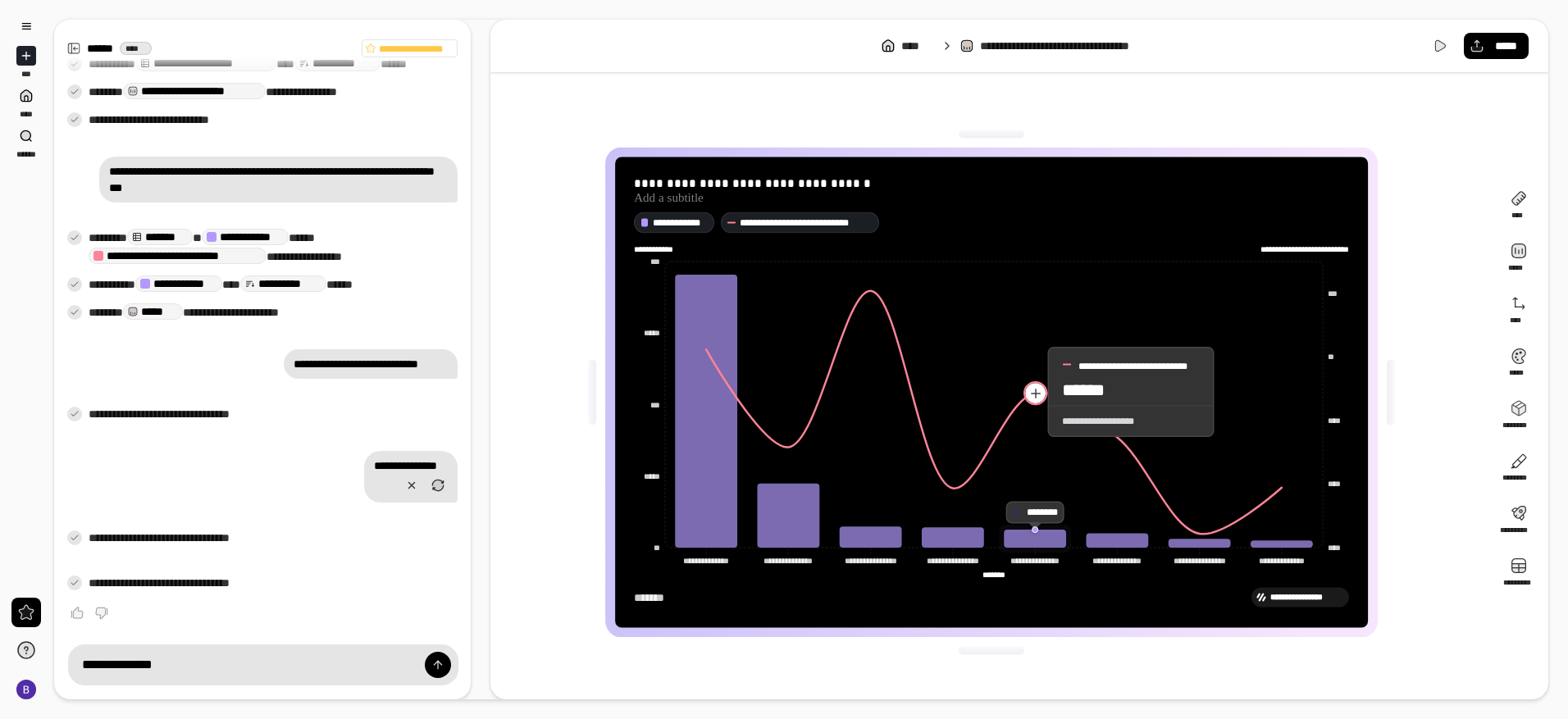 click 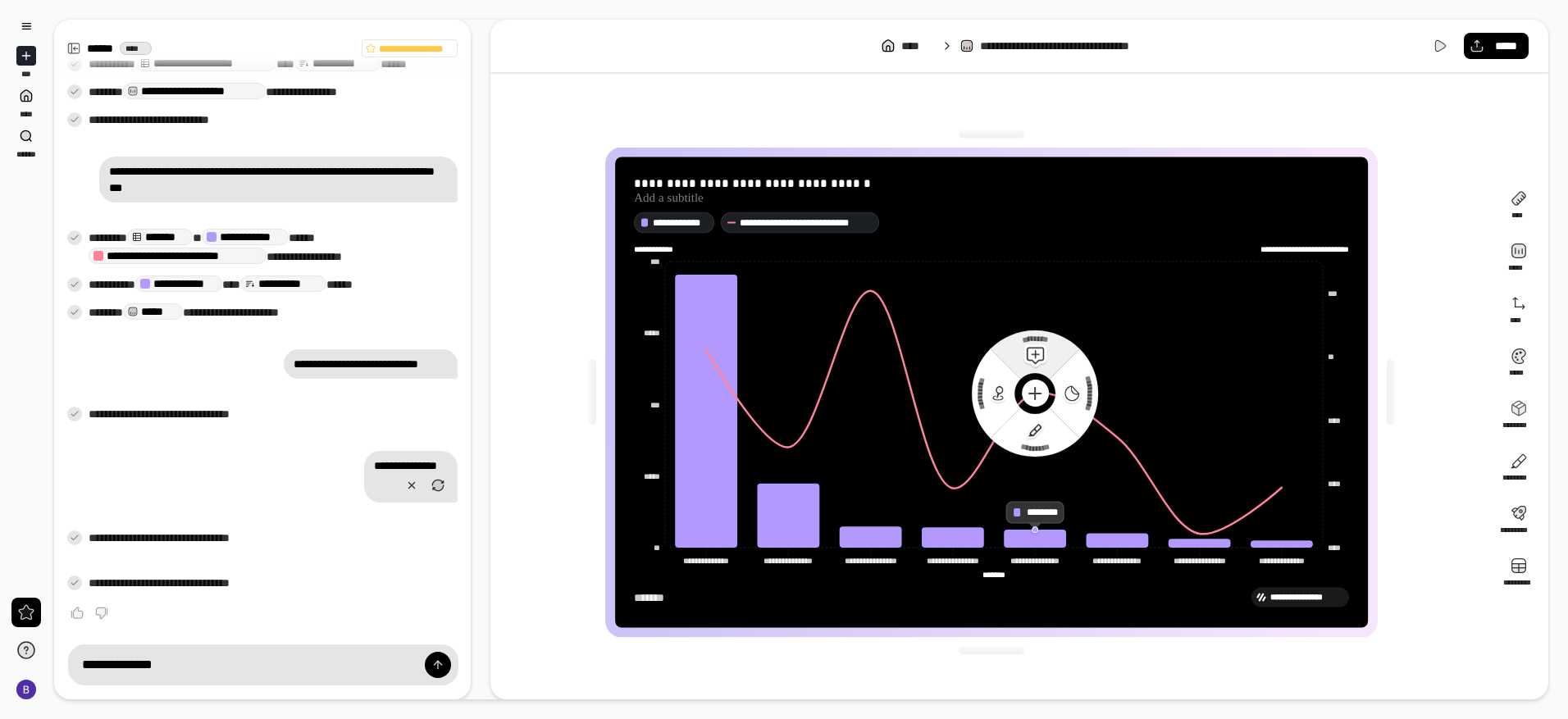click 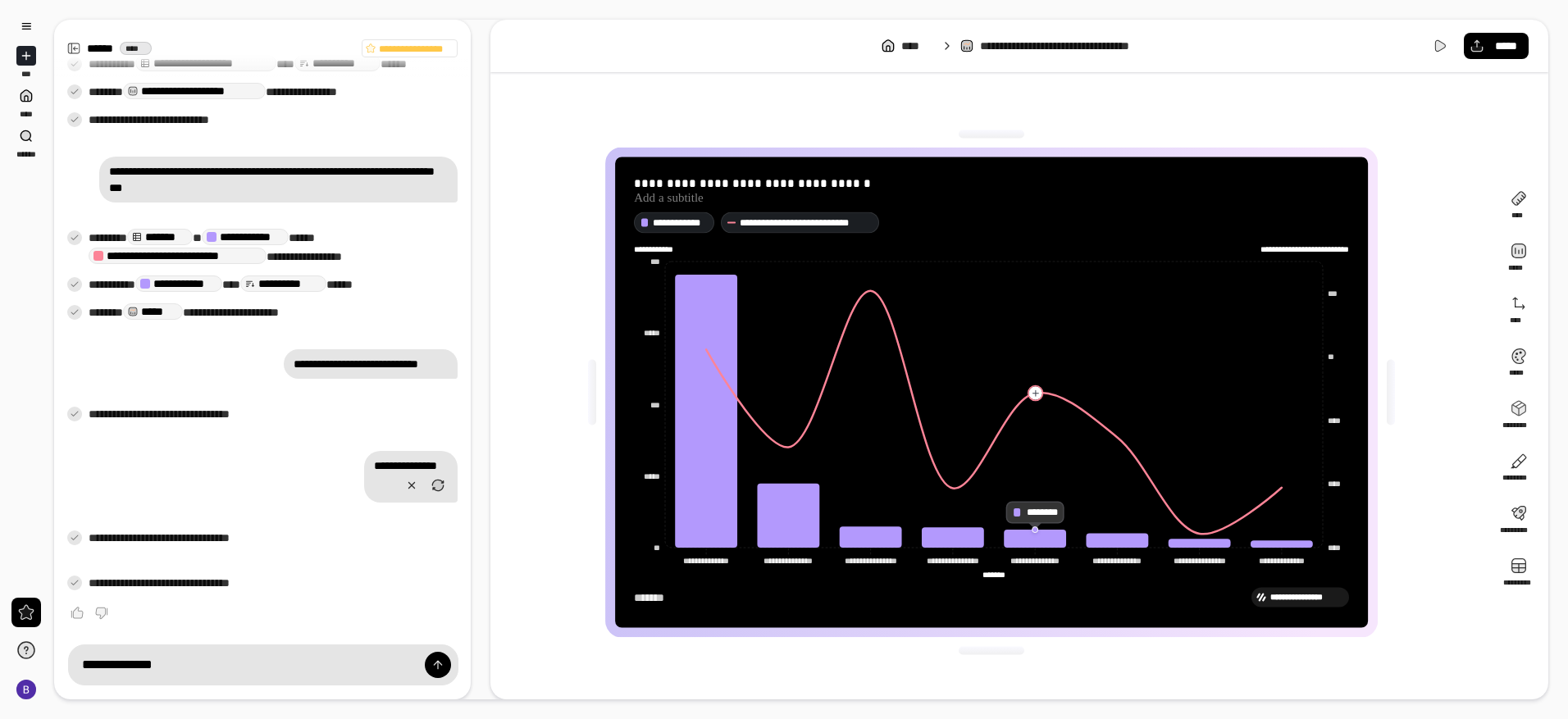 click on "**********" at bounding box center [991, 392] 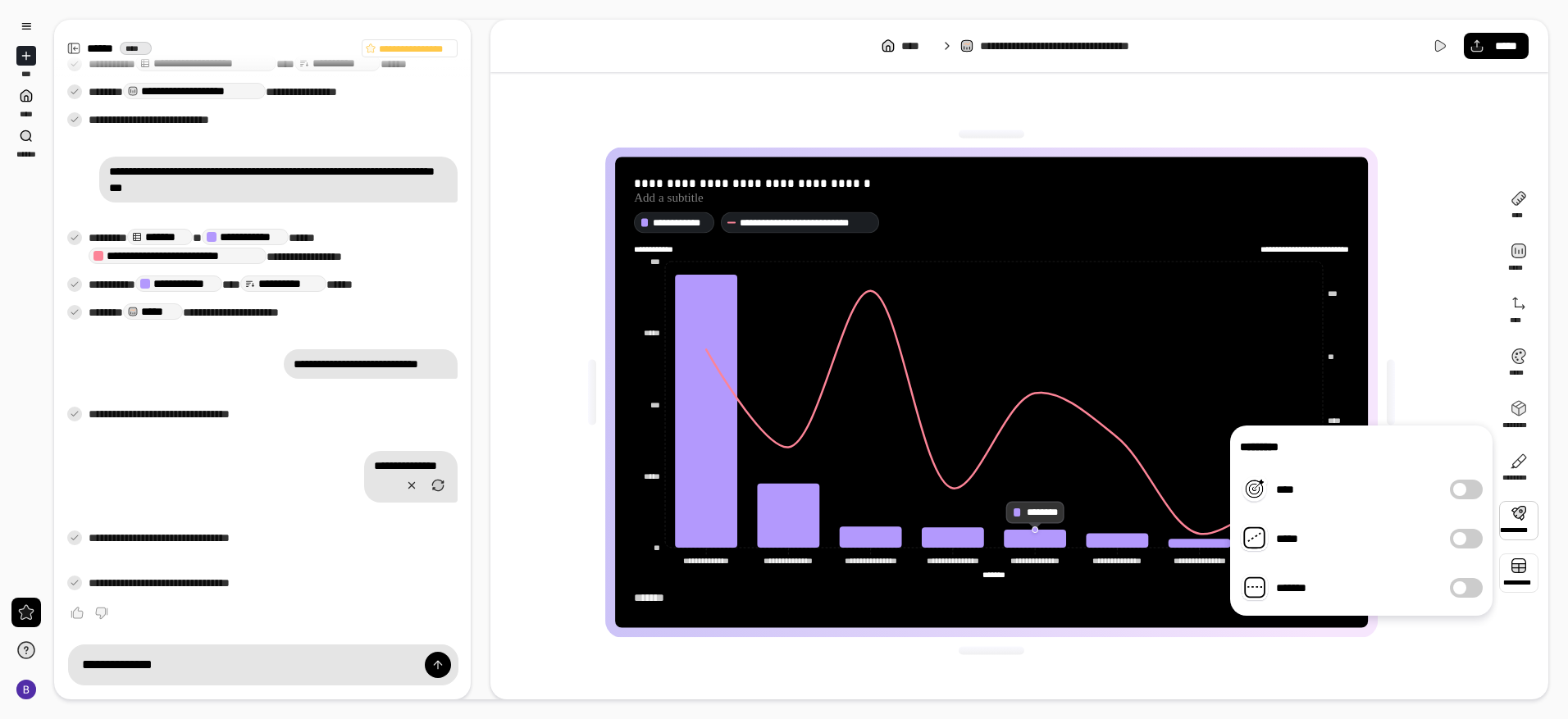 click at bounding box center (1519, 573) 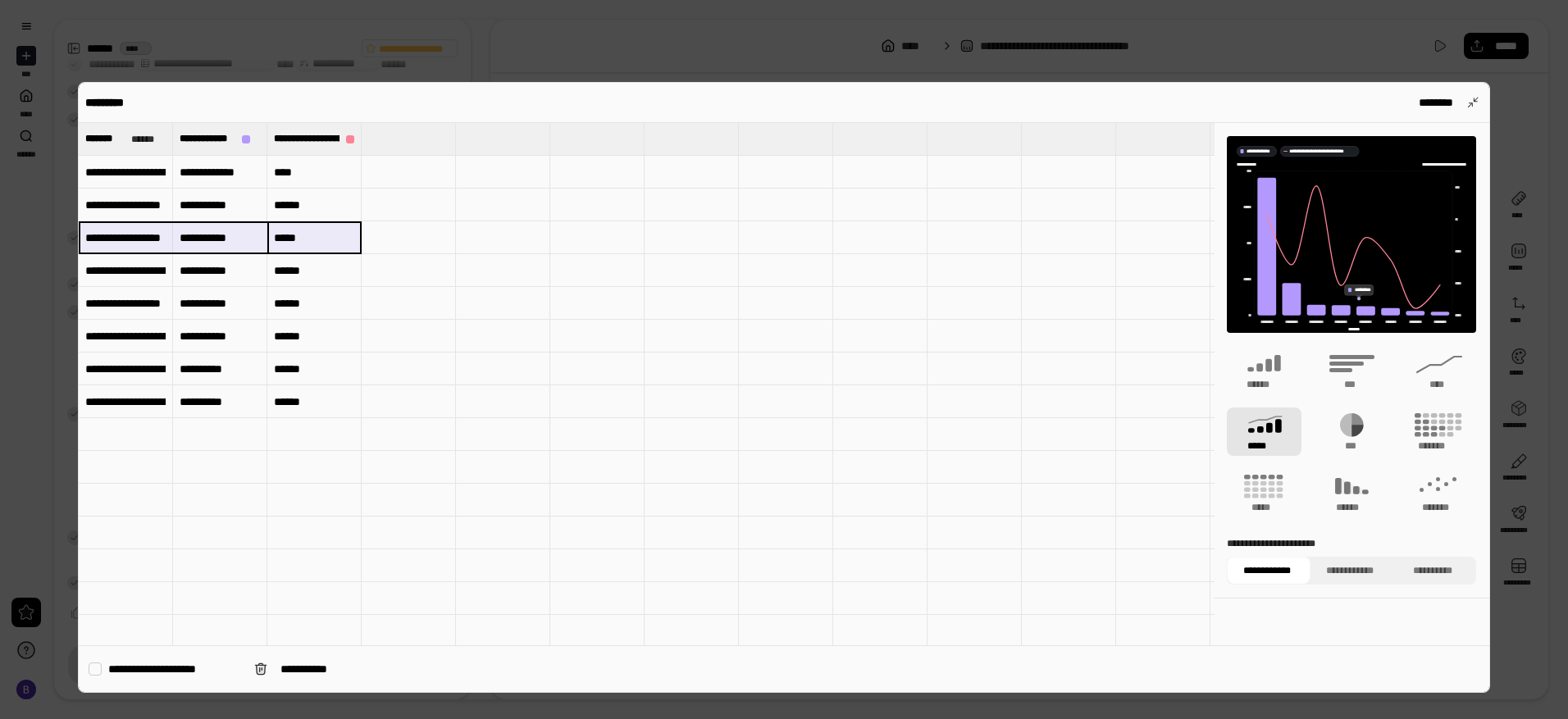 drag, startPoint x: 314, startPoint y: 230, endPoint x: 138, endPoint y: 243, distance: 176.47946 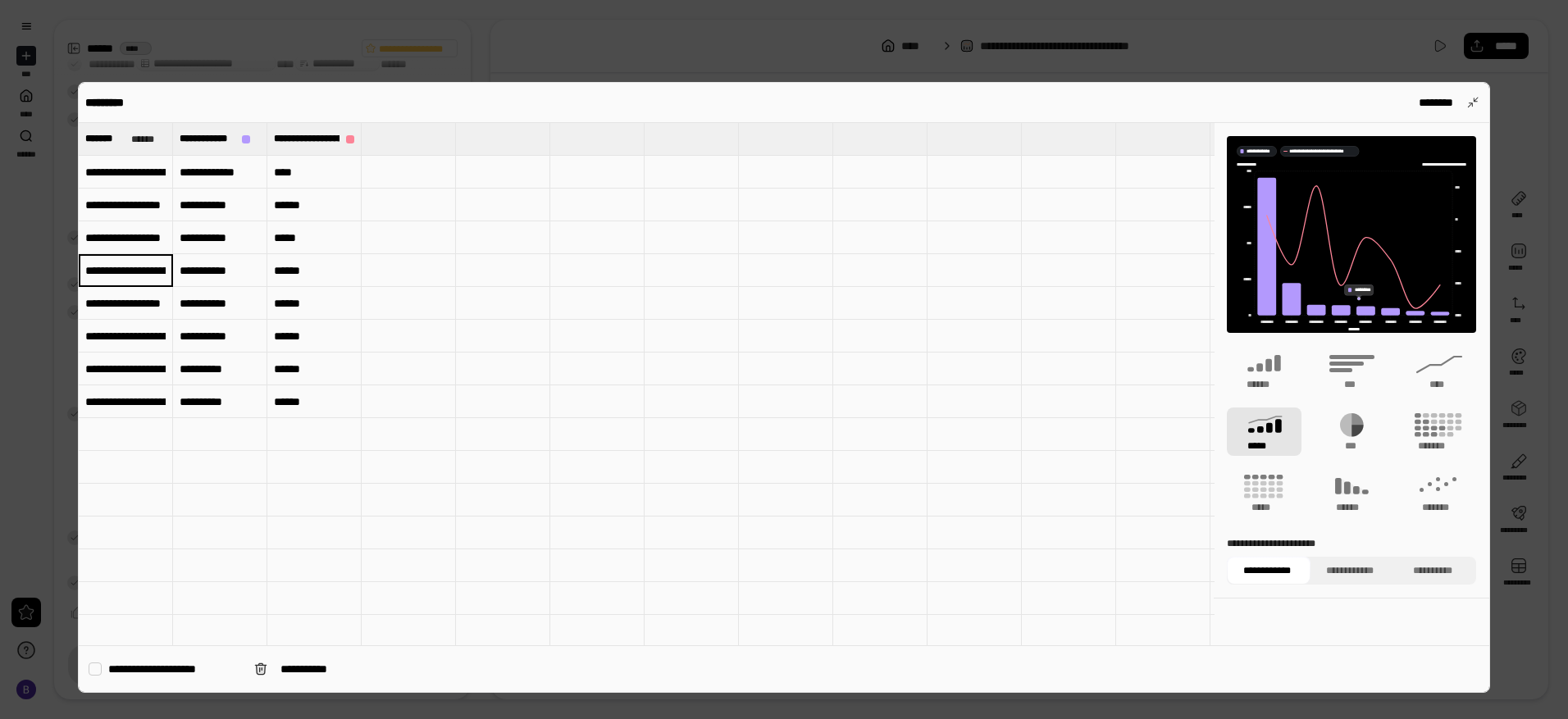 click on "**********" at bounding box center [125, 238] 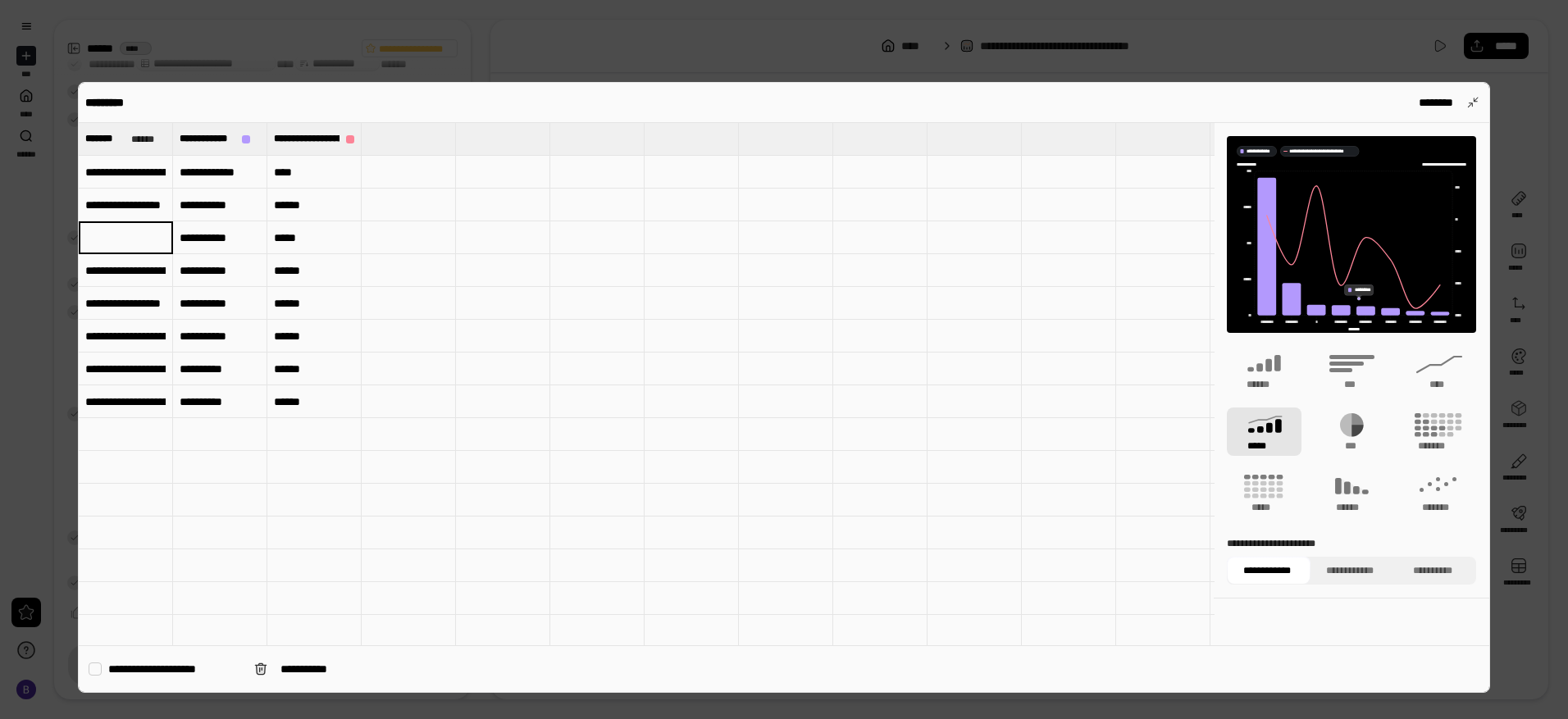 type 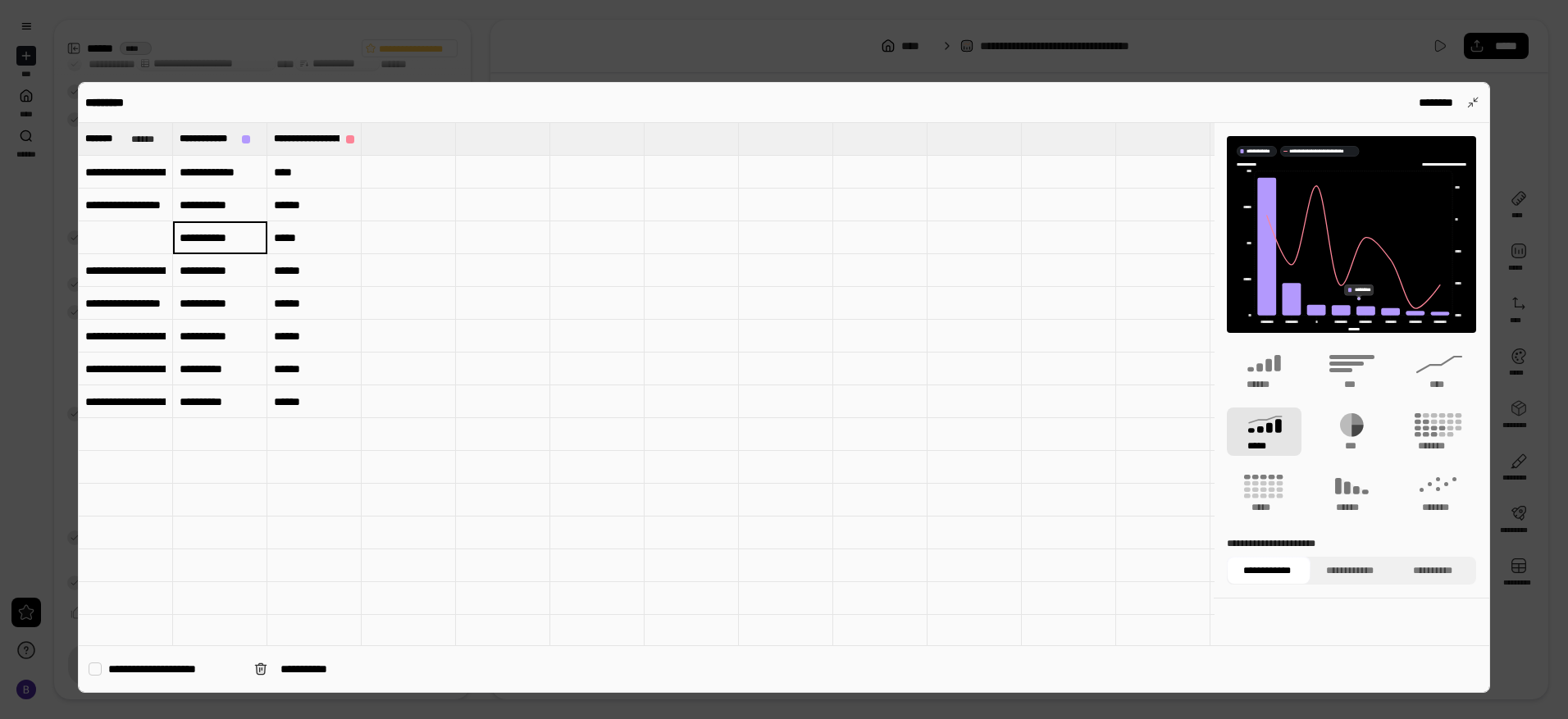 type 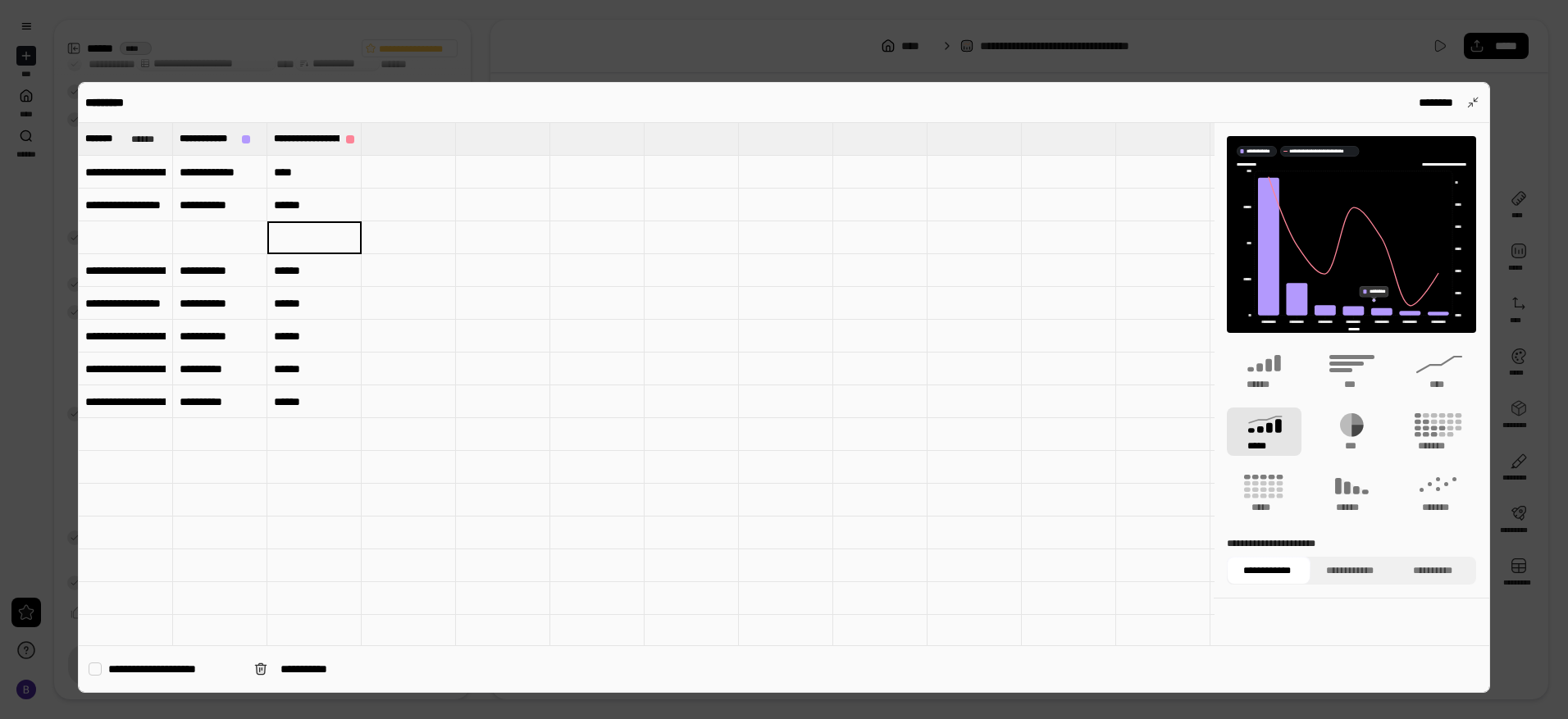 type 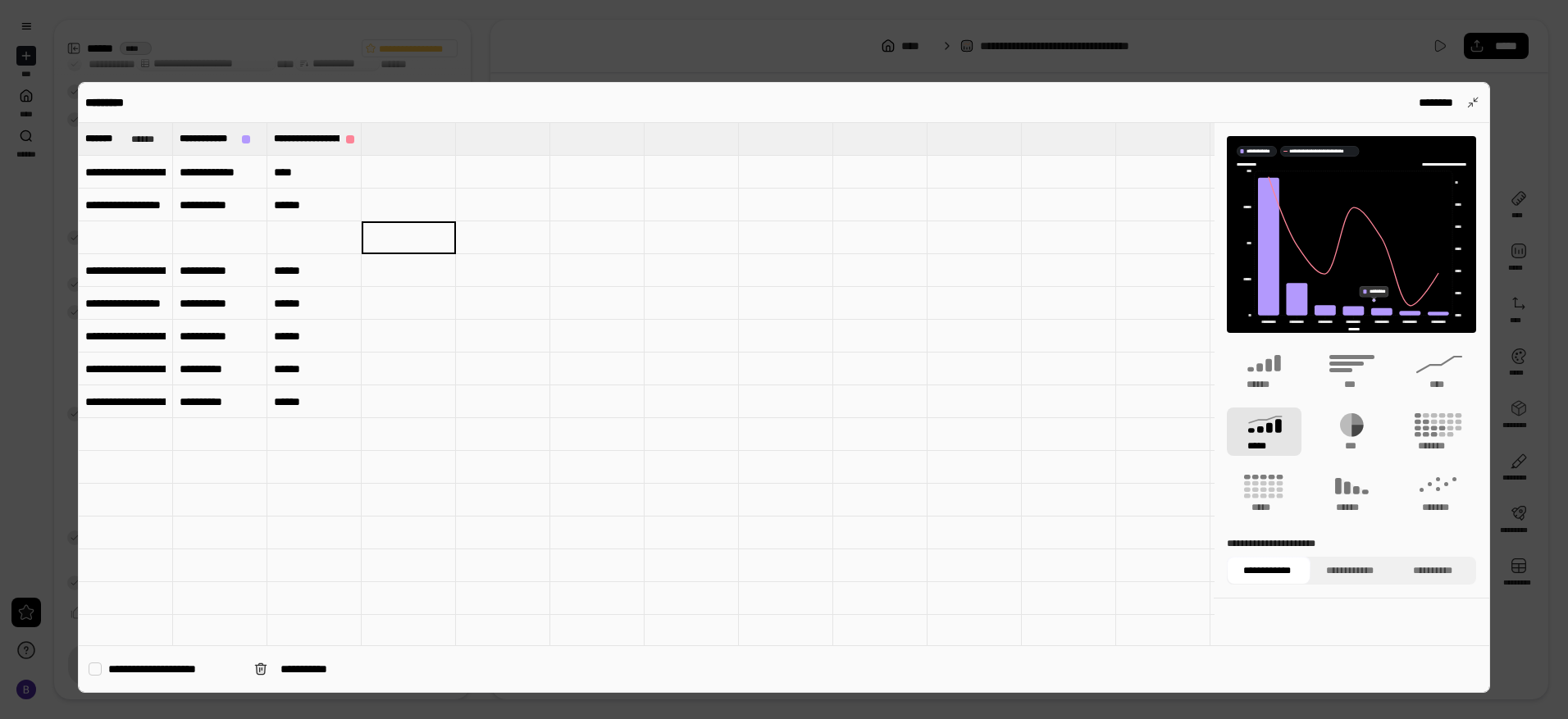 click at bounding box center (125, 467) 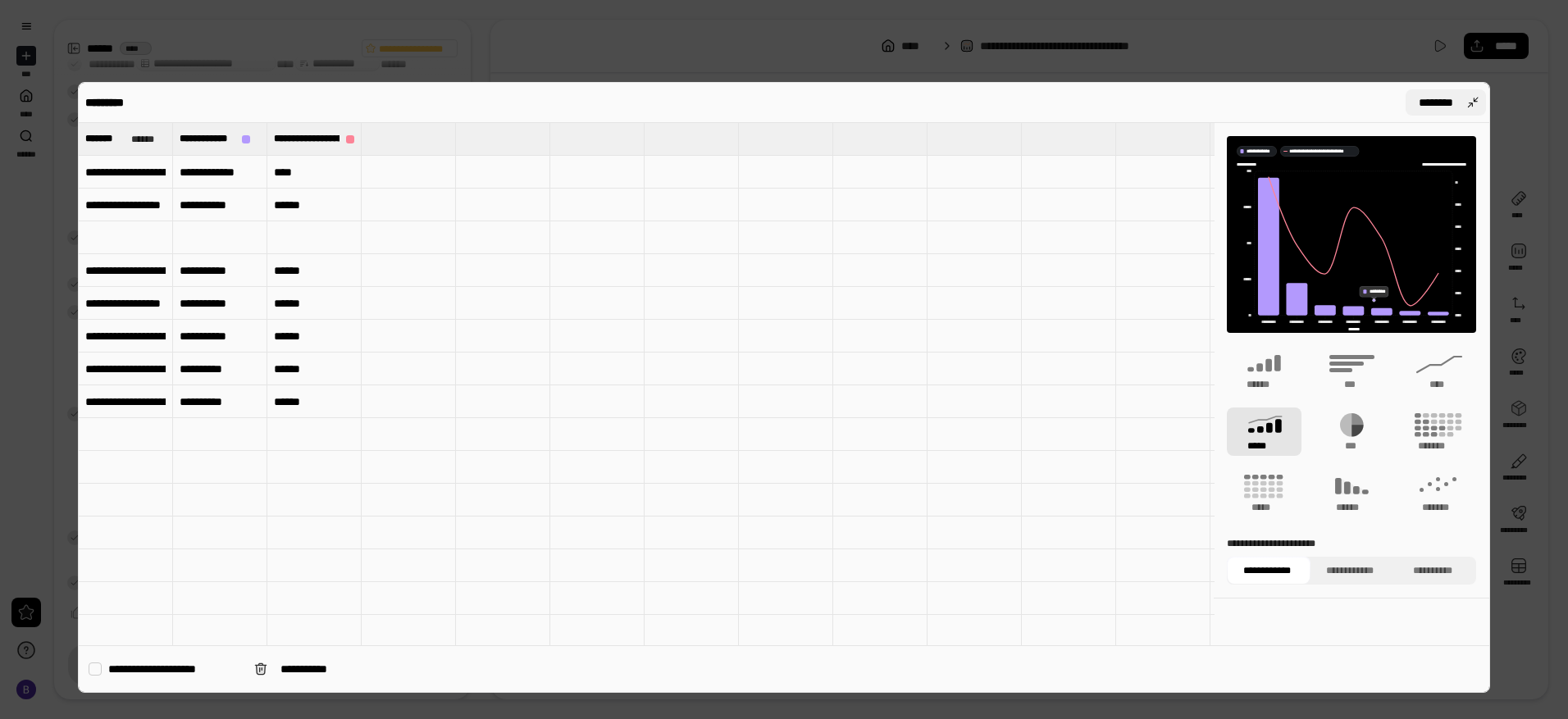 click on "********" at bounding box center (1436, 102) 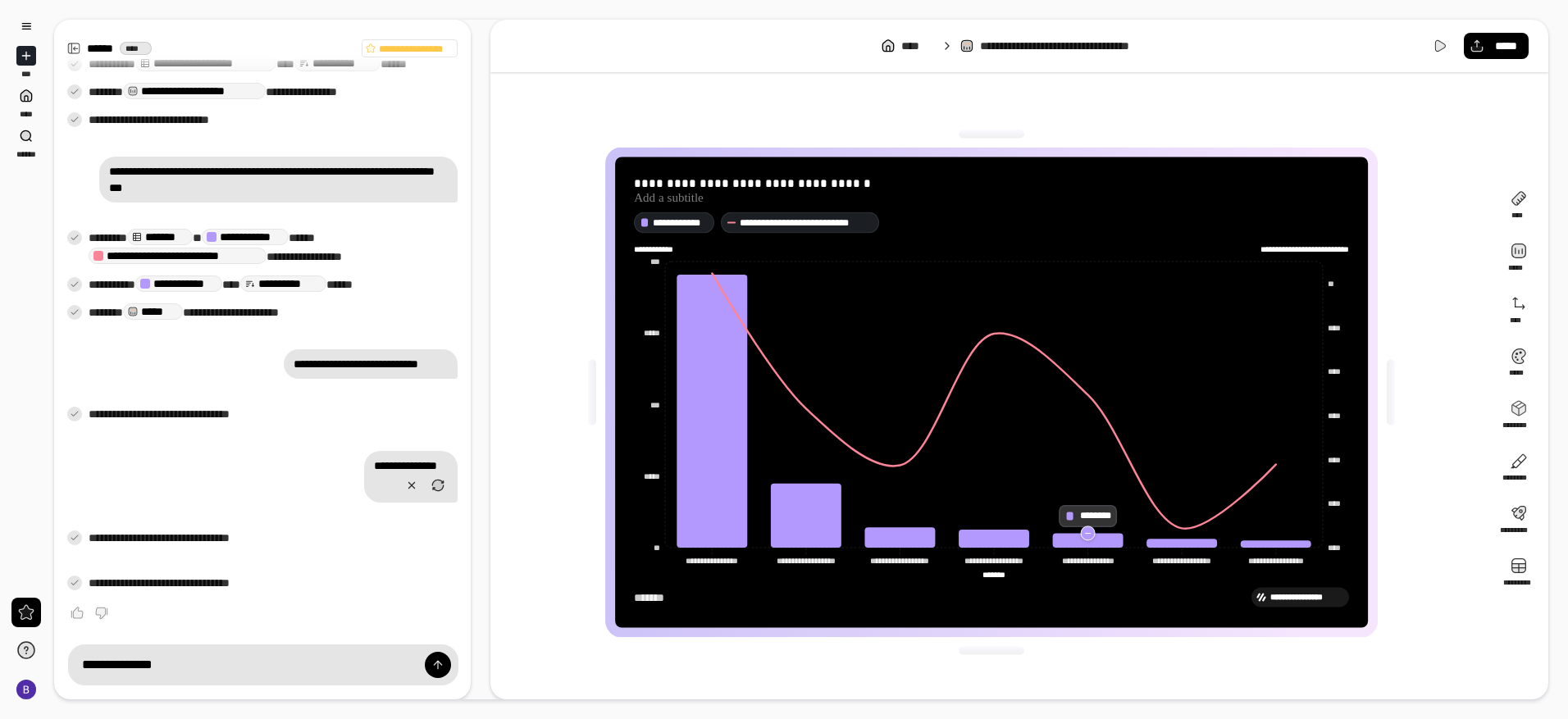 click 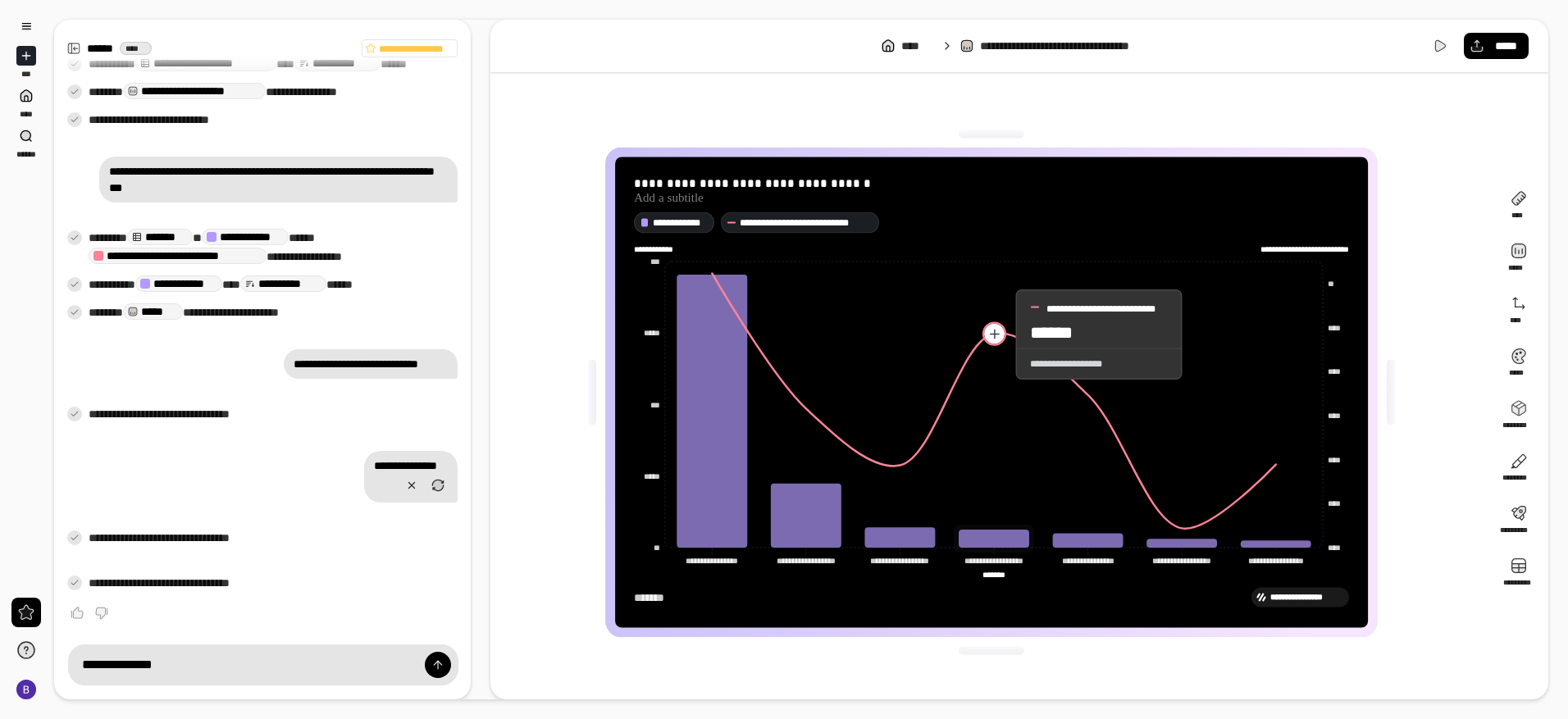 click 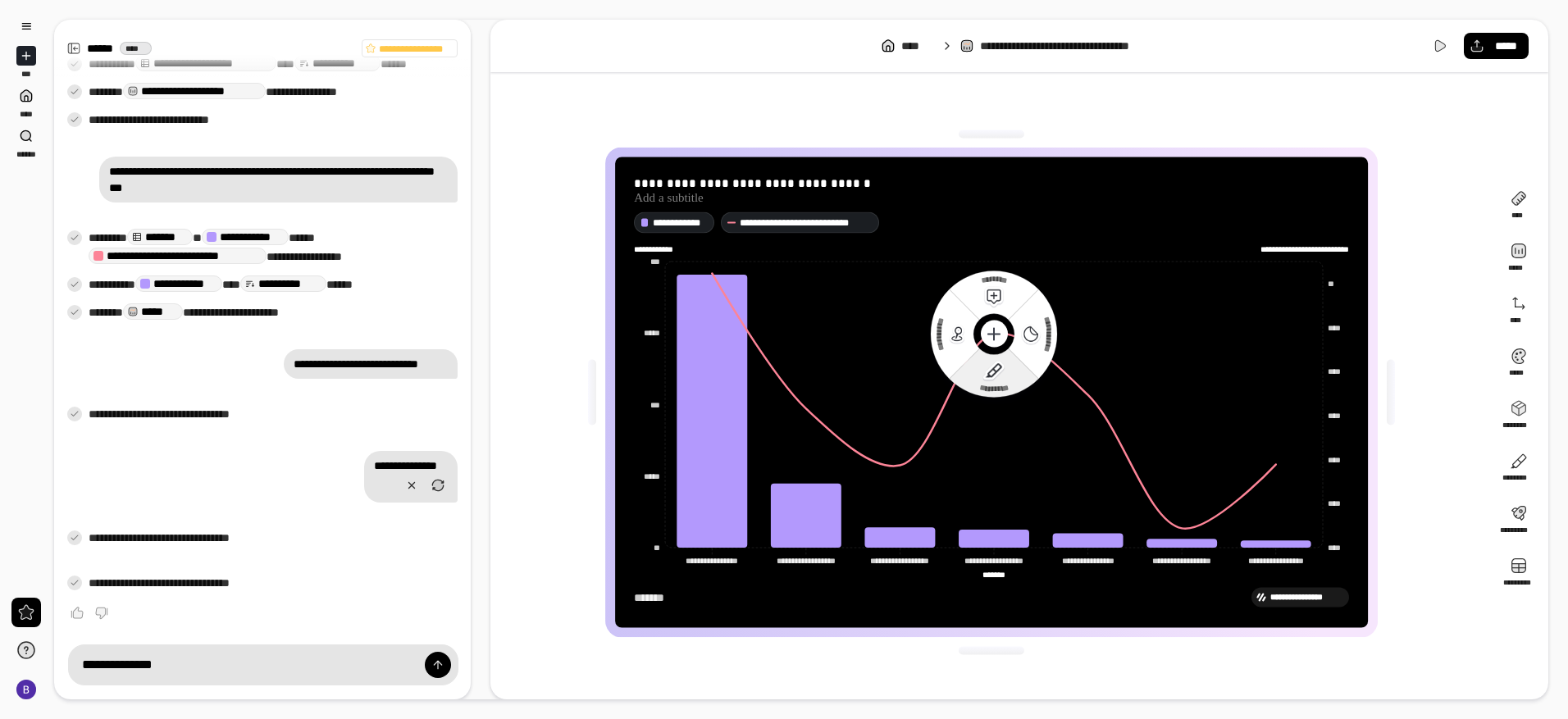 click on "*********" 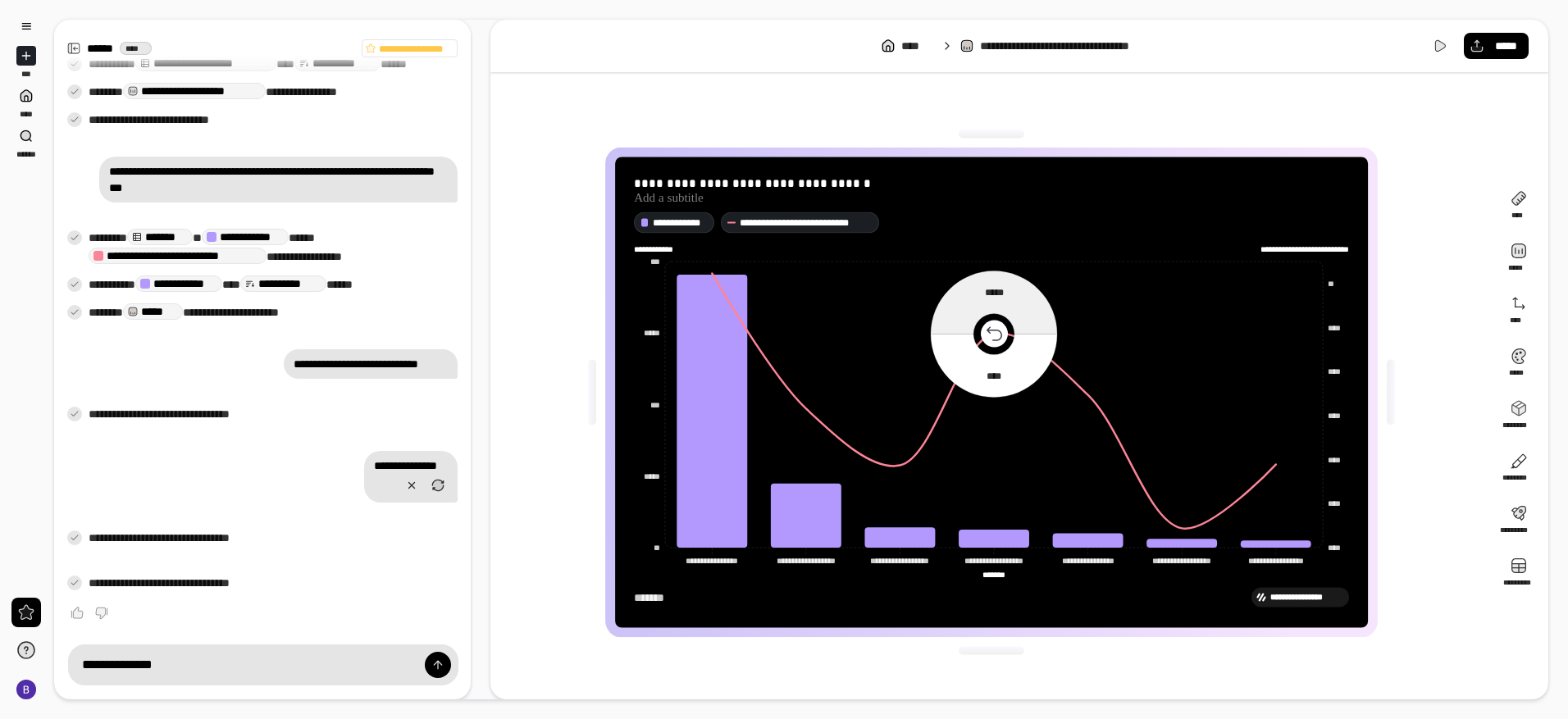 click 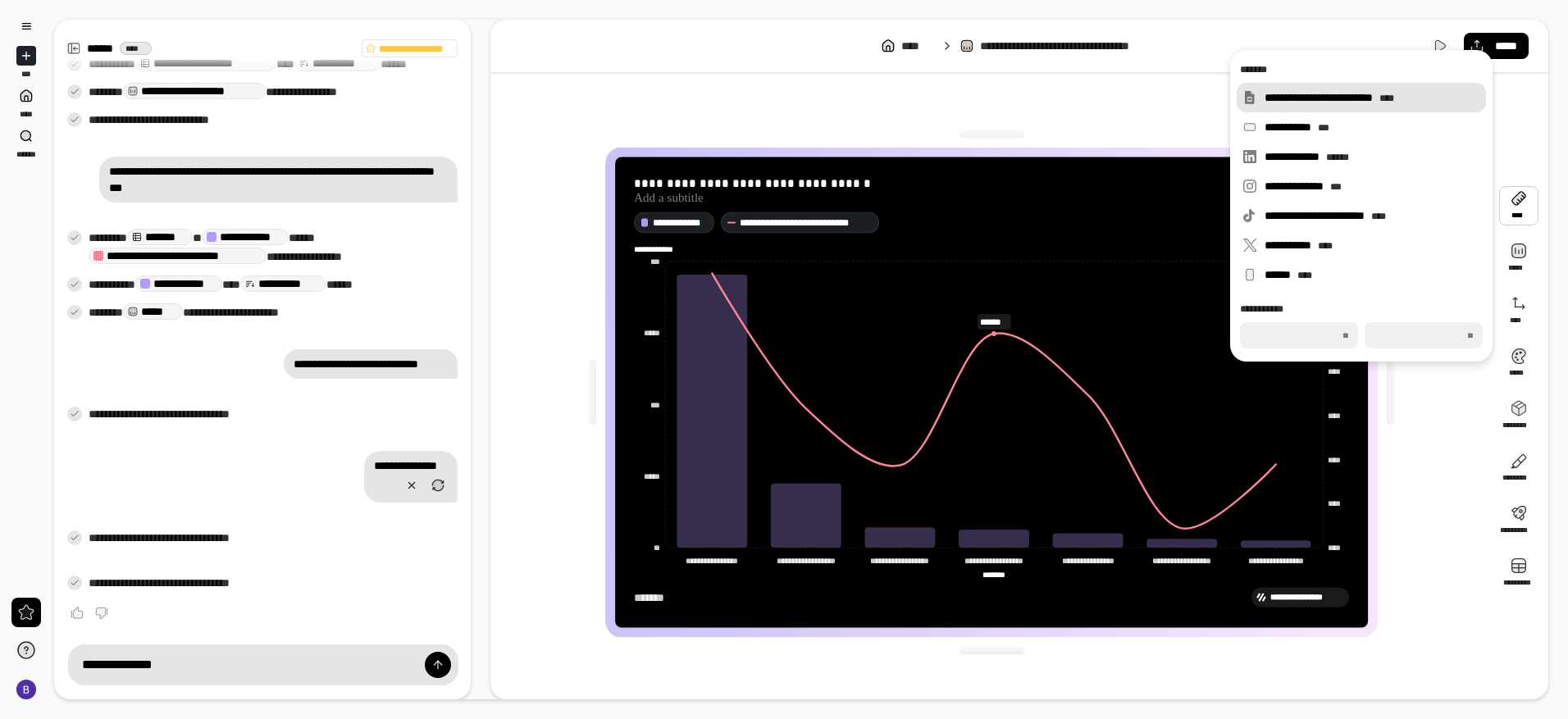 click on "**********" at bounding box center (1372, 98) 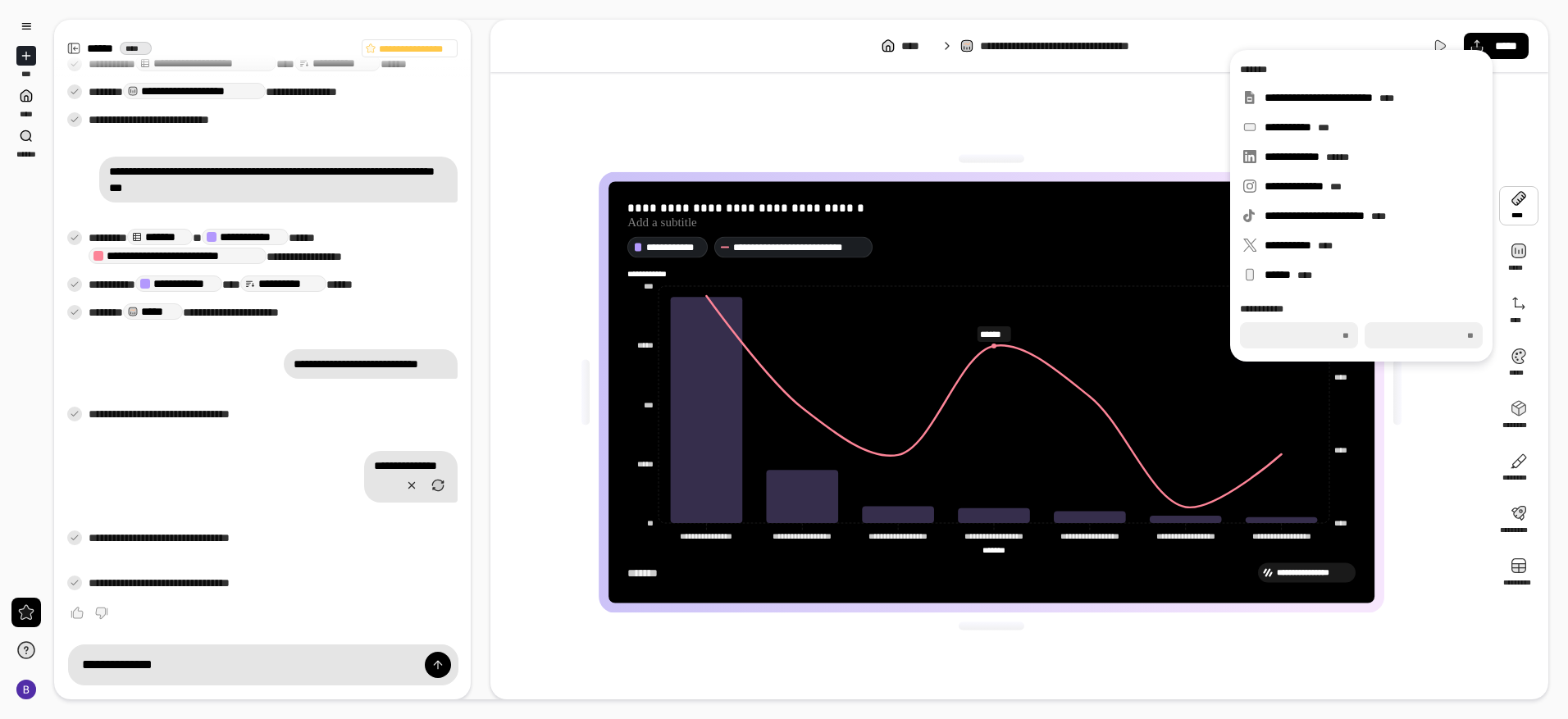 click on "**********" at bounding box center [991, 392] 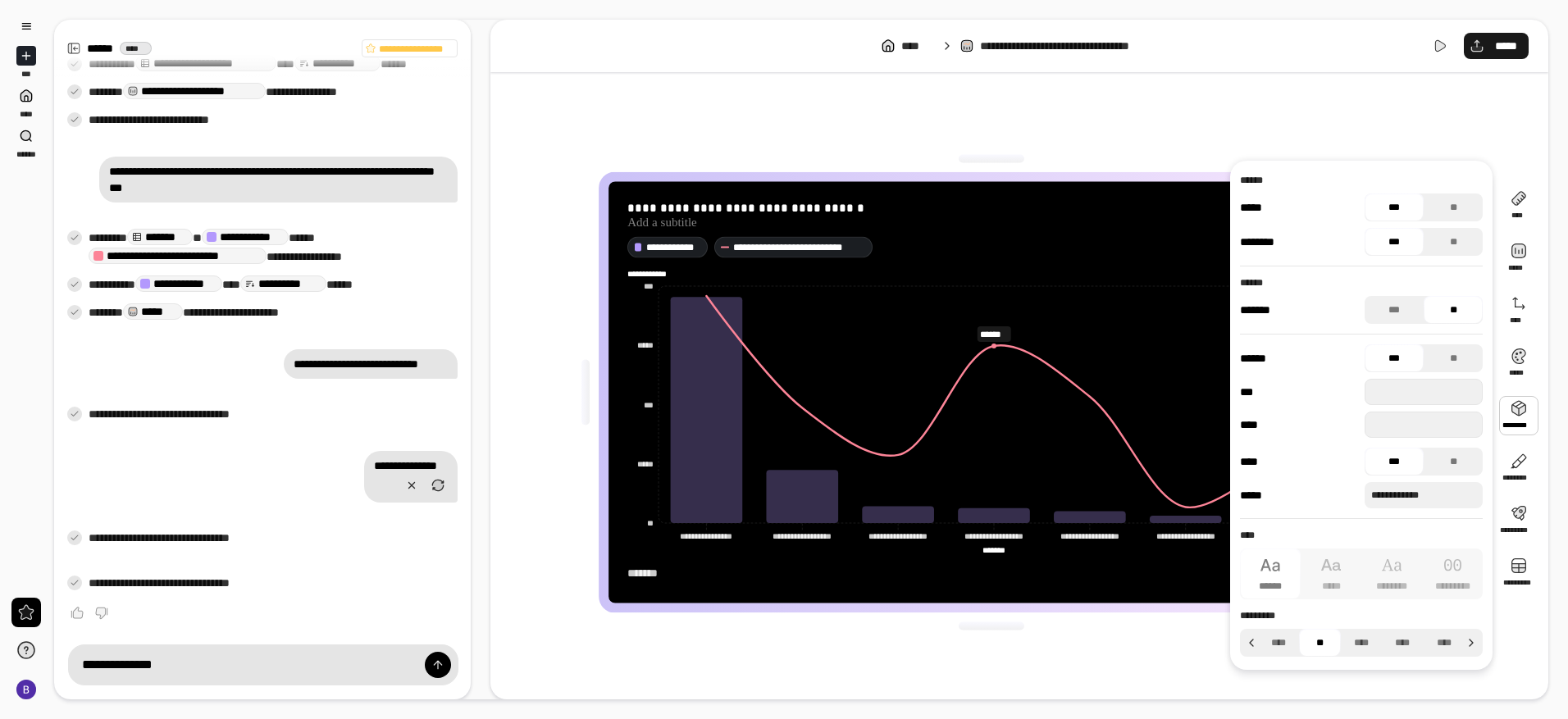 click on "*****" at bounding box center (1506, 46) 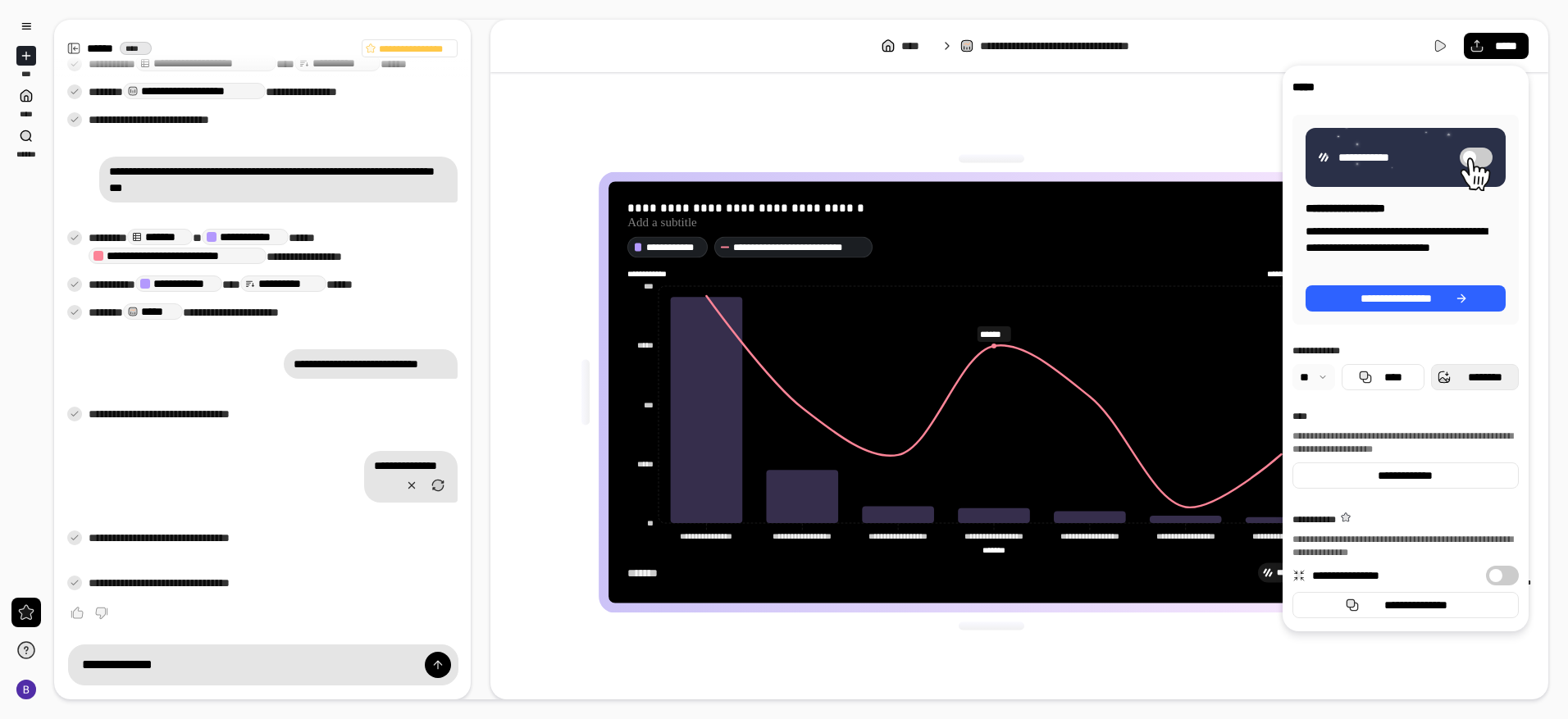 click on "********" at bounding box center [1475, 377] 